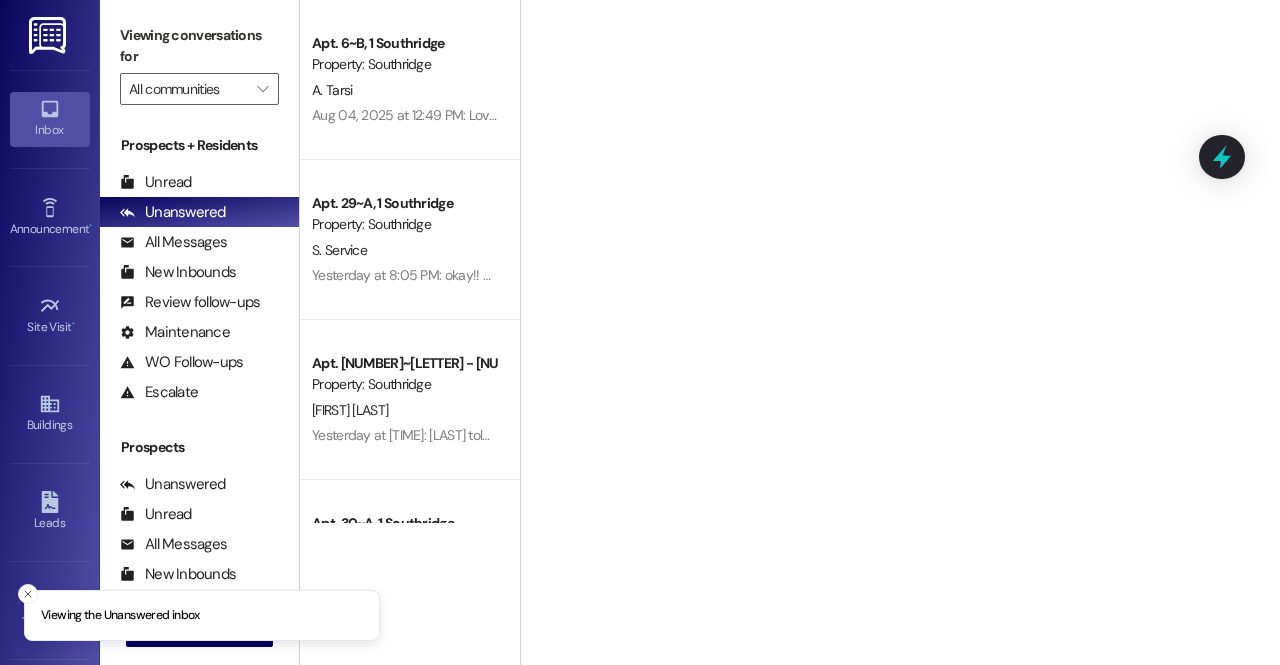 scroll, scrollTop: 0, scrollLeft: 0, axis: both 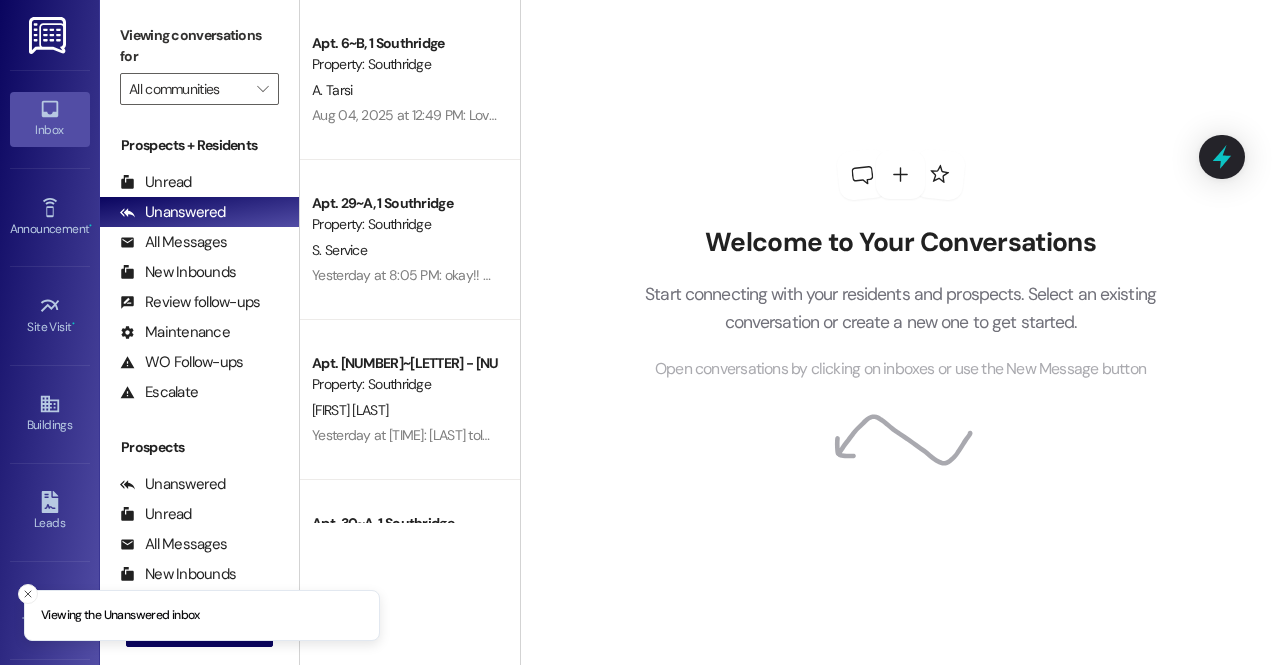 click on "Prospects + Residents" at bounding box center (199, 145) 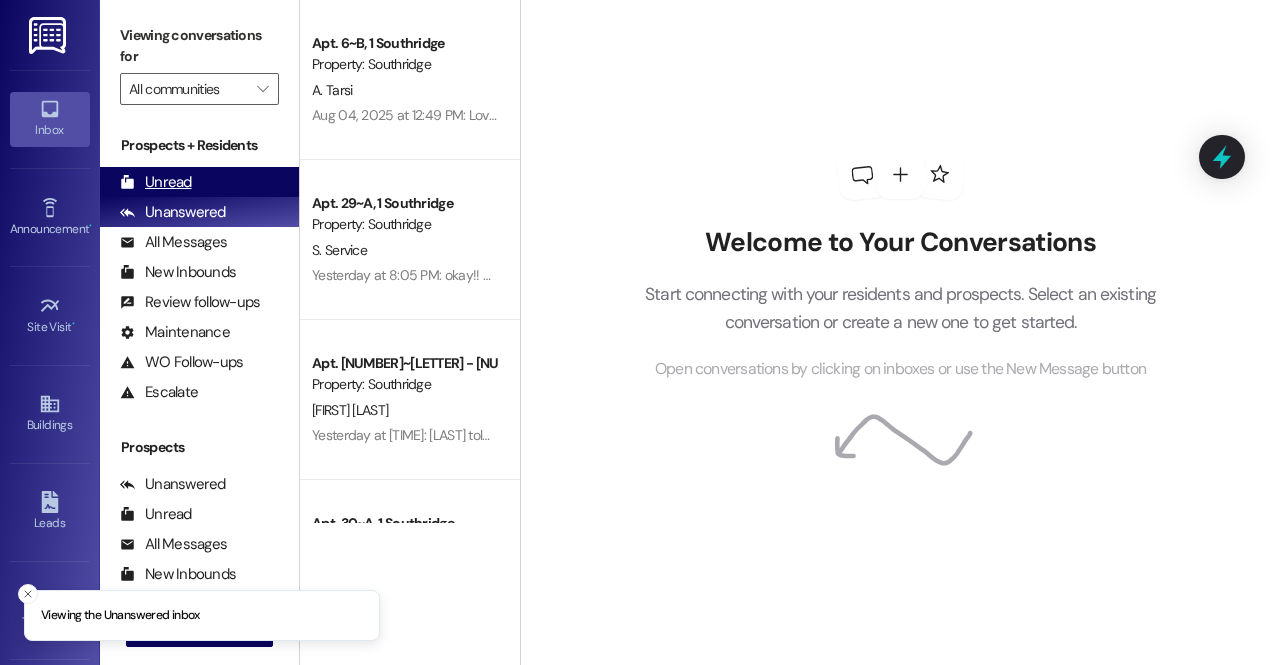 click on "Unread (0)" at bounding box center (199, 182) 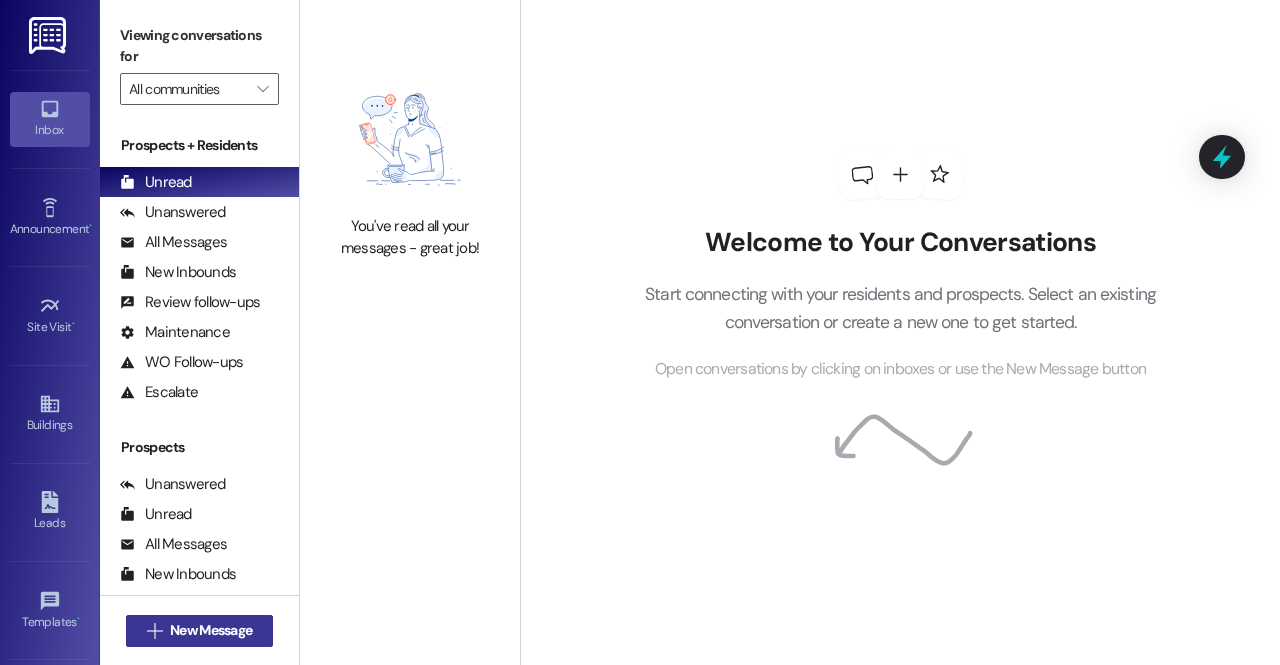 click on "New Message" at bounding box center [211, 630] 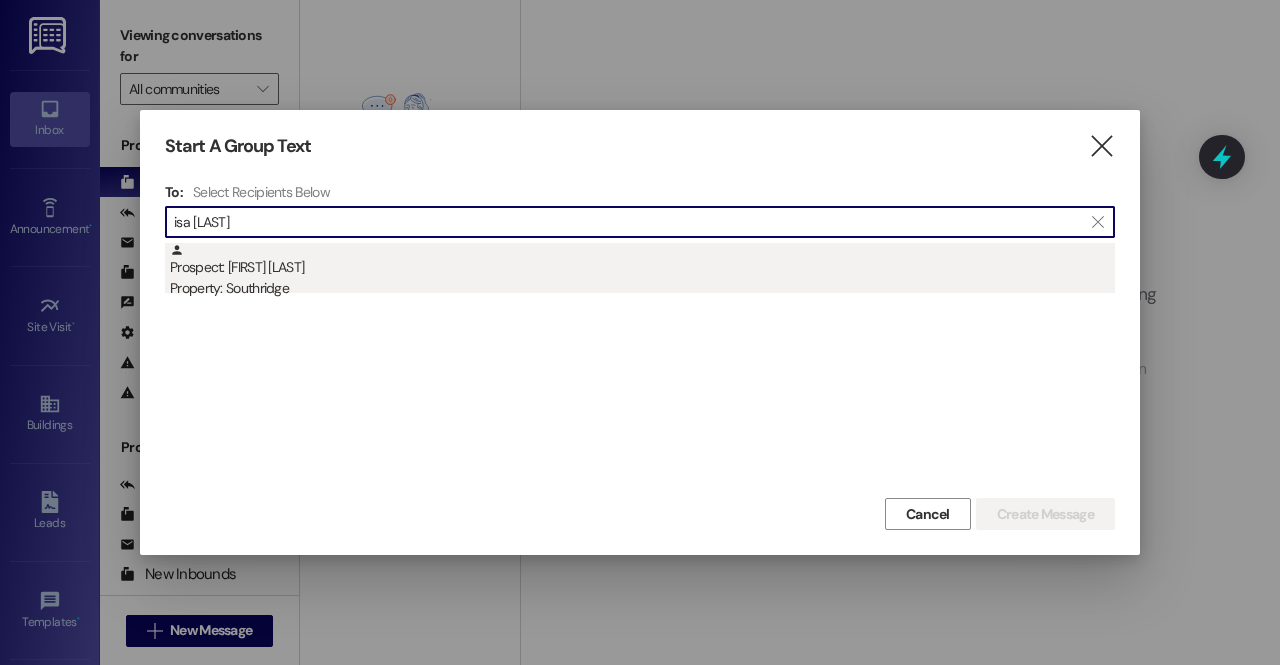 type on "isa [LAST]" 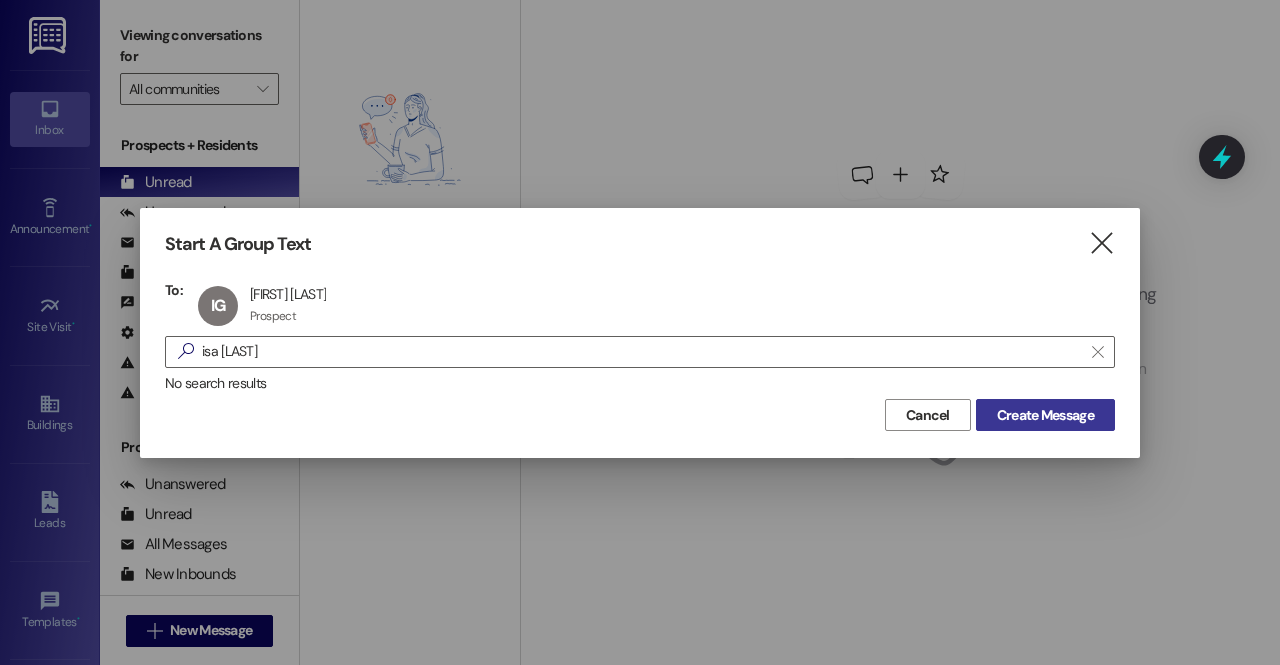 click on "Create Message" at bounding box center (1045, 415) 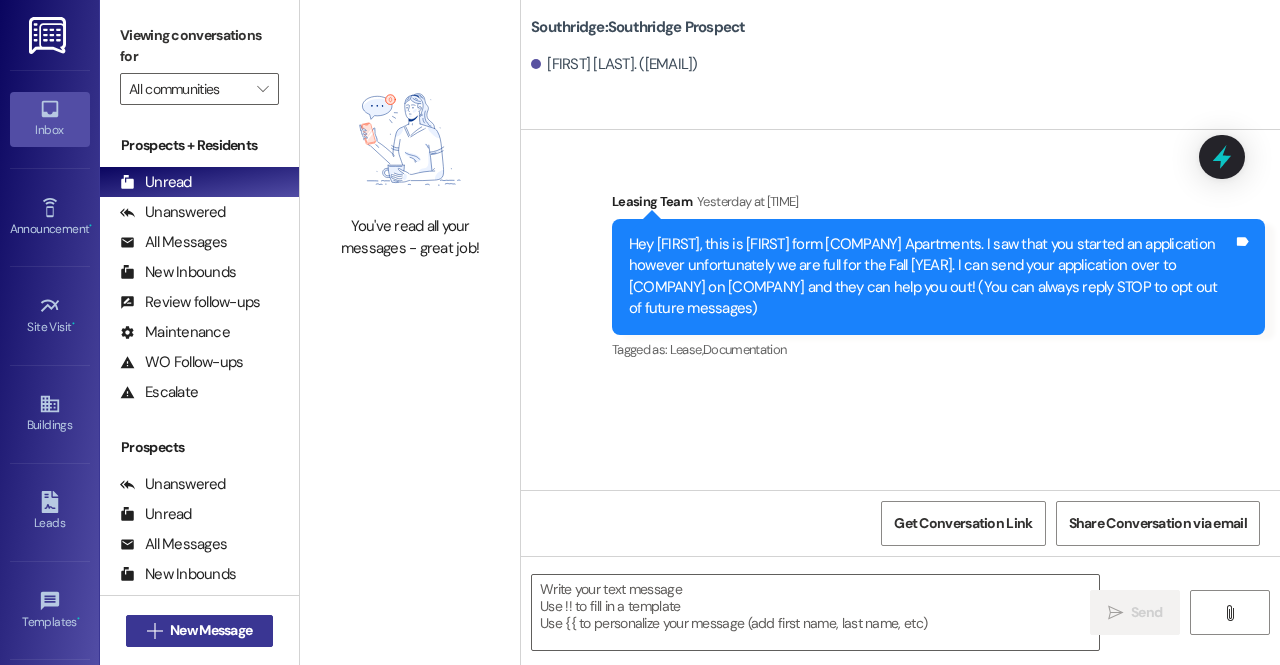 click on "New Message" at bounding box center (211, 630) 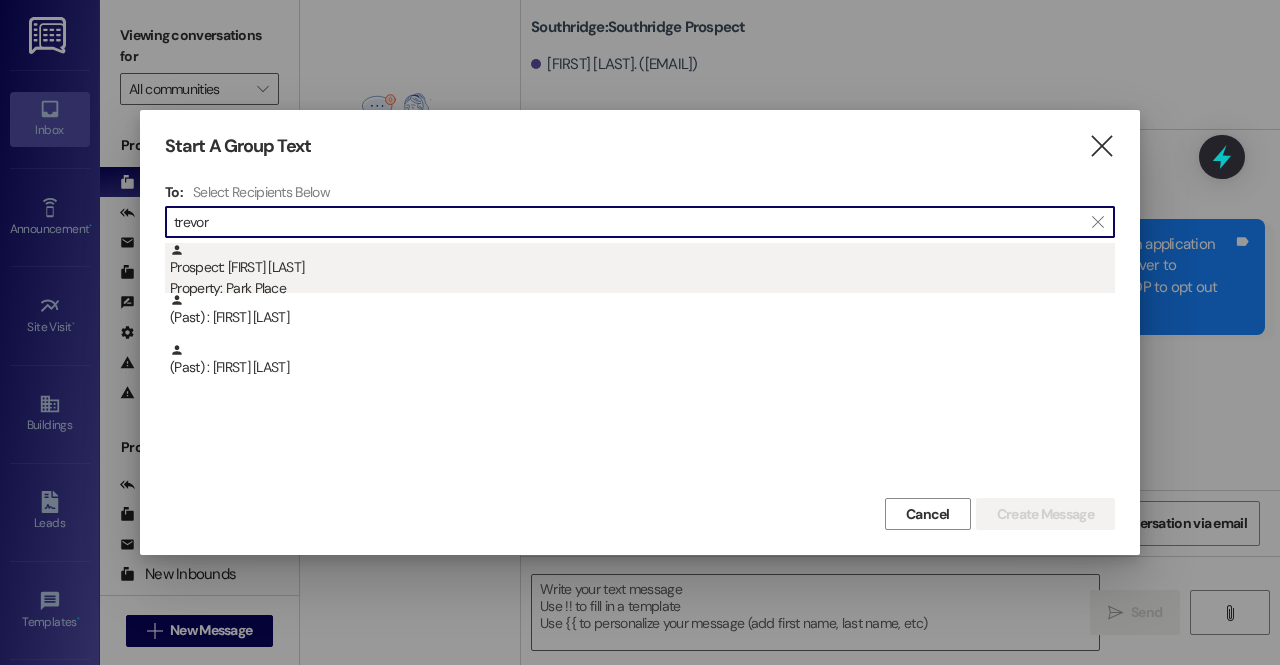 type on "trevor" 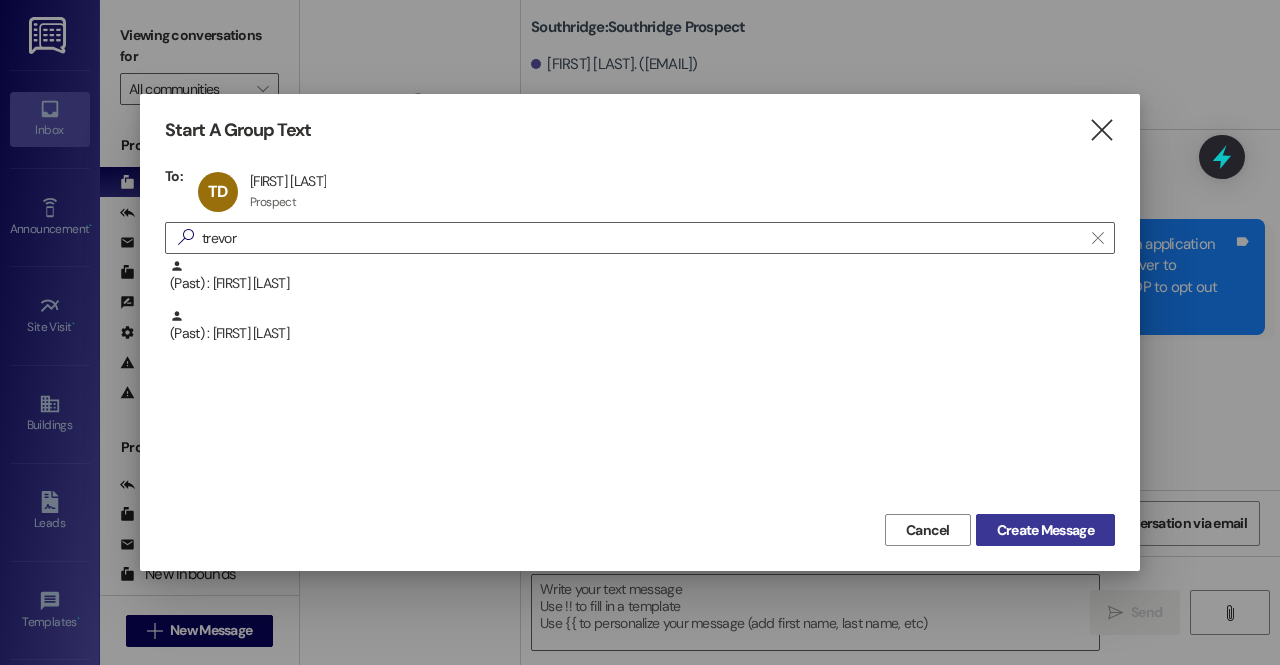 click on "Create Message" at bounding box center (1045, 530) 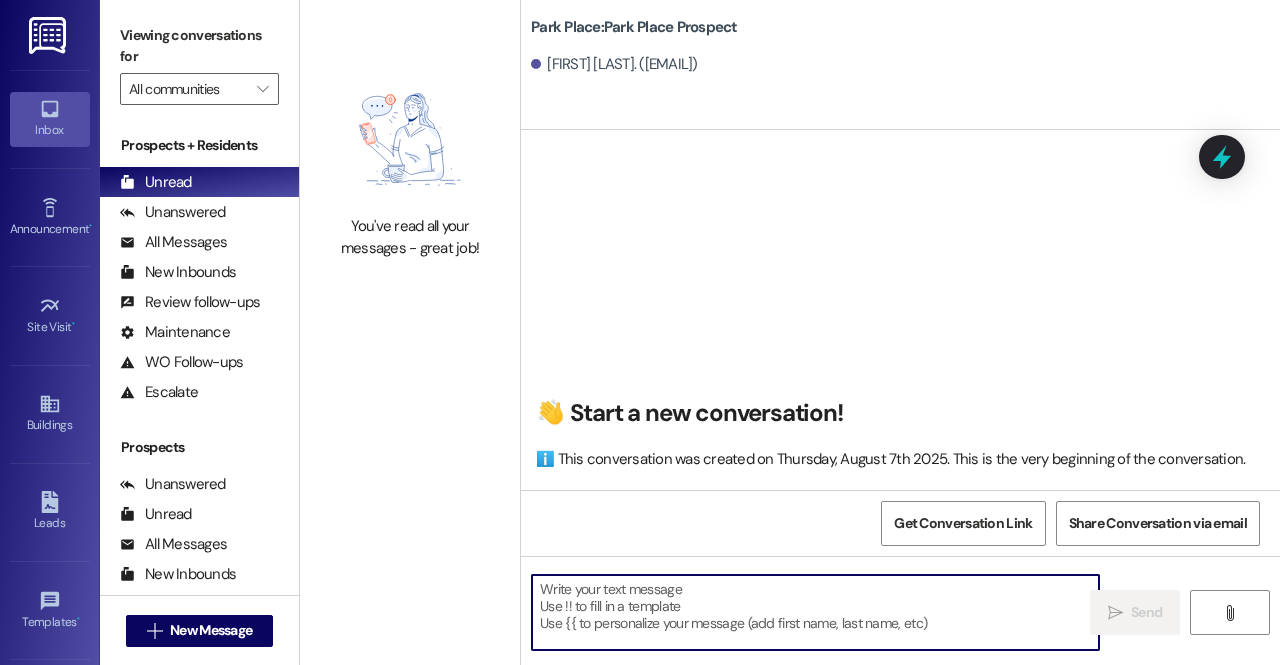 click at bounding box center [815, 612] 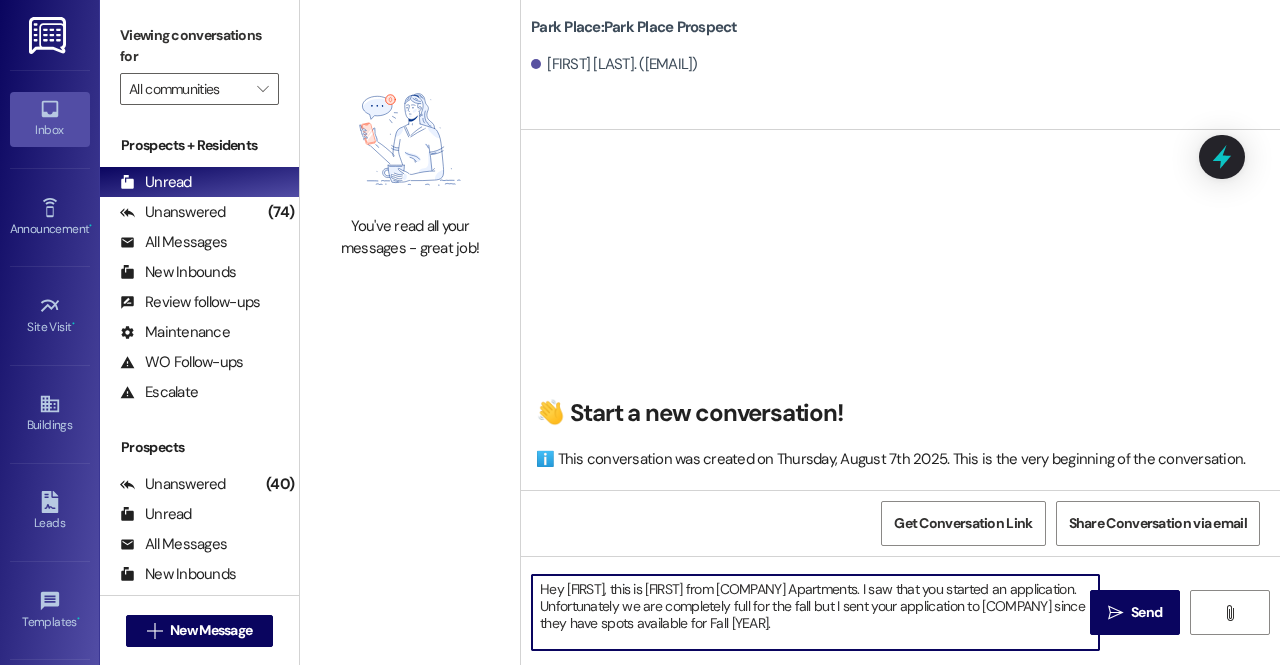 type on "Hey [FIRST], this is [FIRST] from [COMPANY] Apartments. I saw that you started an application. Unfortunately we are completely full for the fall but I sent your application to [COMPANY] since they have spots available for Fall [YEAR]." 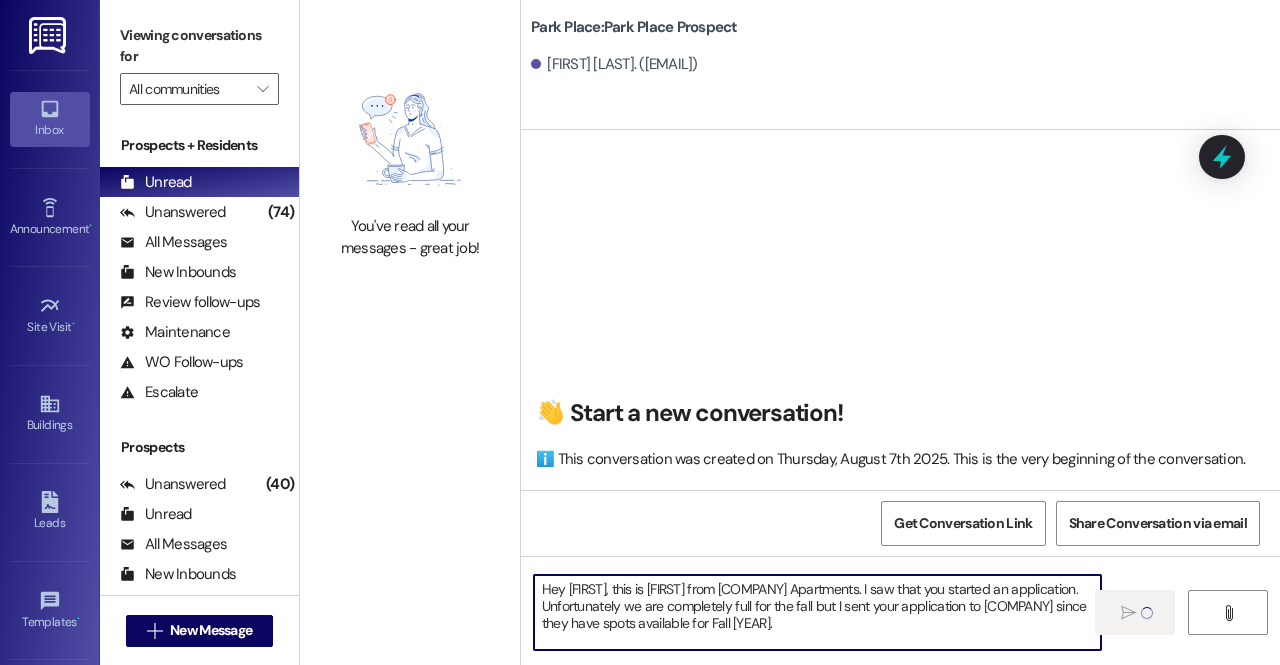 type 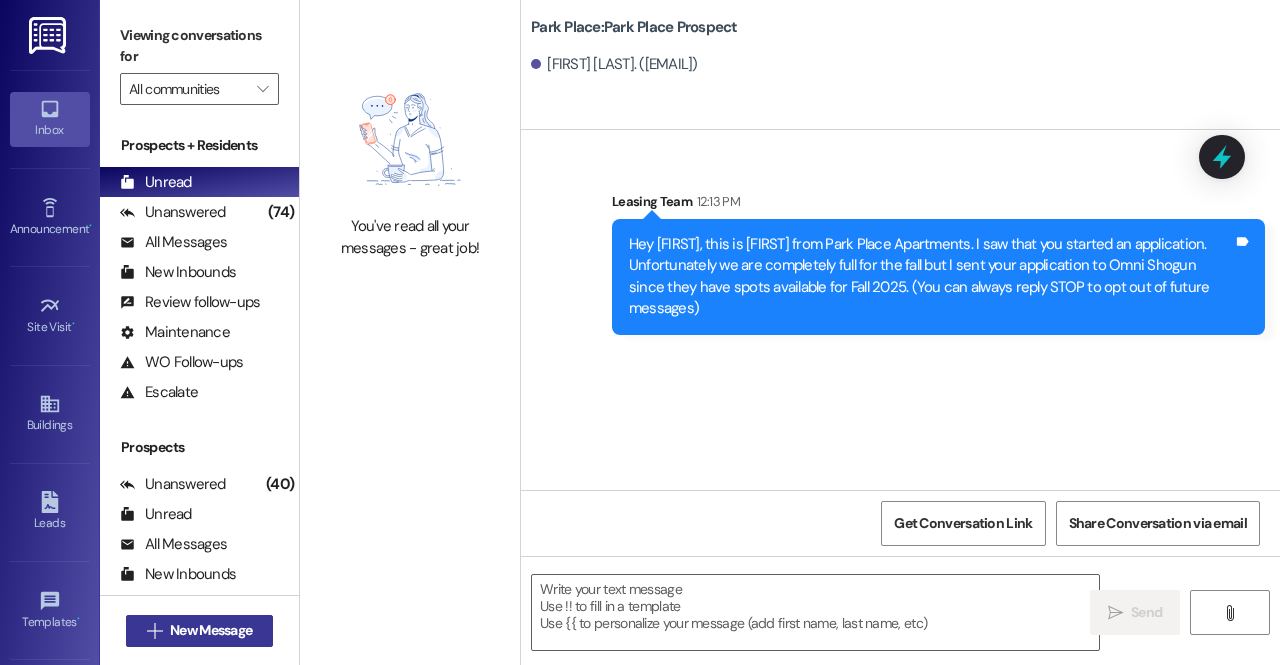 click on " New Message" at bounding box center [200, 631] 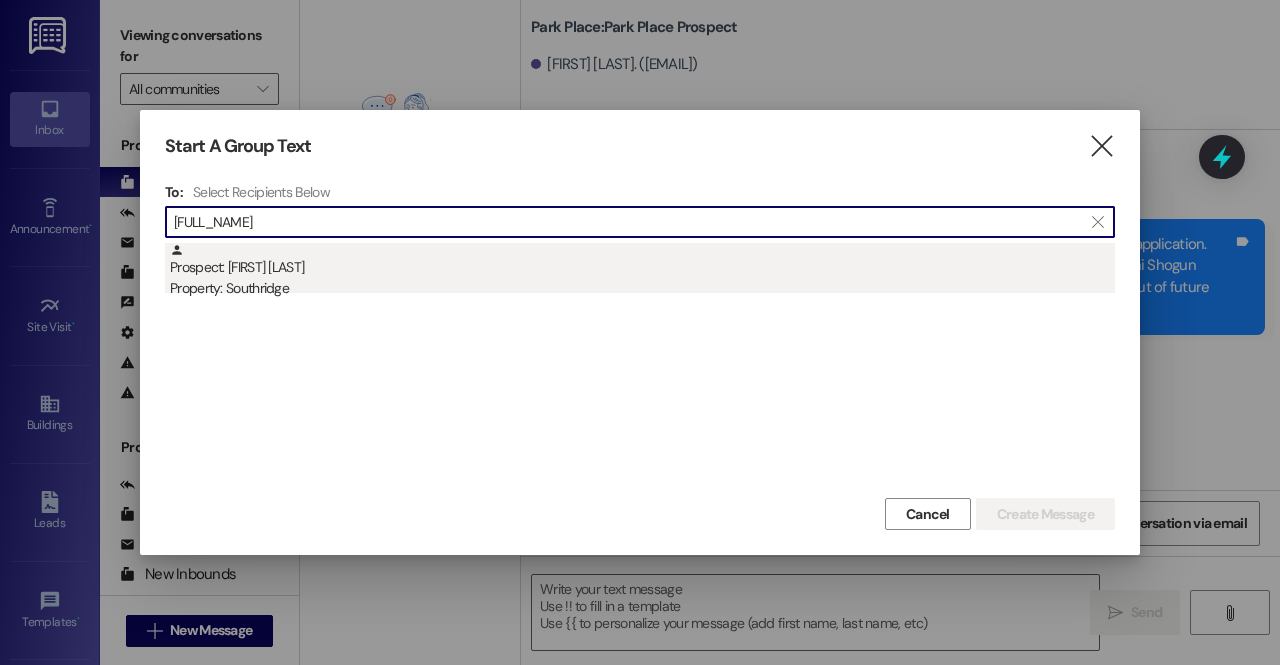 type on "Jit Ching" 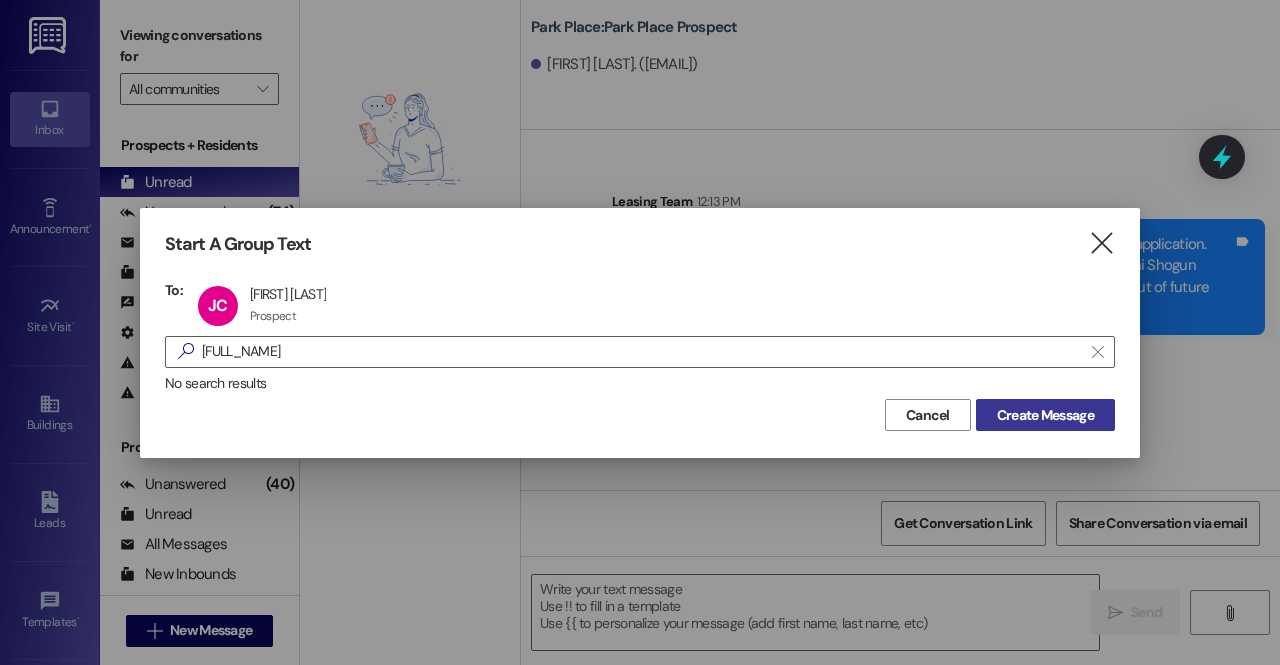 click on "Create Message" at bounding box center (1045, 415) 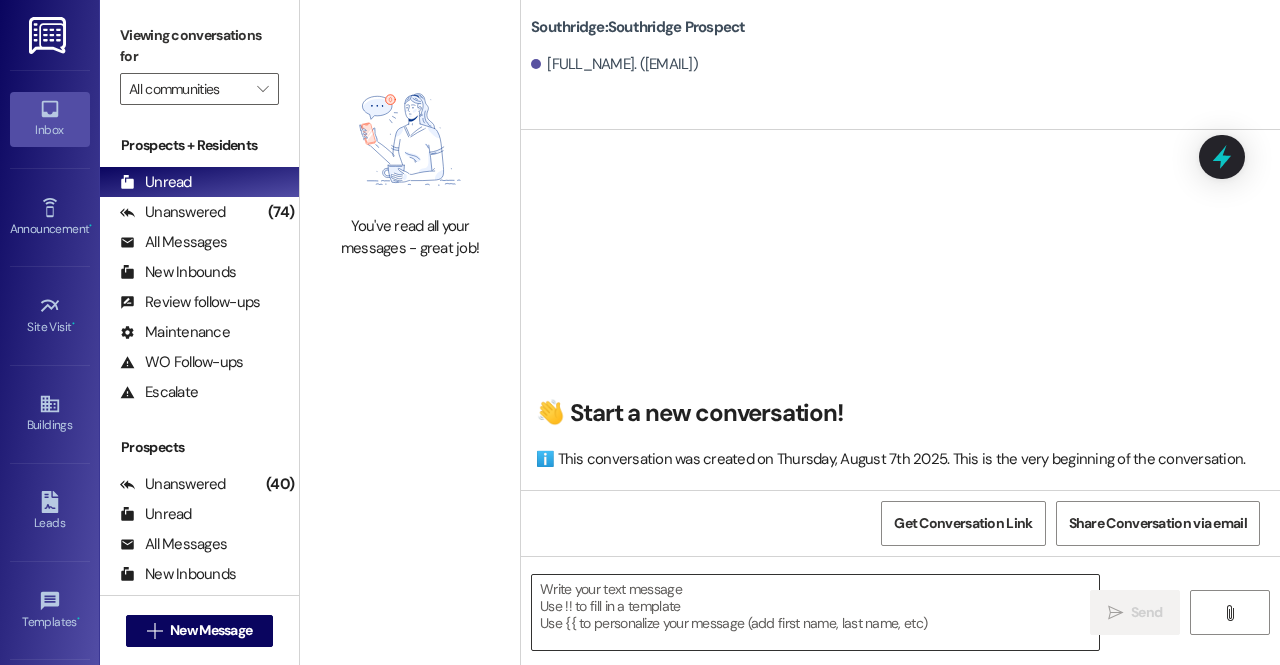 click at bounding box center [815, 612] 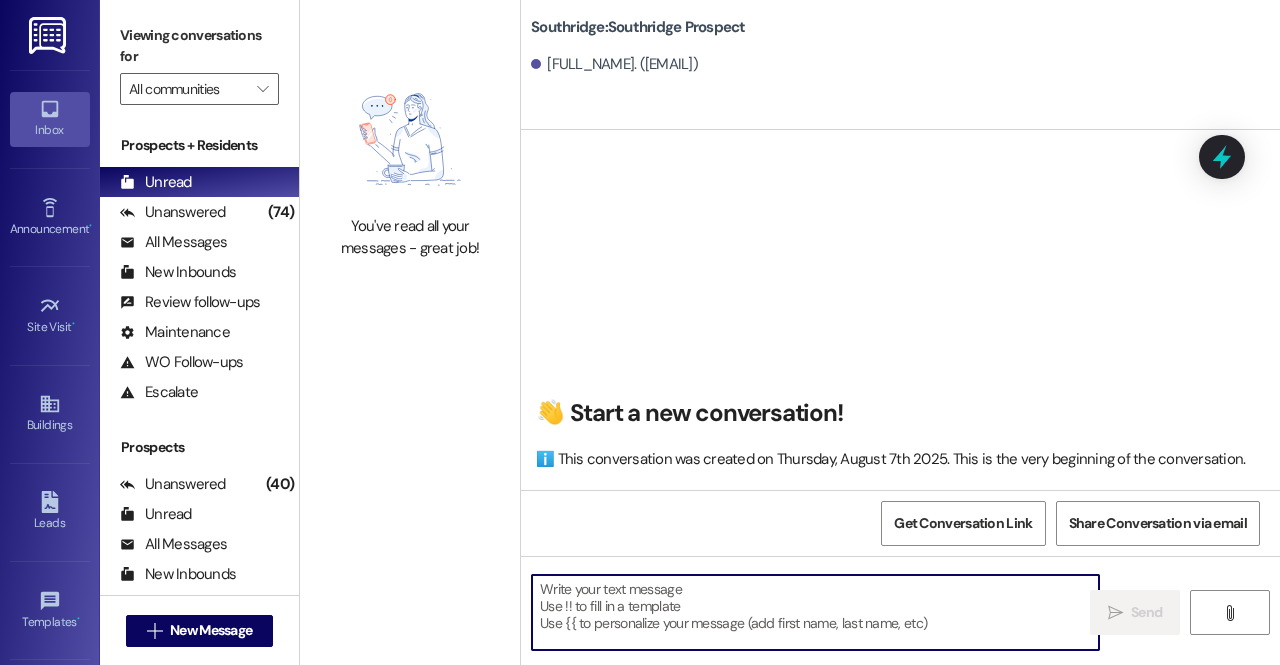 click at bounding box center (815, 612) 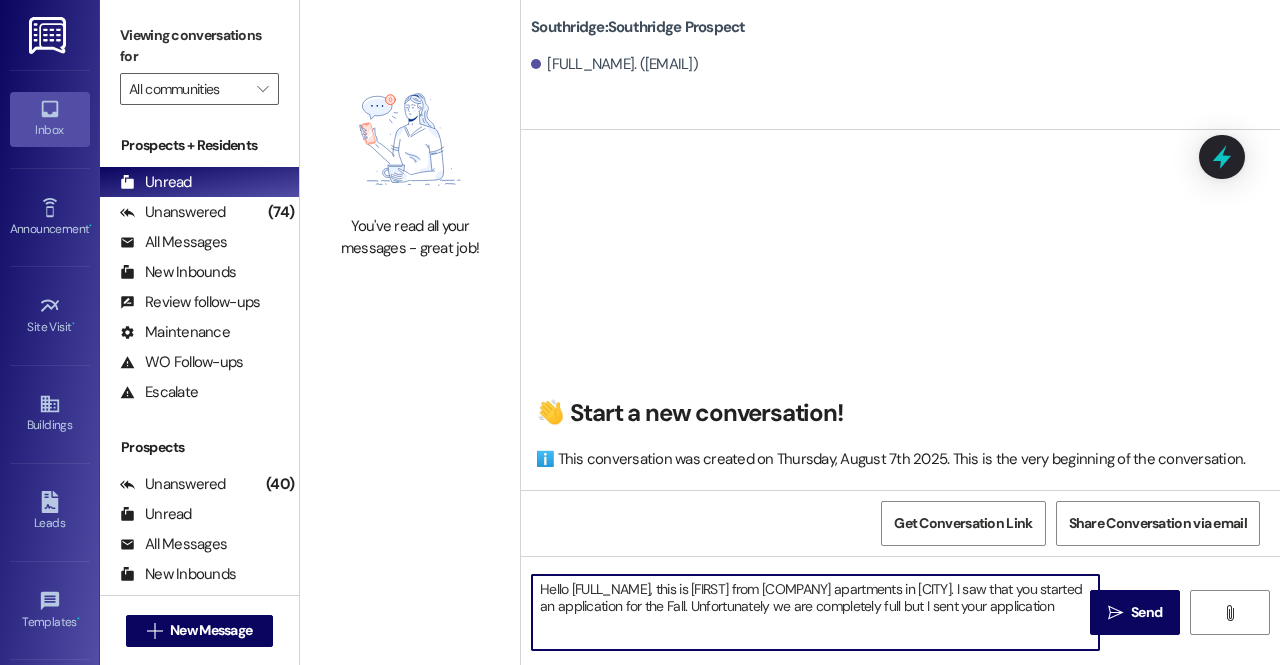 scroll, scrollTop: 0, scrollLeft: 0, axis: both 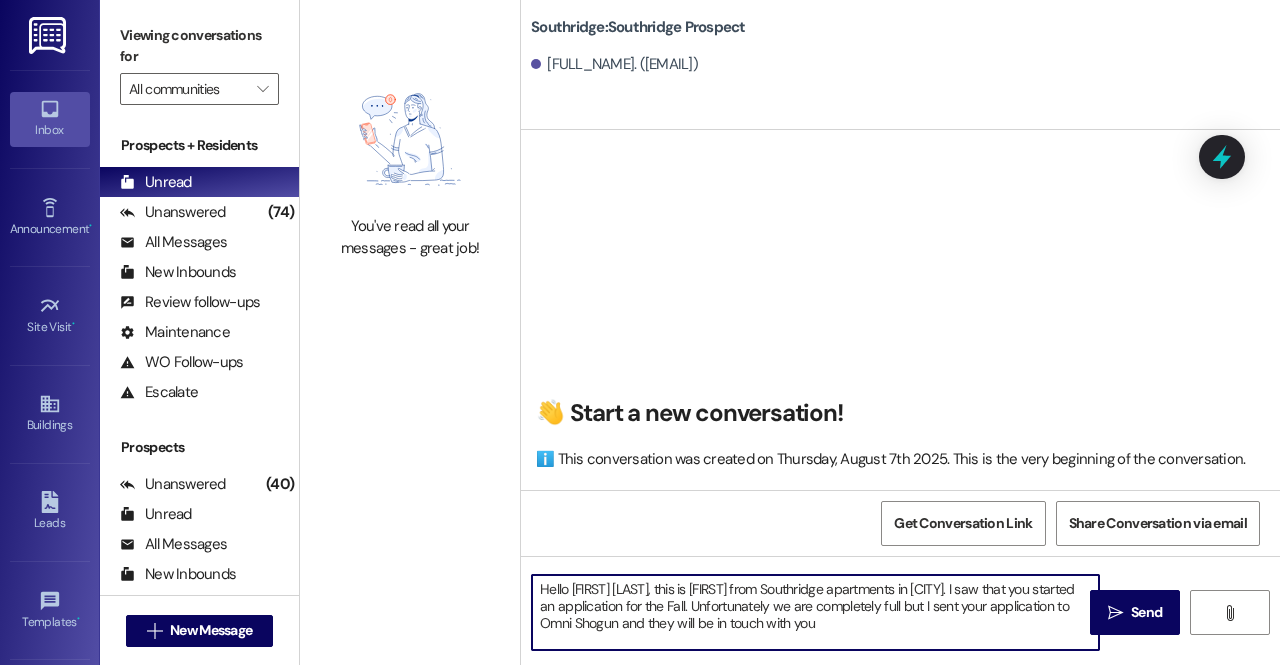 type on "Hello Jit Ching Lai, this is Alyssa from Southridge apartments in Provo. I saw that you started an application for the Fall. Unfortunately we are completely full but I sent your application to Omni Shogun and they will be in touch with you!" 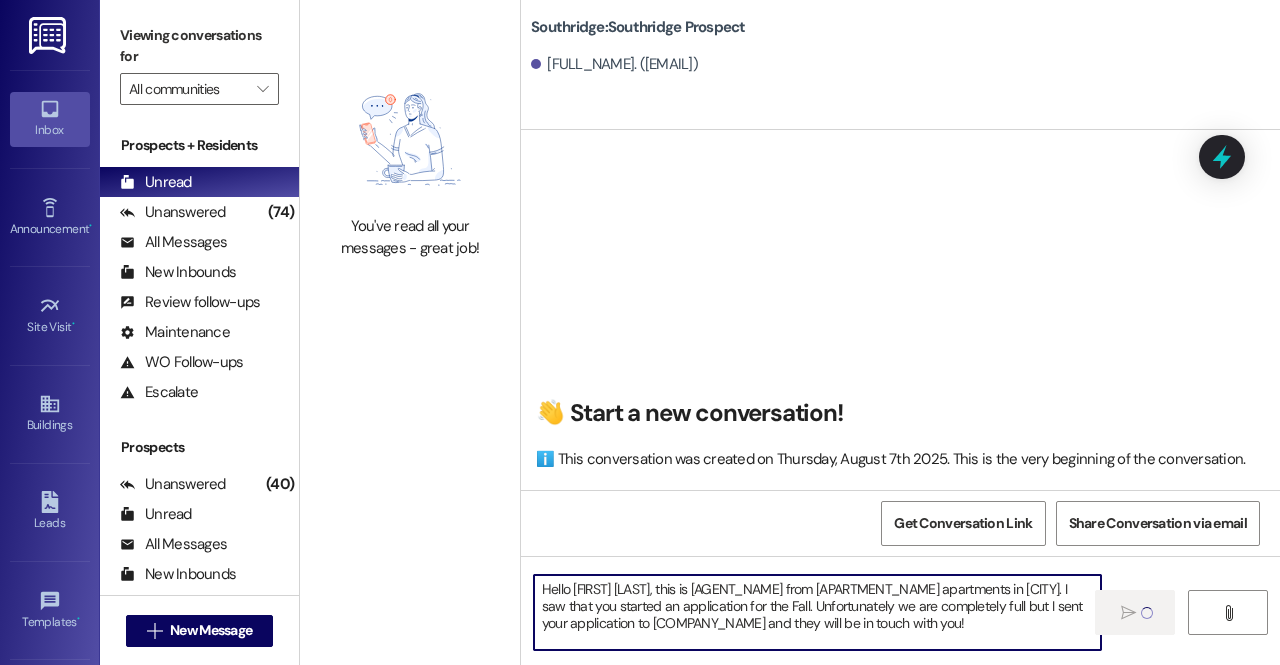 type 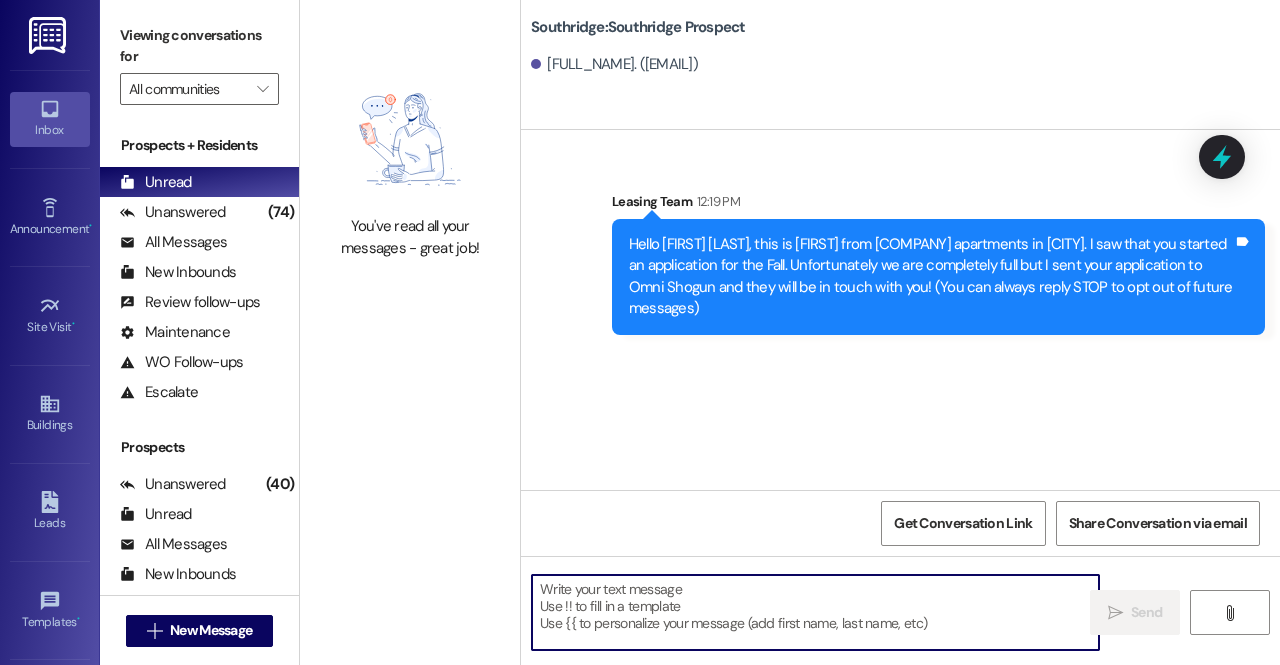 scroll, scrollTop: 0, scrollLeft: 0, axis: both 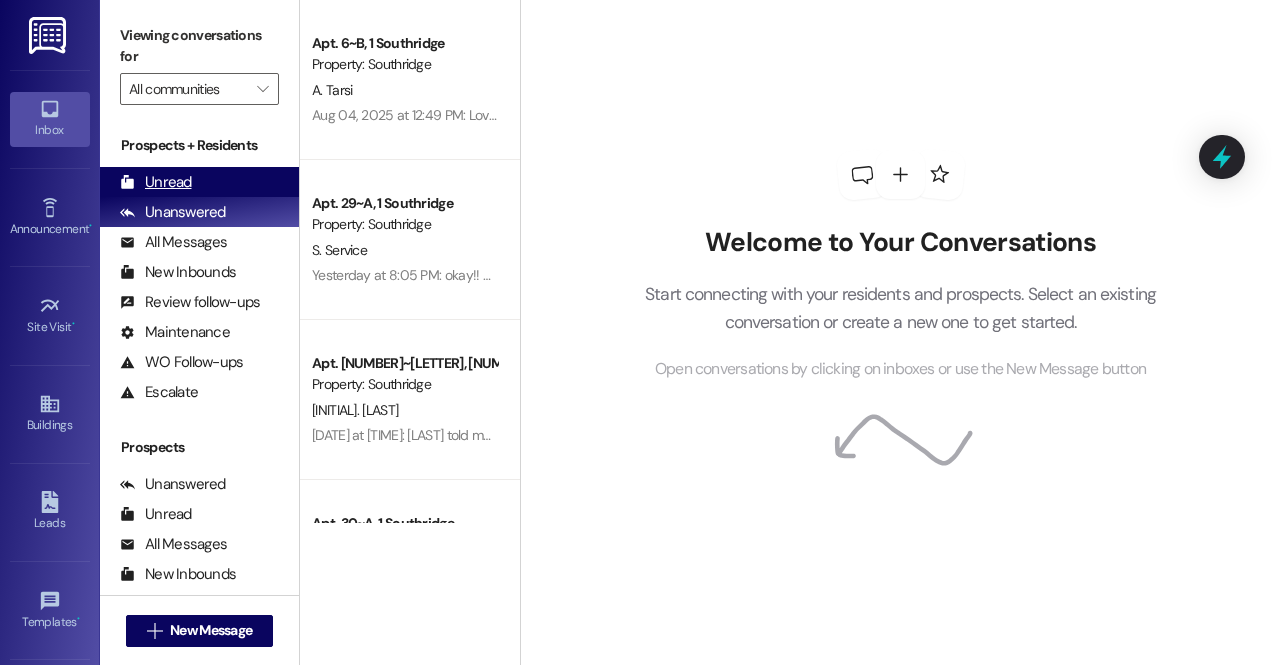 click on "Unread (0)" at bounding box center [199, 182] 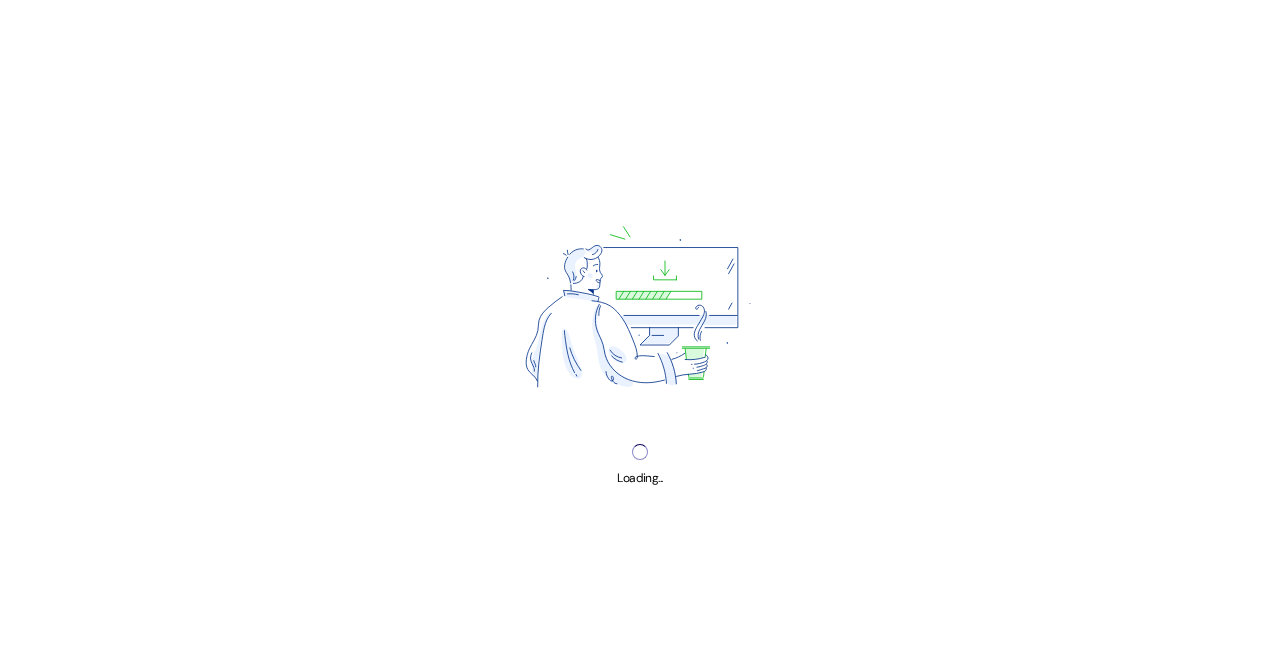 scroll, scrollTop: 0, scrollLeft: 0, axis: both 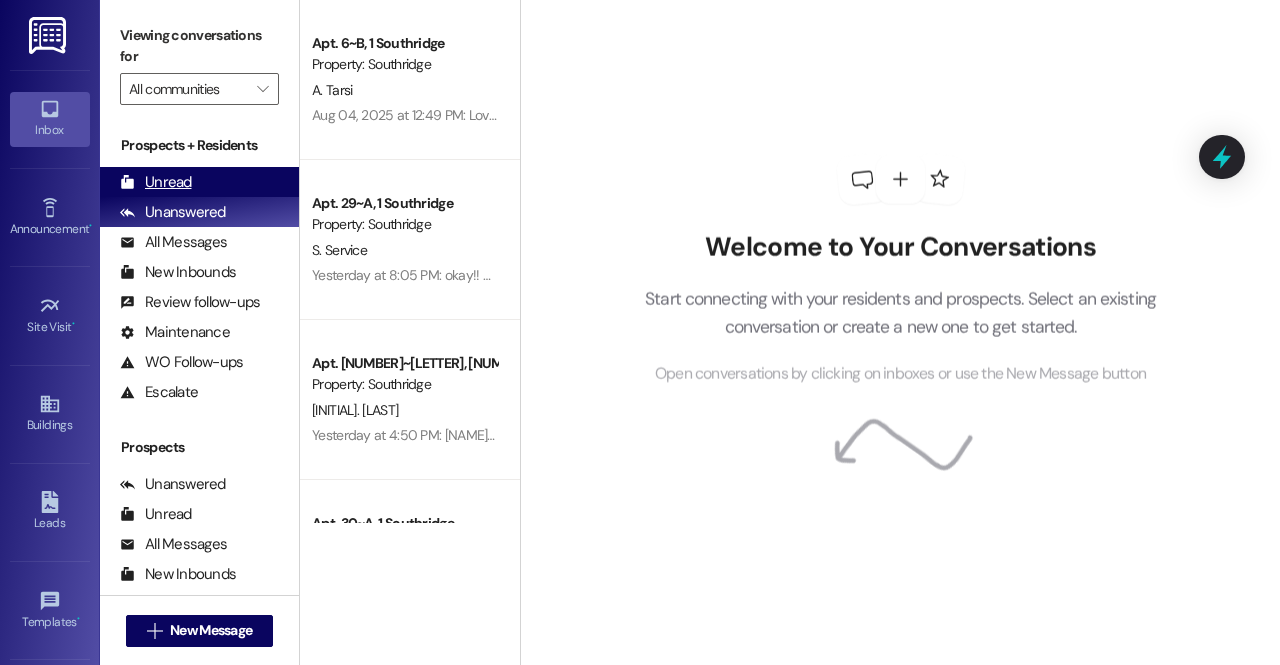 click on "Unread (0)" at bounding box center [199, 182] 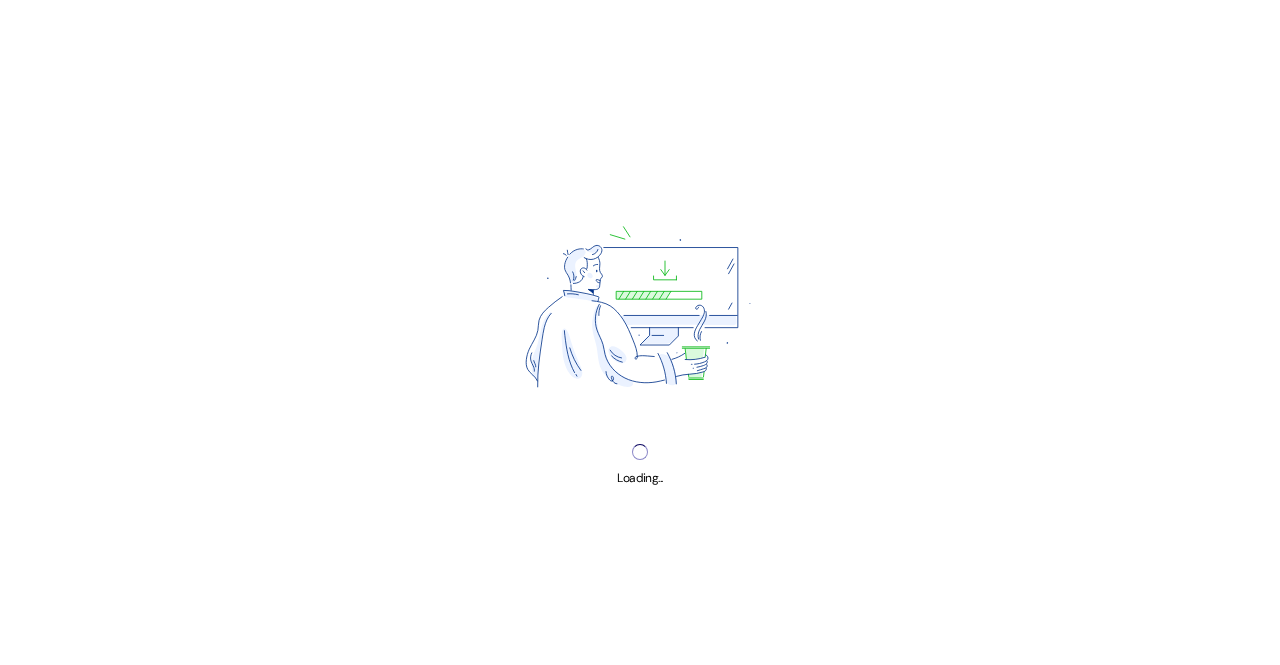 scroll, scrollTop: 0, scrollLeft: 0, axis: both 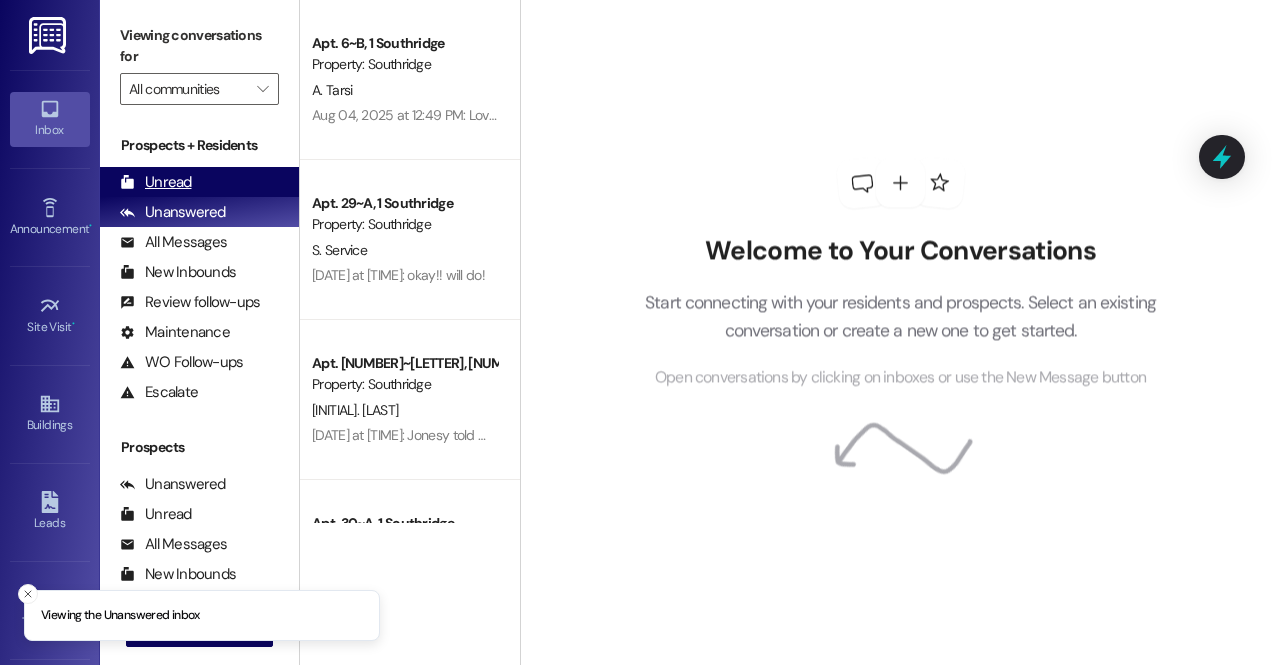 click on "Unread" at bounding box center [156, 182] 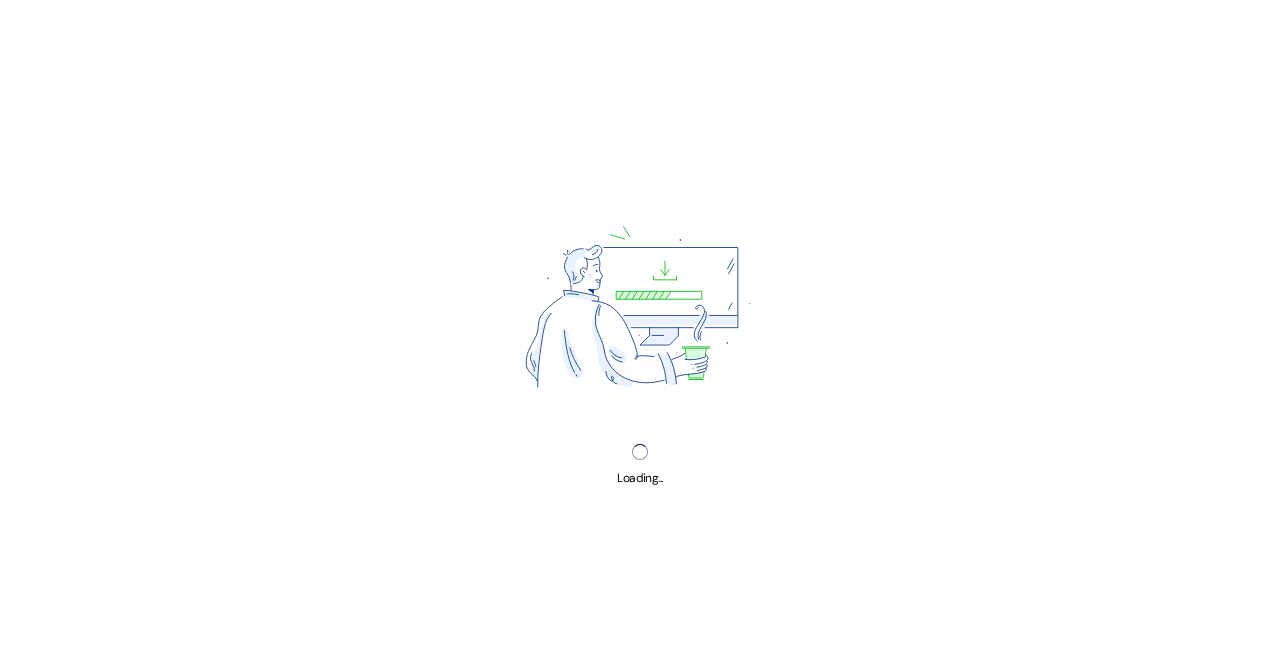 scroll, scrollTop: 0, scrollLeft: 0, axis: both 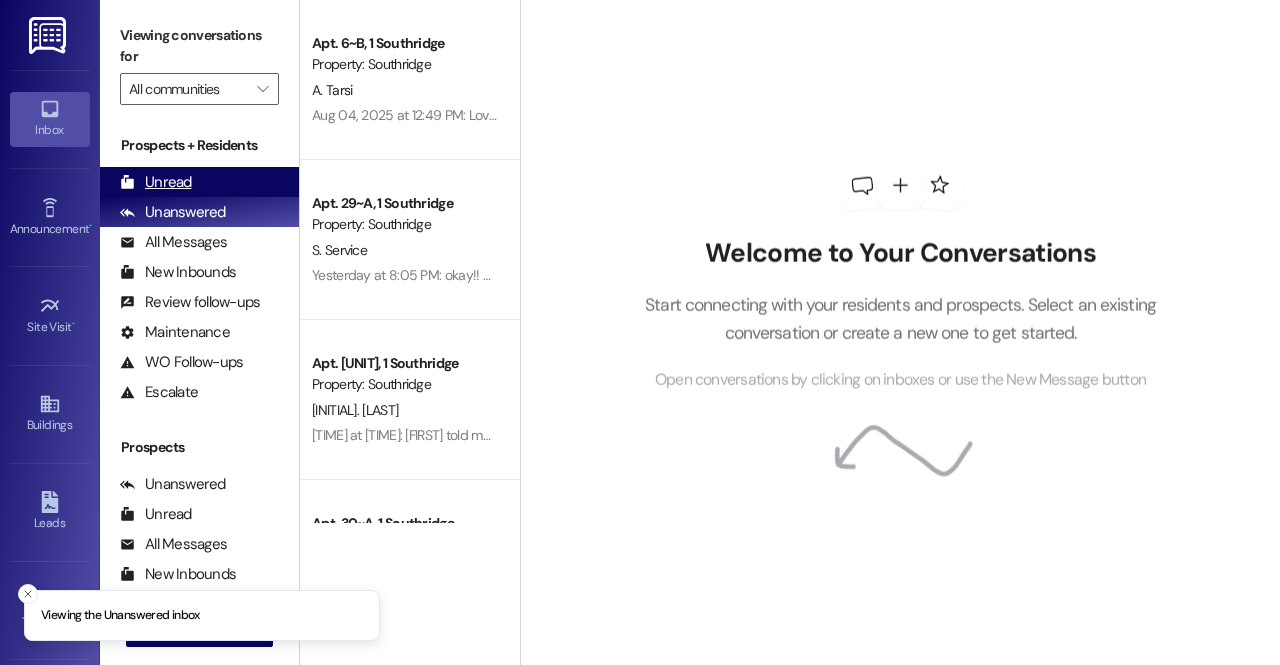 click on "Unread" at bounding box center (156, 182) 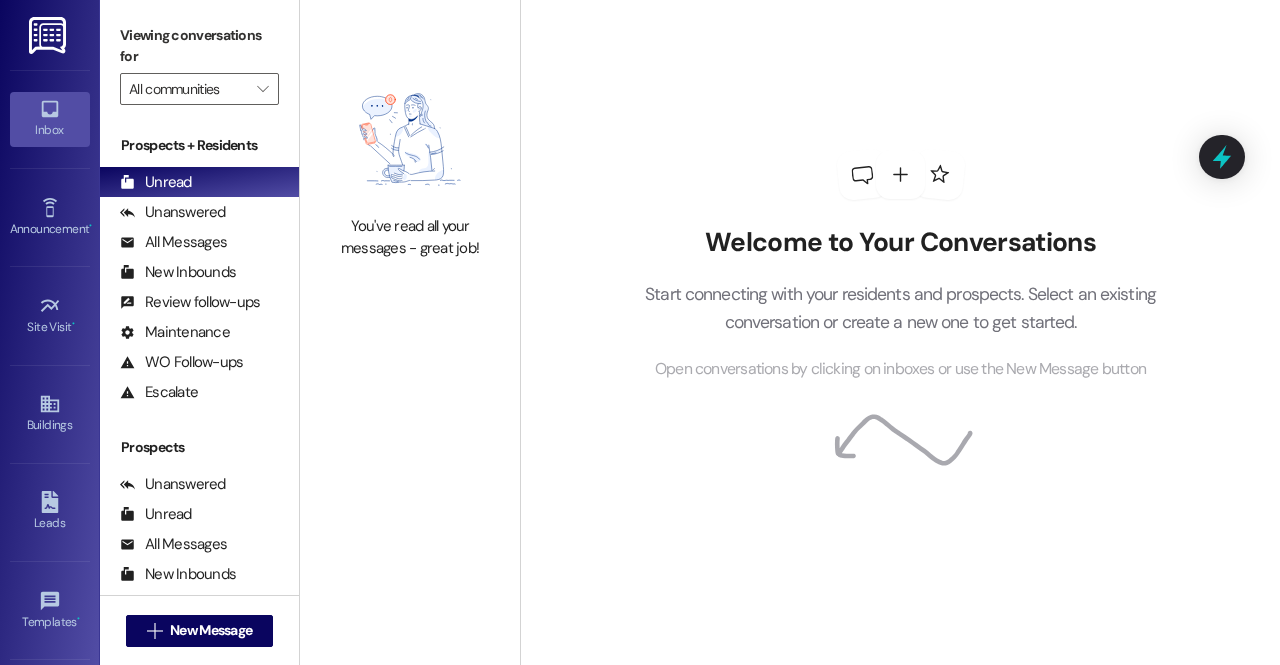 click on "Viewing conversations for All communities " at bounding box center (199, 62) 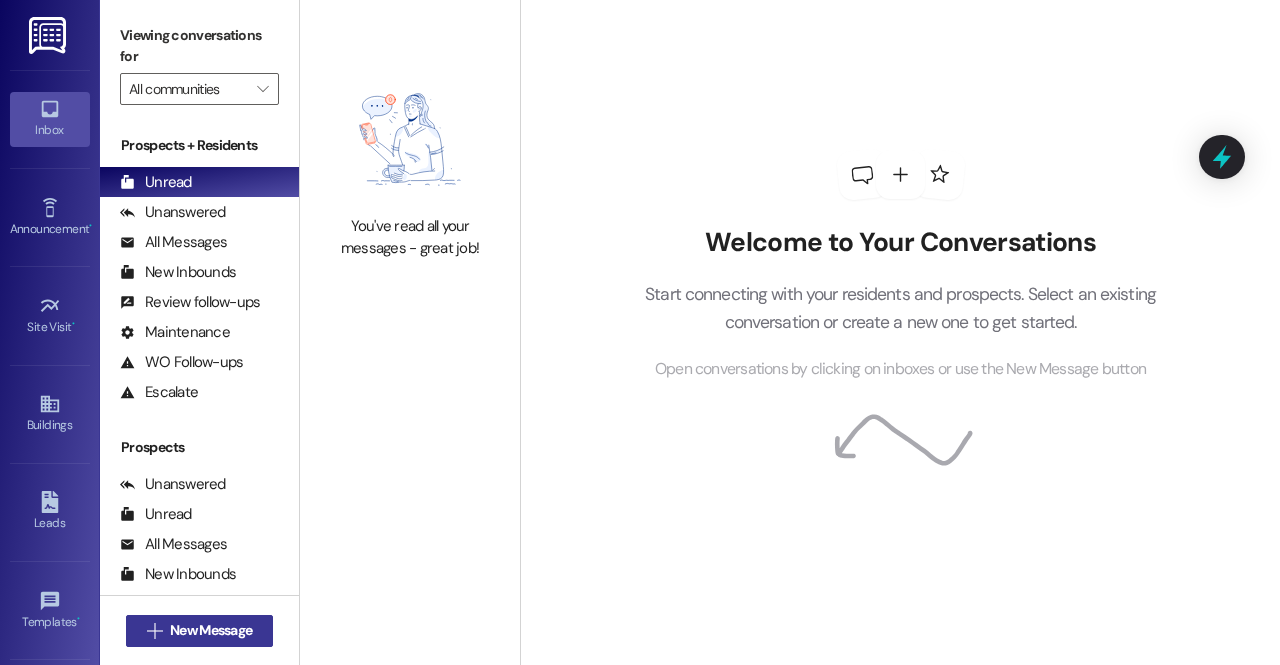 click on "New Message" at bounding box center [211, 630] 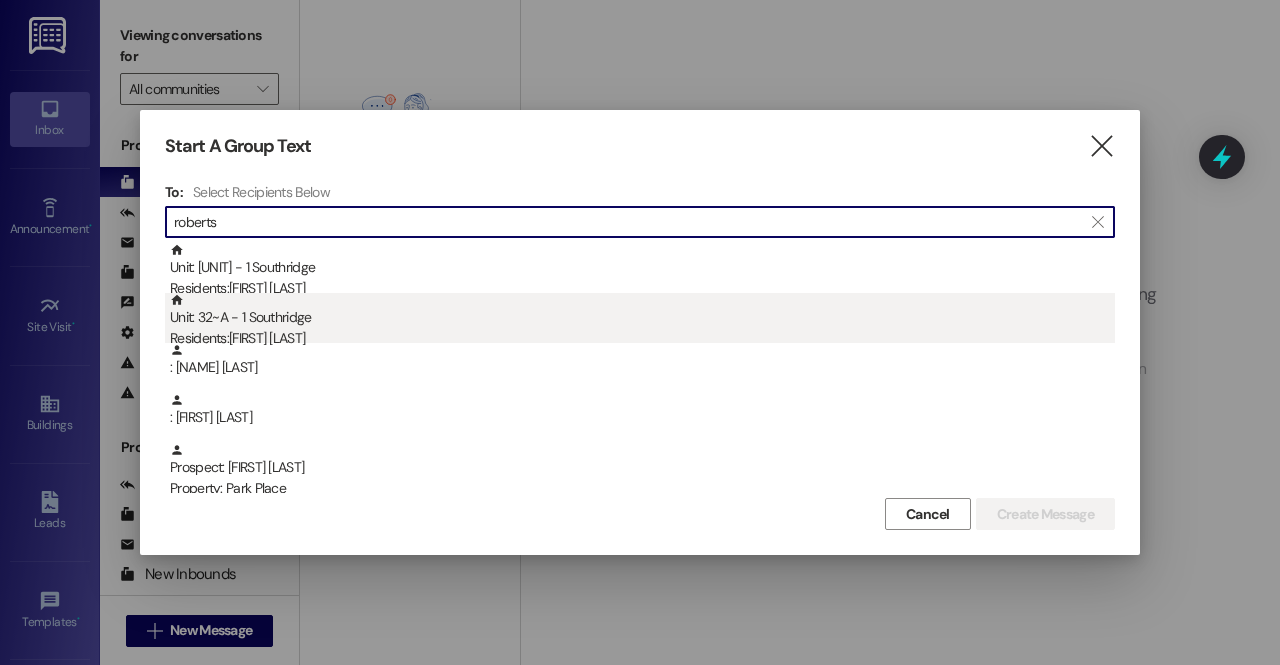 type on "roberts" 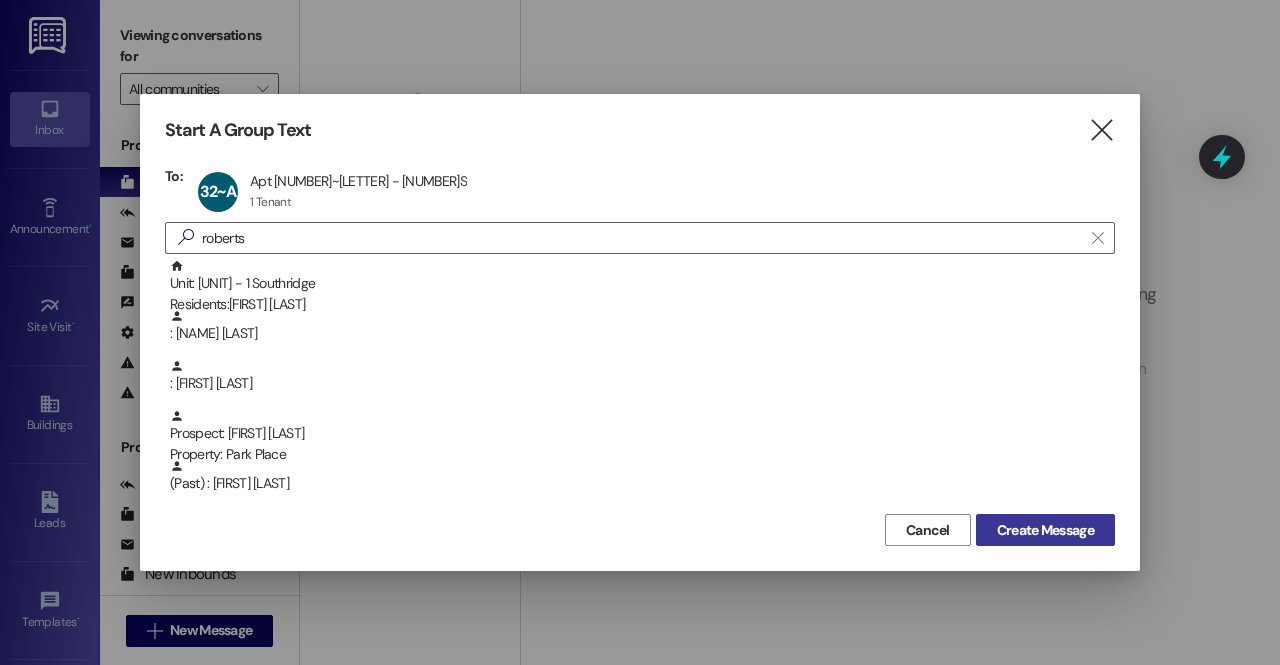 click on "Create Message" at bounding box center (1045, 530) 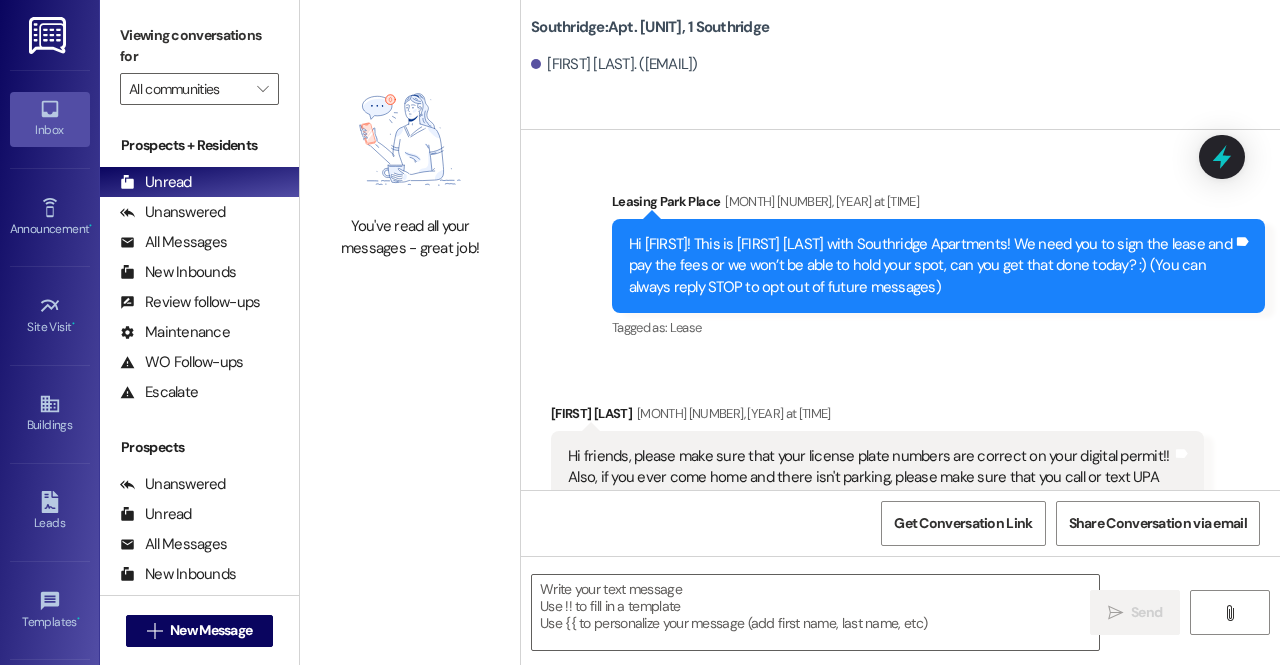 scroll, scrollTop: 41494, scrollLeft: 0, axis: vertical 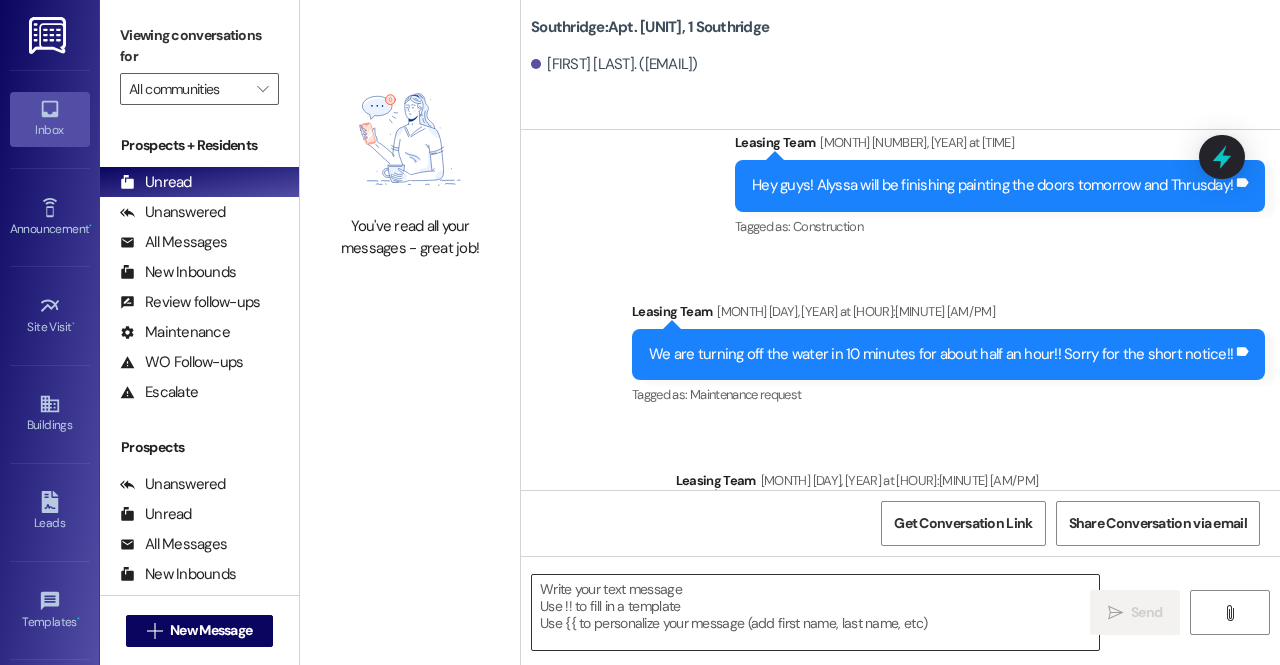 click at bounding box center (815, 612) 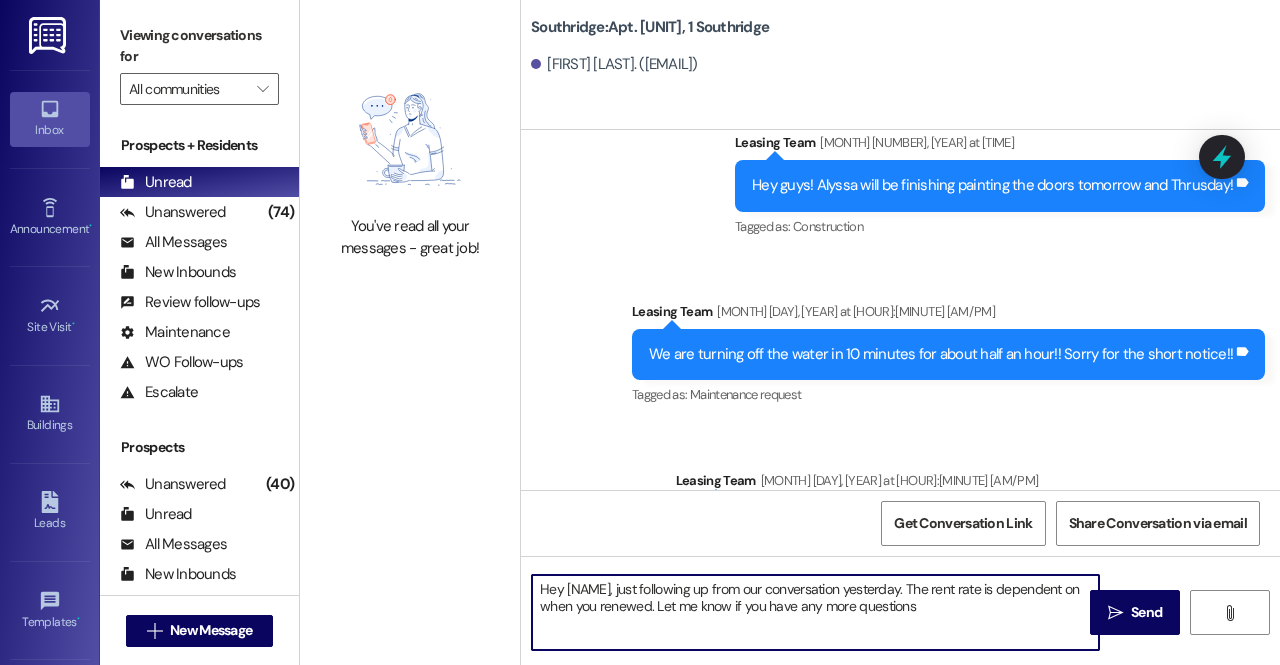 type on "Hey Emma, just following up from our conversation yesterday. The rent rate is dependent on when you renewed. Let me know if you have any more questions1" 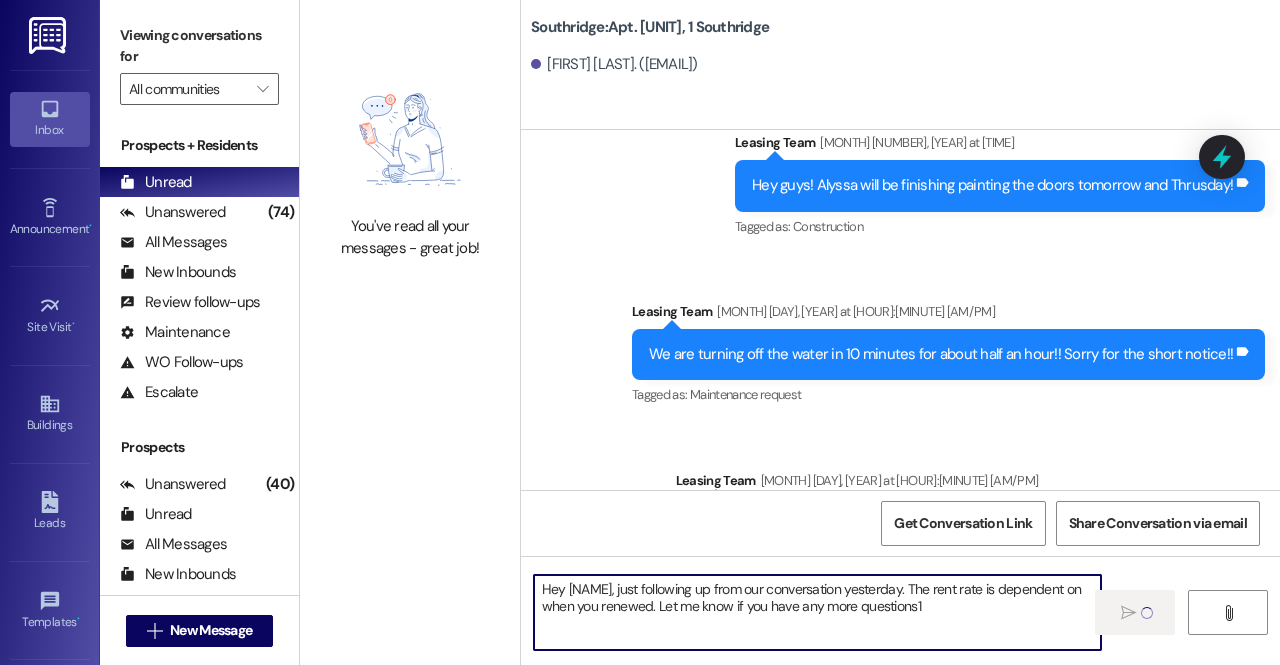 type 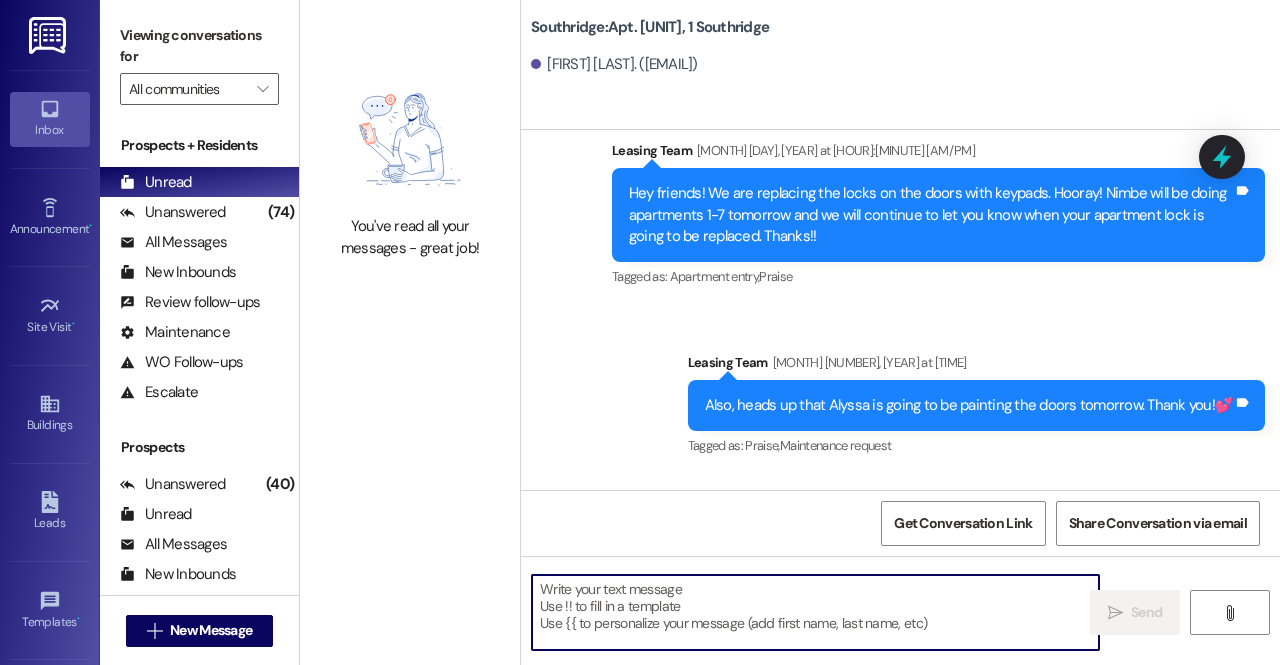 scroll, scrollTop: 41654, scrollLeft: 0, axis: vertical 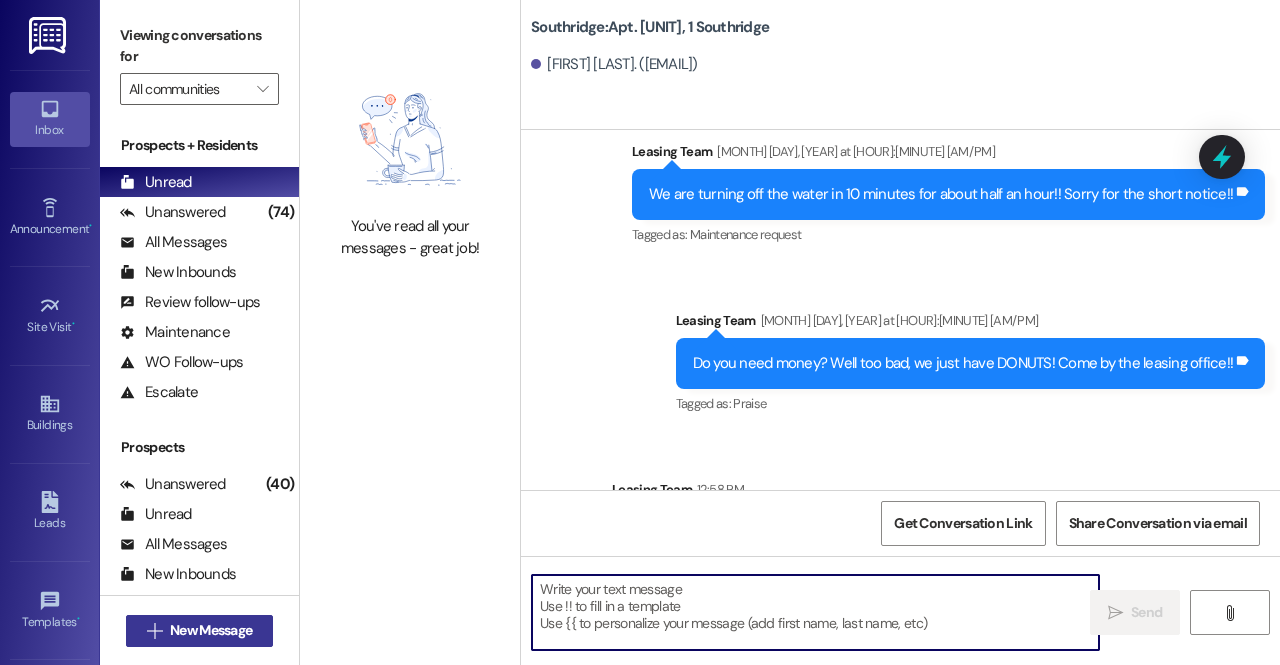 click on "New Message" at bounding box center (211, 630) 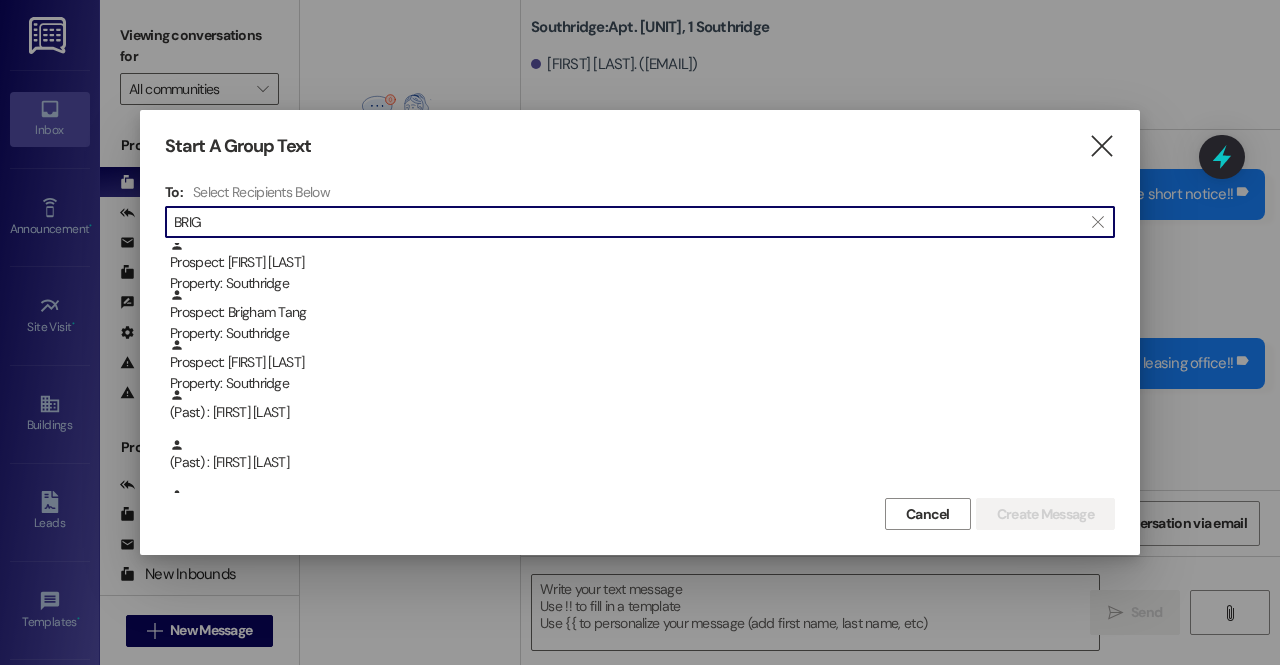 scroll, scrollTop: 214, scrollLeft: 0, axis: vertical 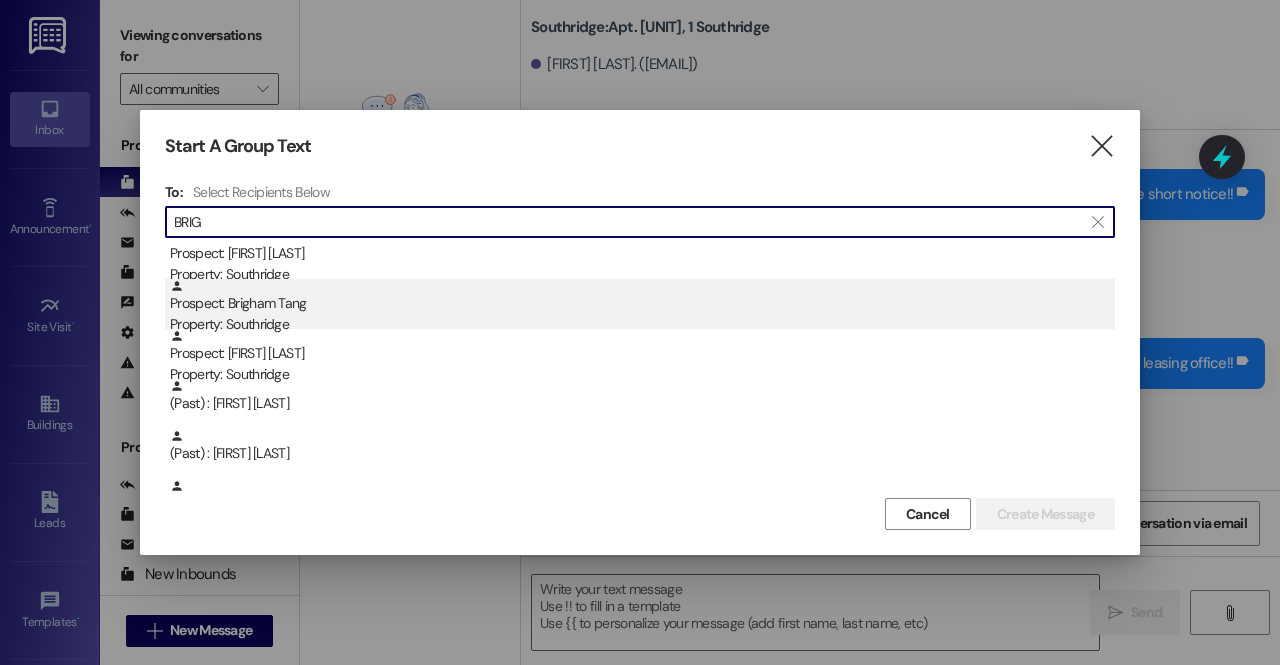 type on "BRIG" 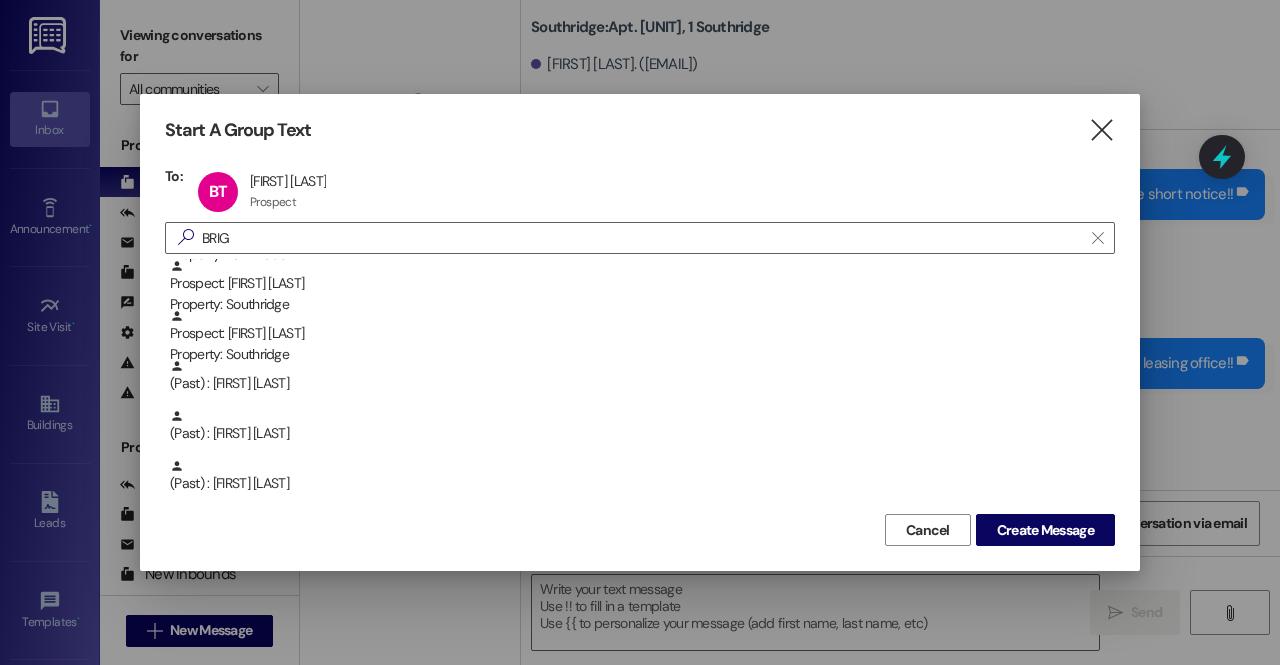 scroll, scrollTop: 200, scrollLeft: 0, axis: vertical 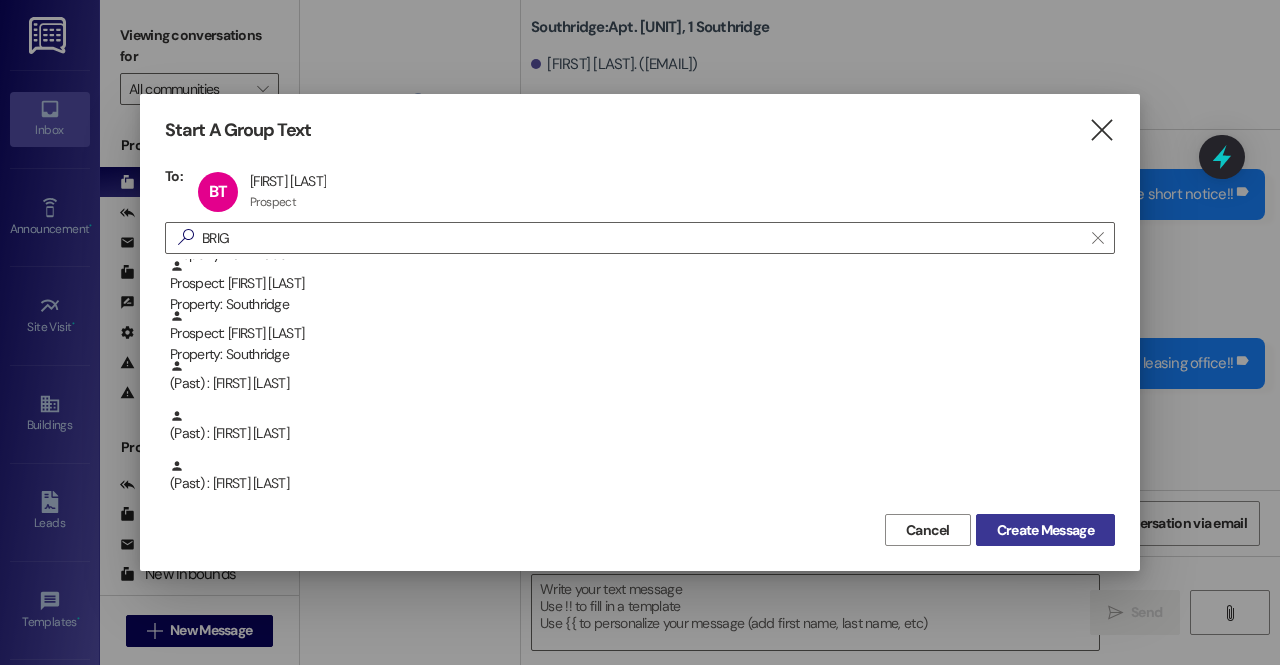 click on "Create Message" at bounding box center [1045, 530] 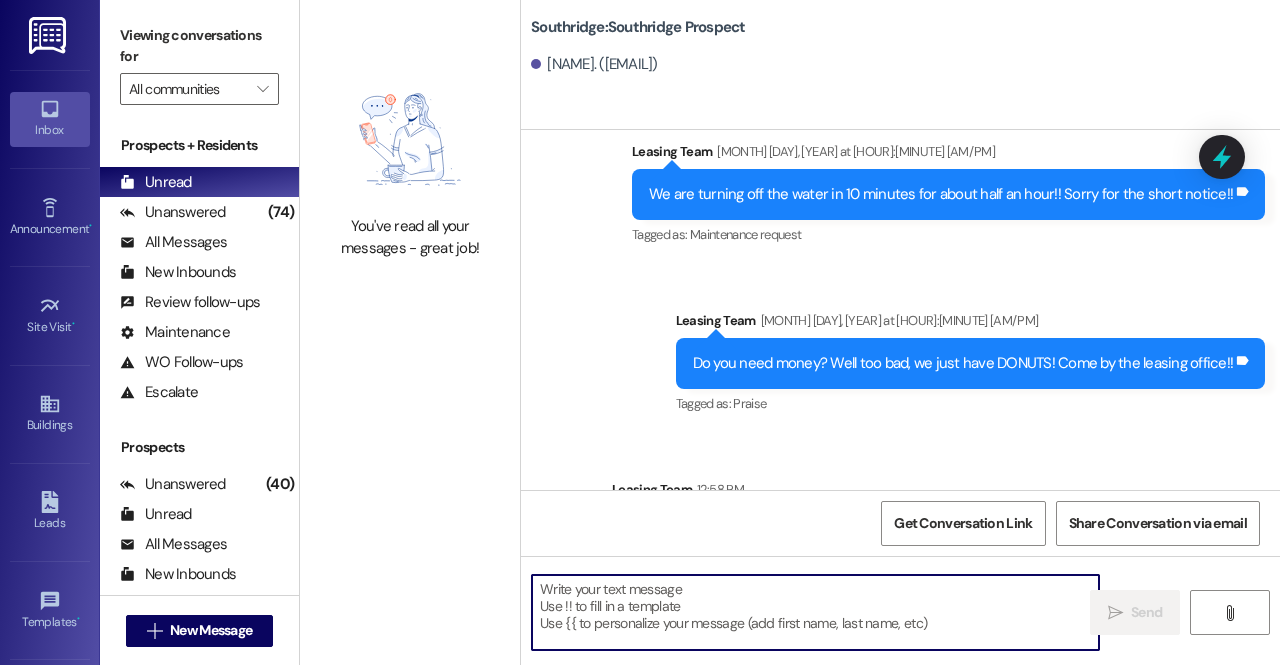 click at bounding box center (815, 612) 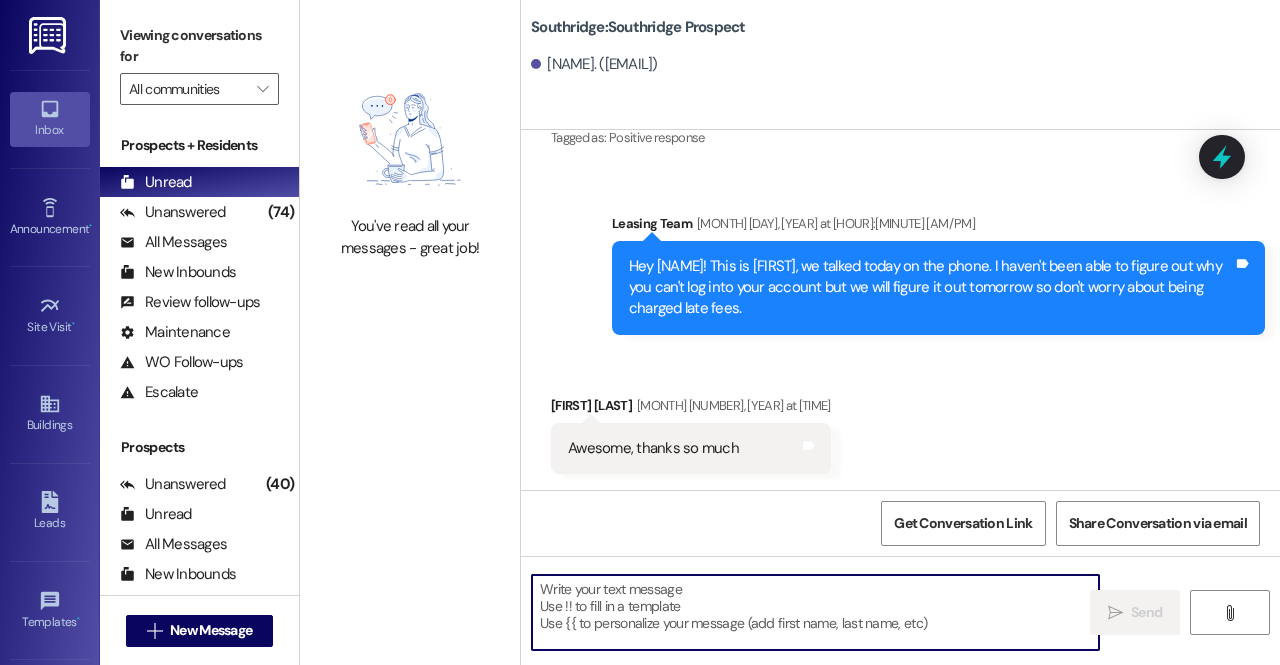 scroll, scrollTop: 2025, scrollLeft: 0, axis: vertical 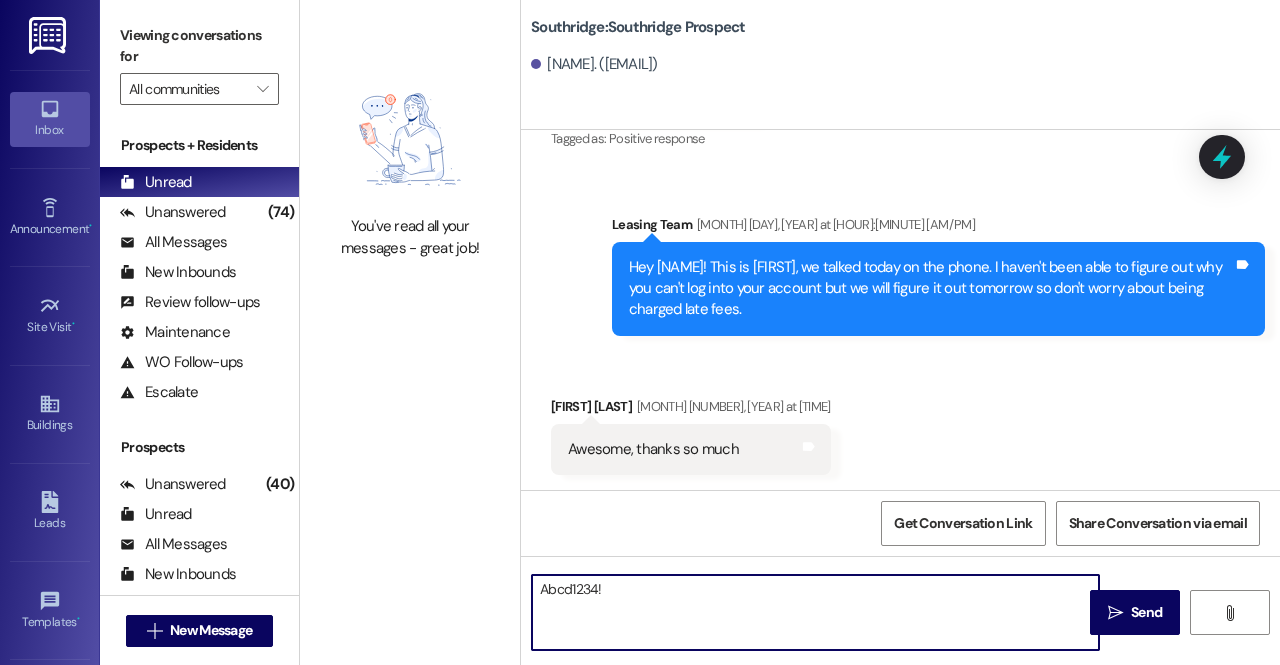 click on "Abcd1234!" at bounding box center (815, 612) 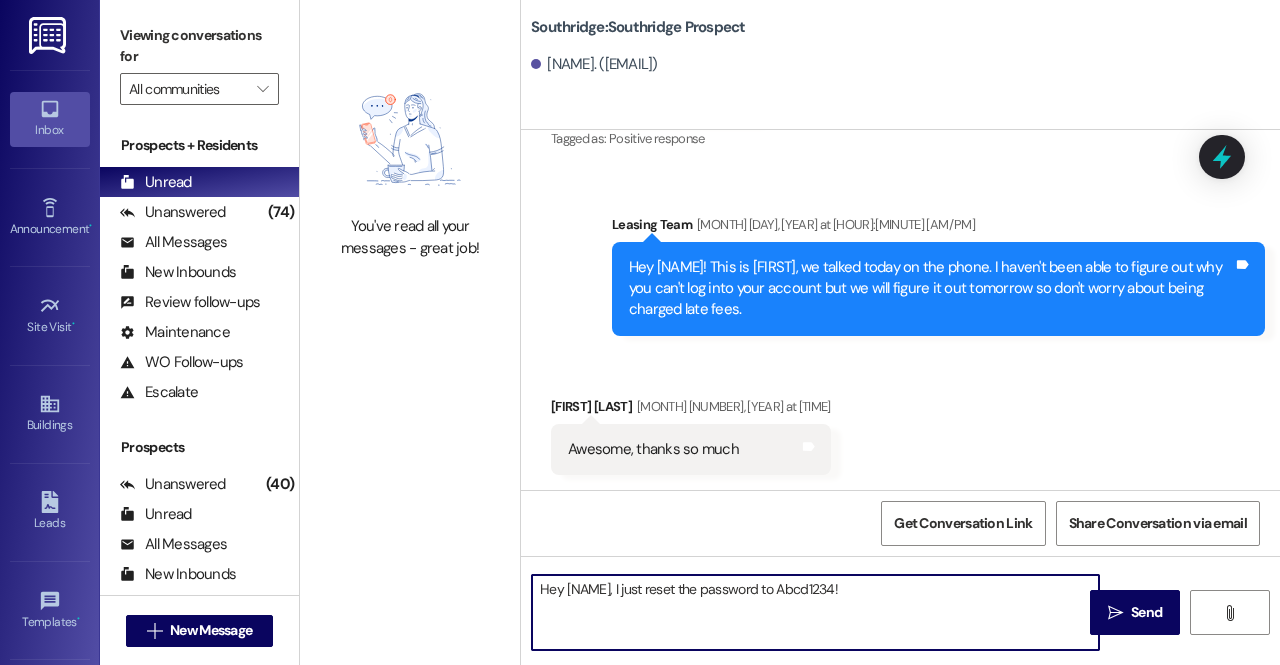click on "Hey Brigham, I just reset the password to Abcd1234!" at bounding box center [815, 612] 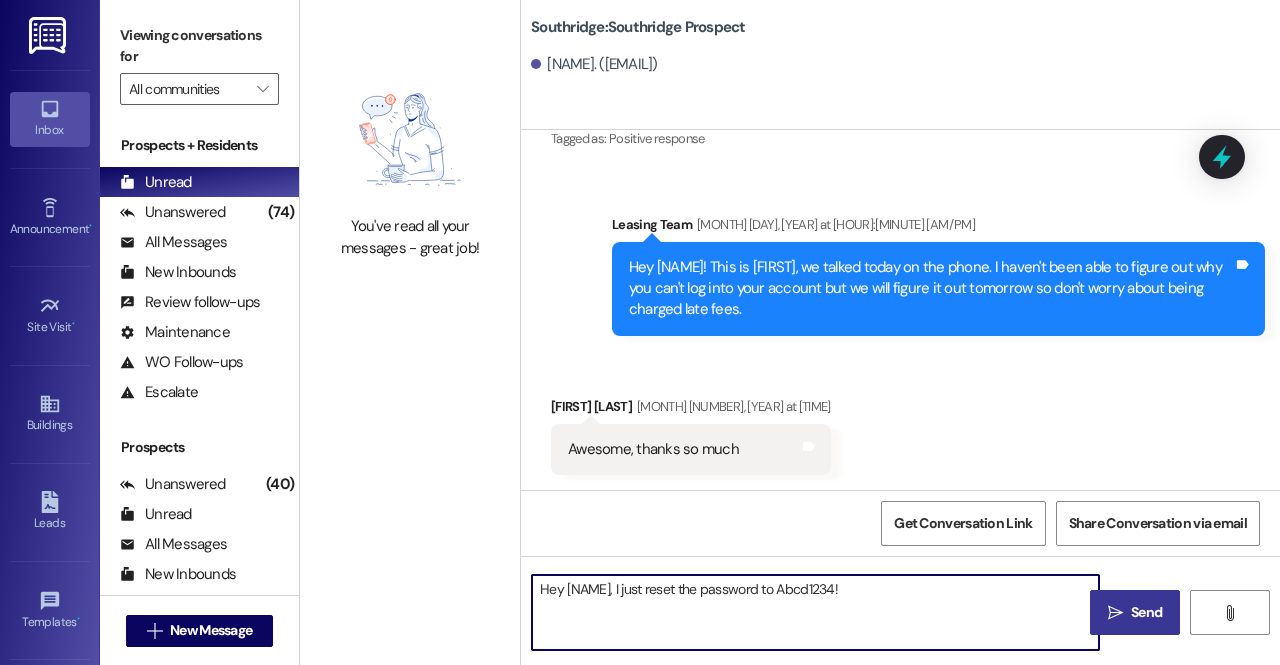 type on "Hey Brigham, I just reset the password to Abcd1234!" 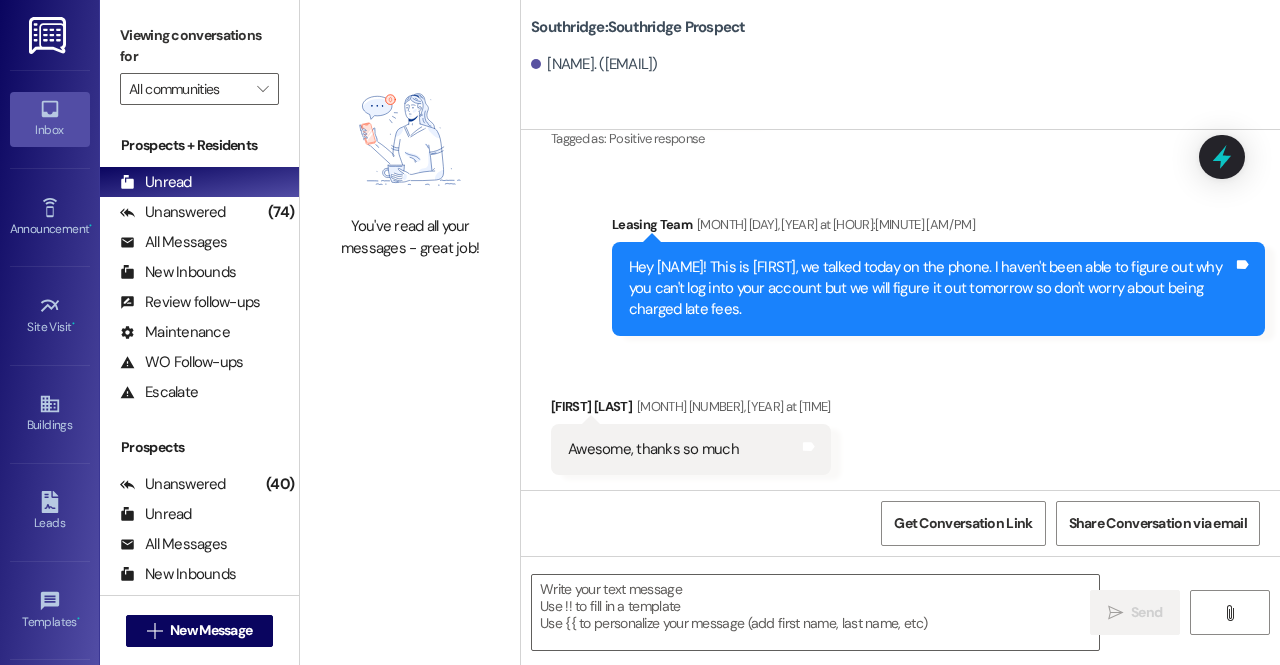 scroll, scrollTop: 2165, scrollLeft: 0, axis: vertical 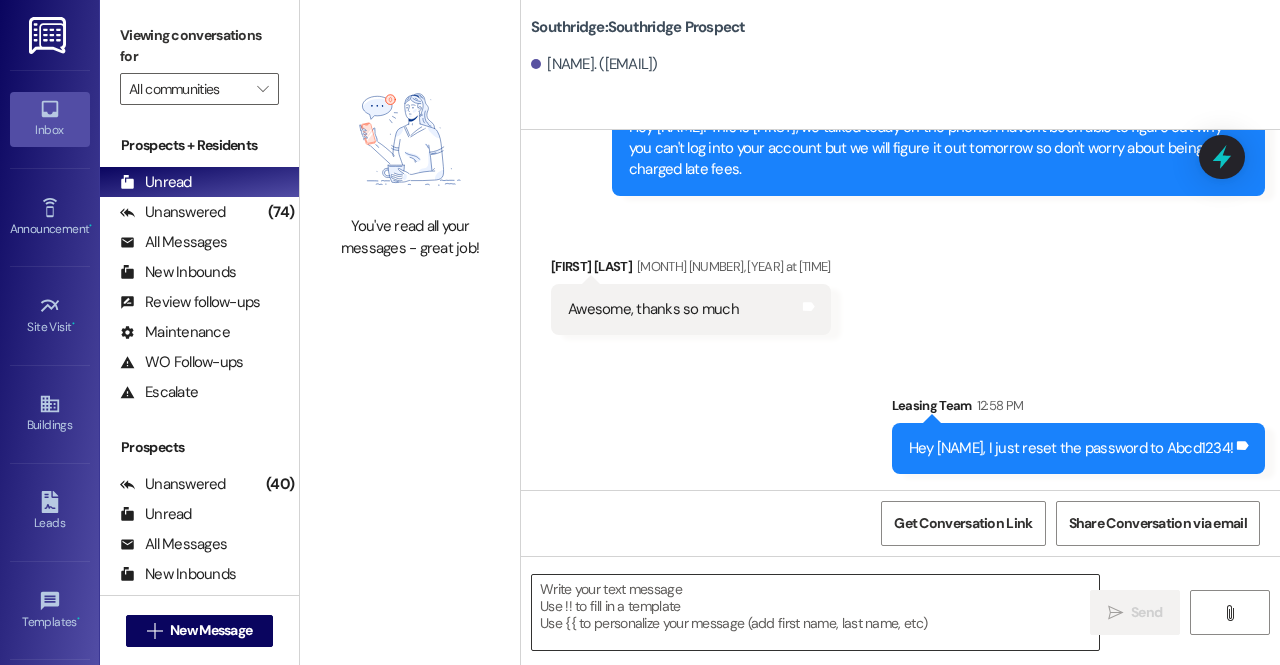 click at bounding box center [815, 612] 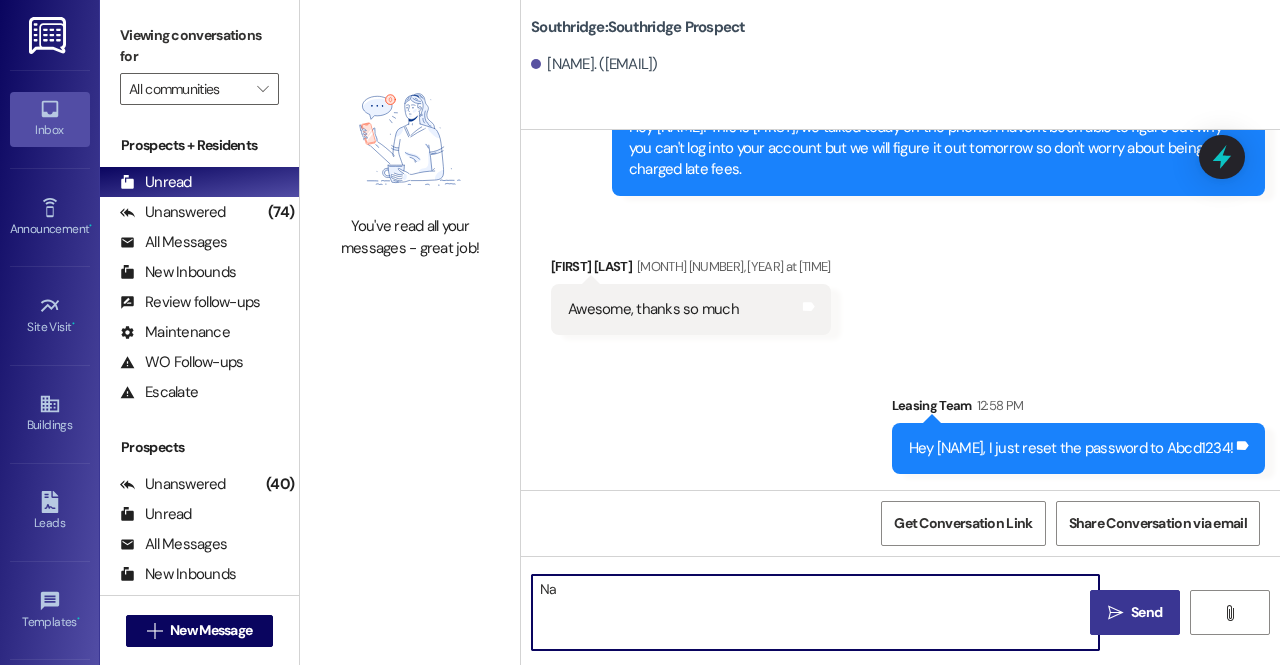 type on "N" 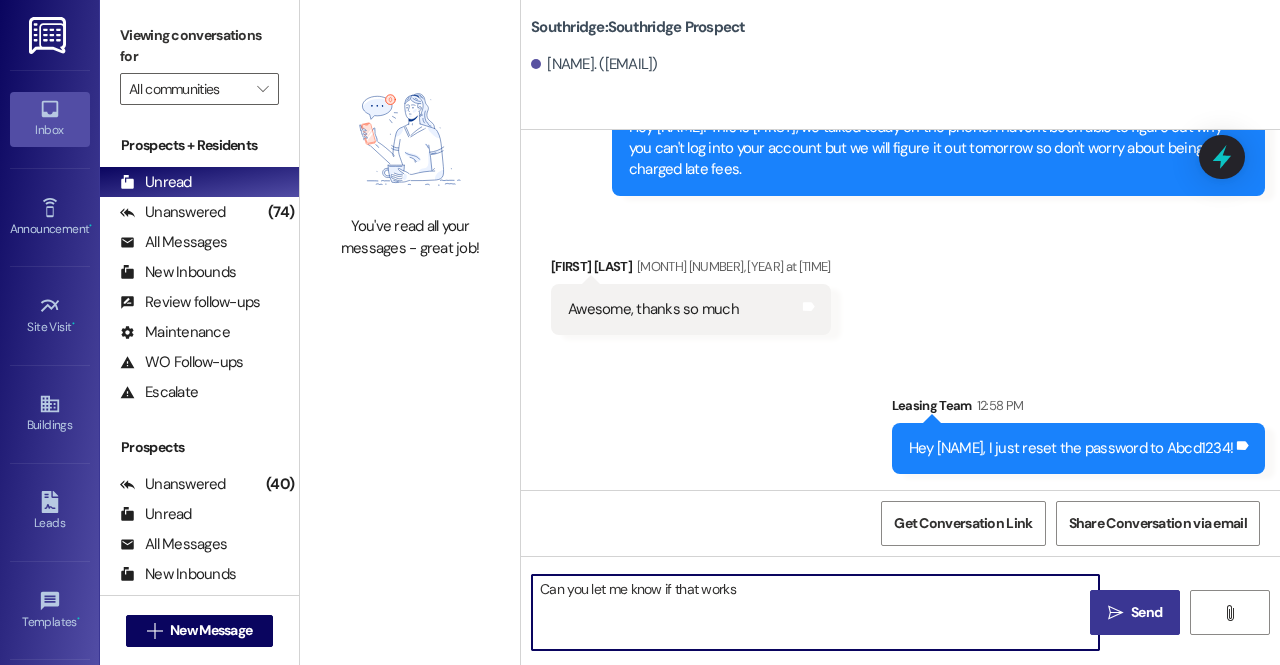 type on "Can you let me know if that works?" 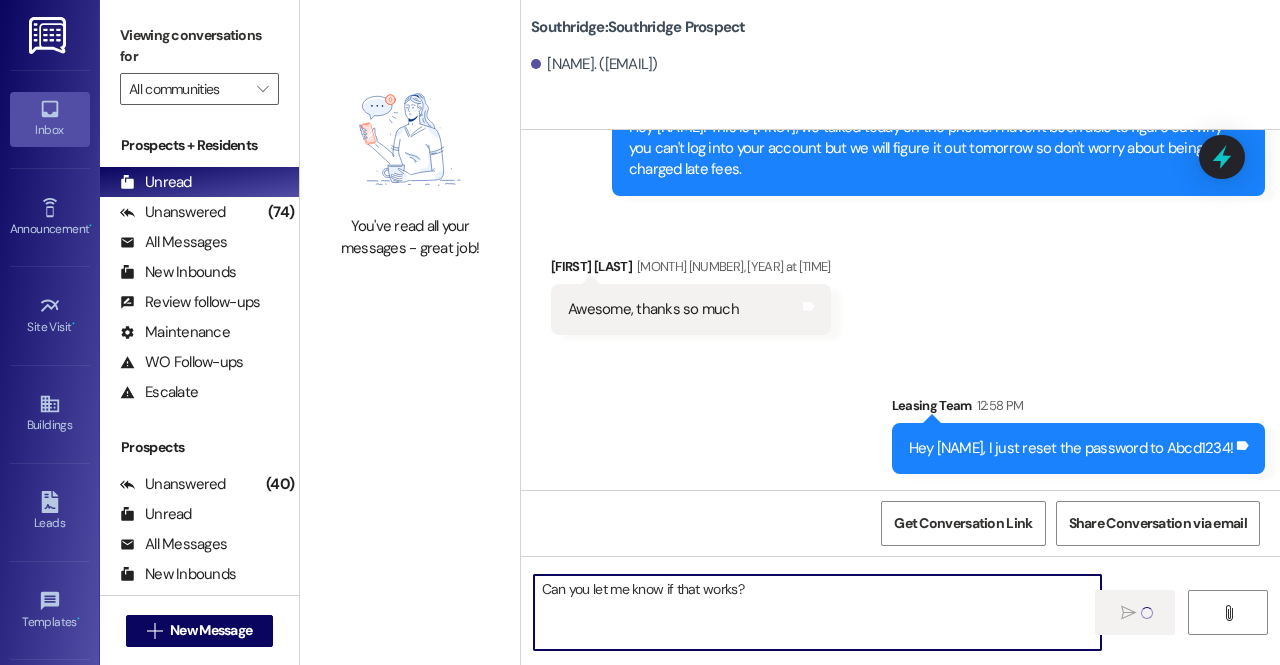 type 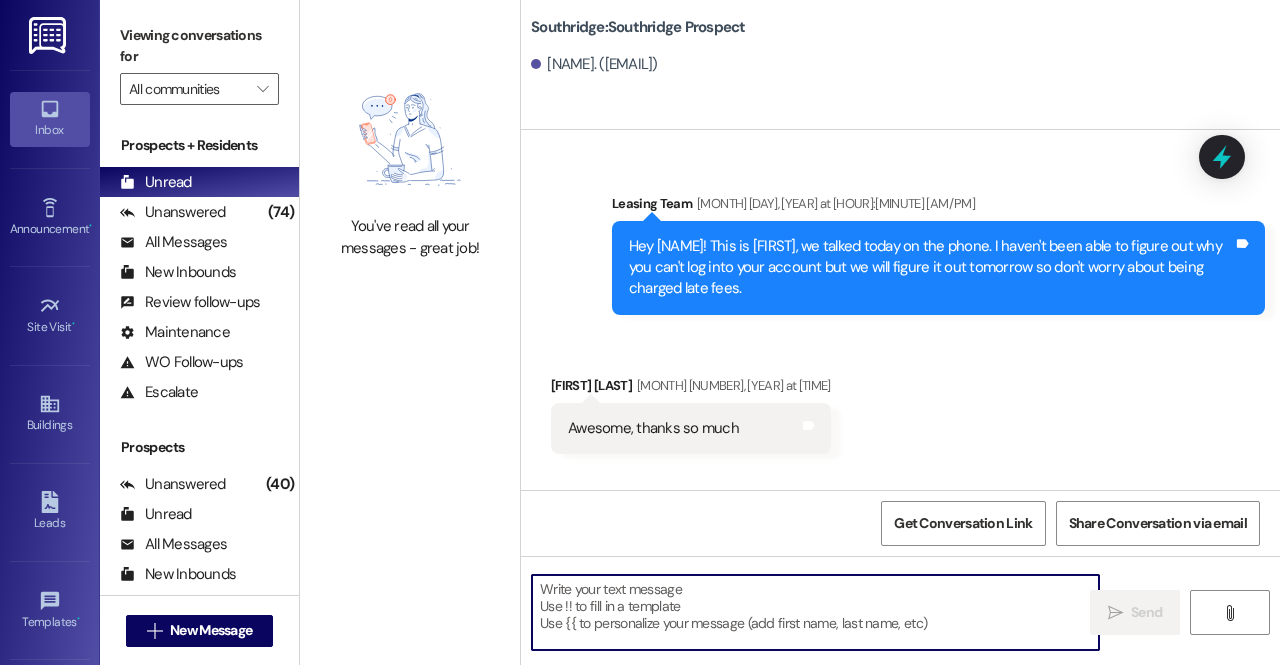 scroll, scrollTop: 2025, scrollLeft: 0, axis: vertical 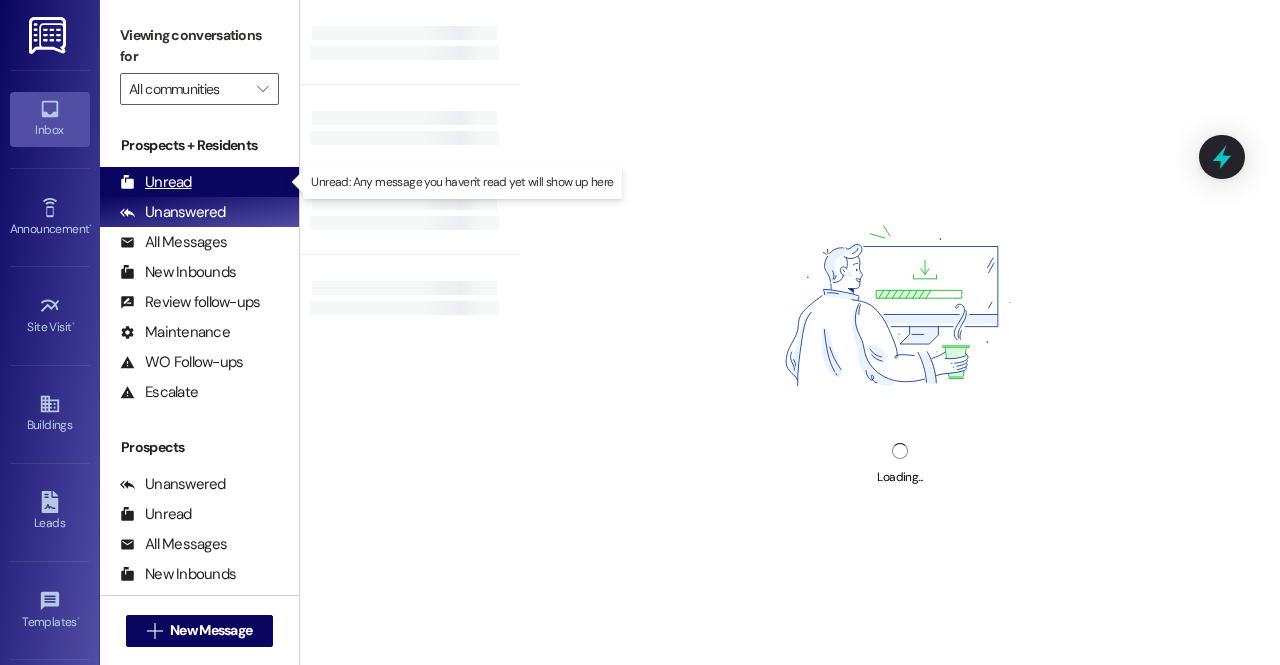 click on "Unread" at bounding box center (156, 182) 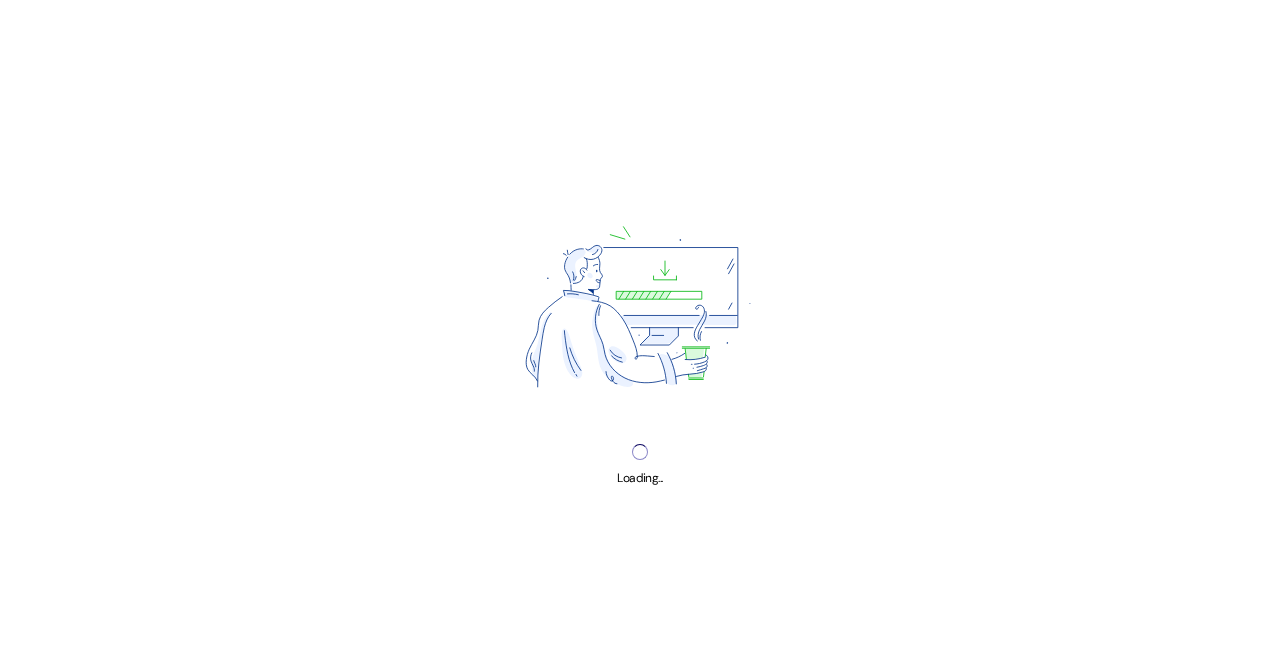 scroll, scrollTop: 0, scrollLeft: 0, axis: both 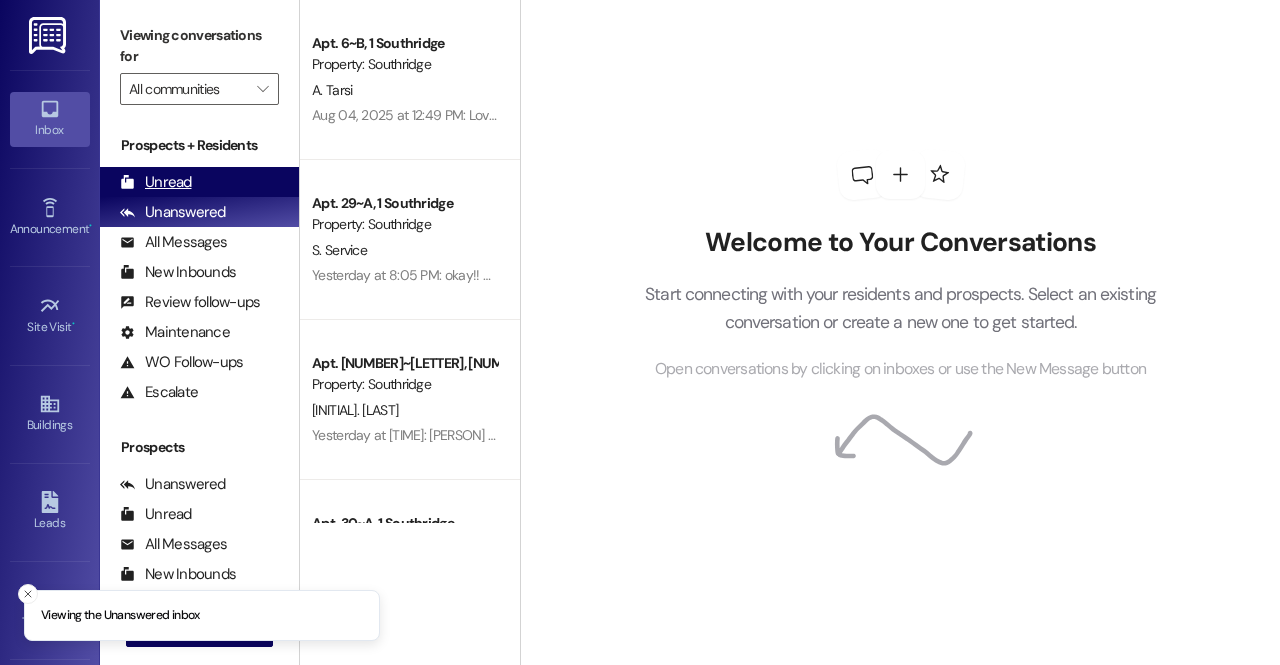 click on "Unread" at bounding box center [156, 182] 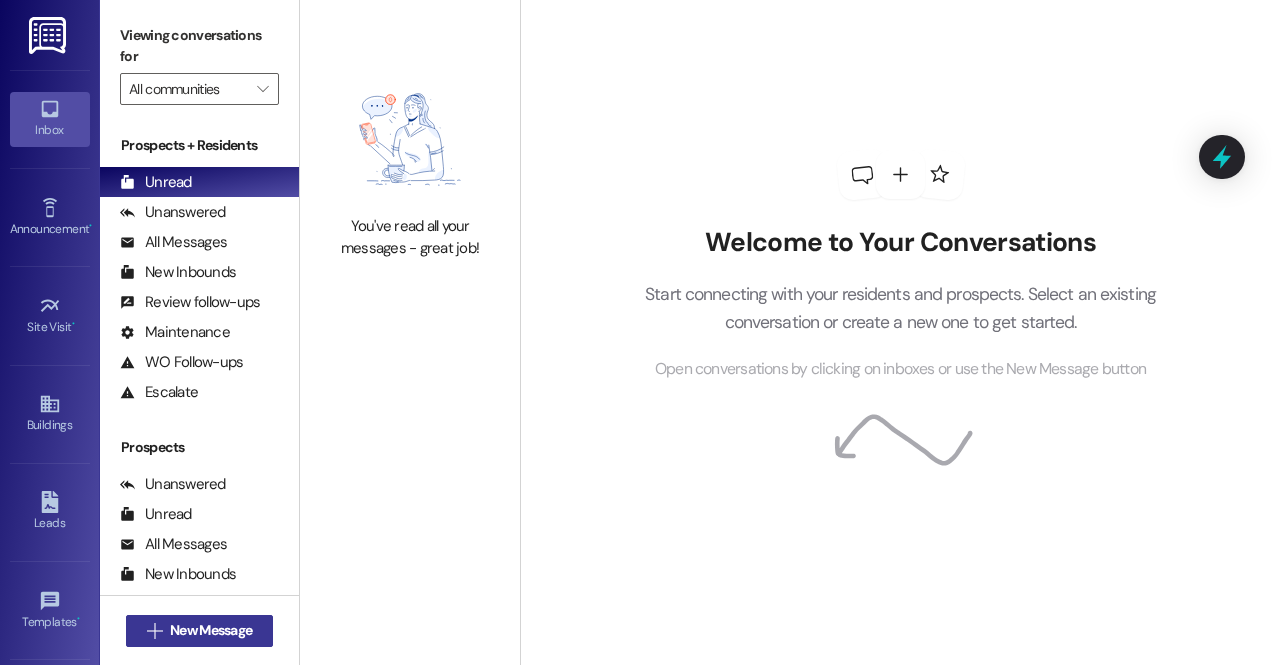 click on "New Message" at bounding box center (211, 630) 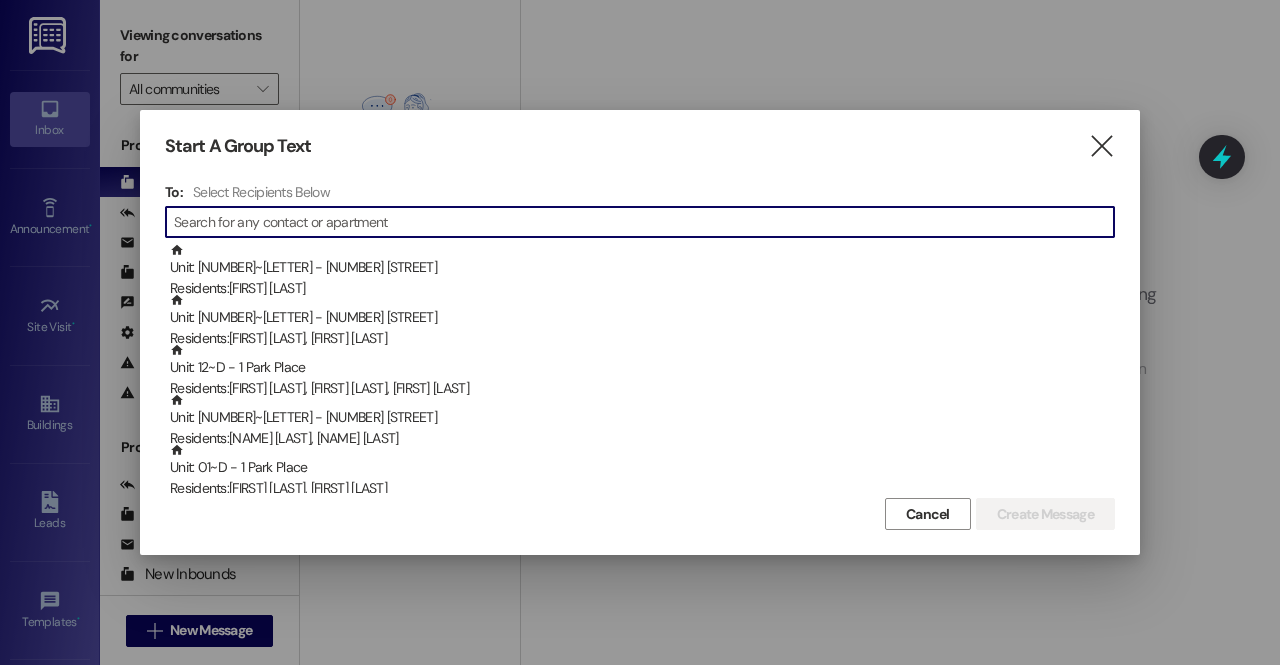 type on "p" 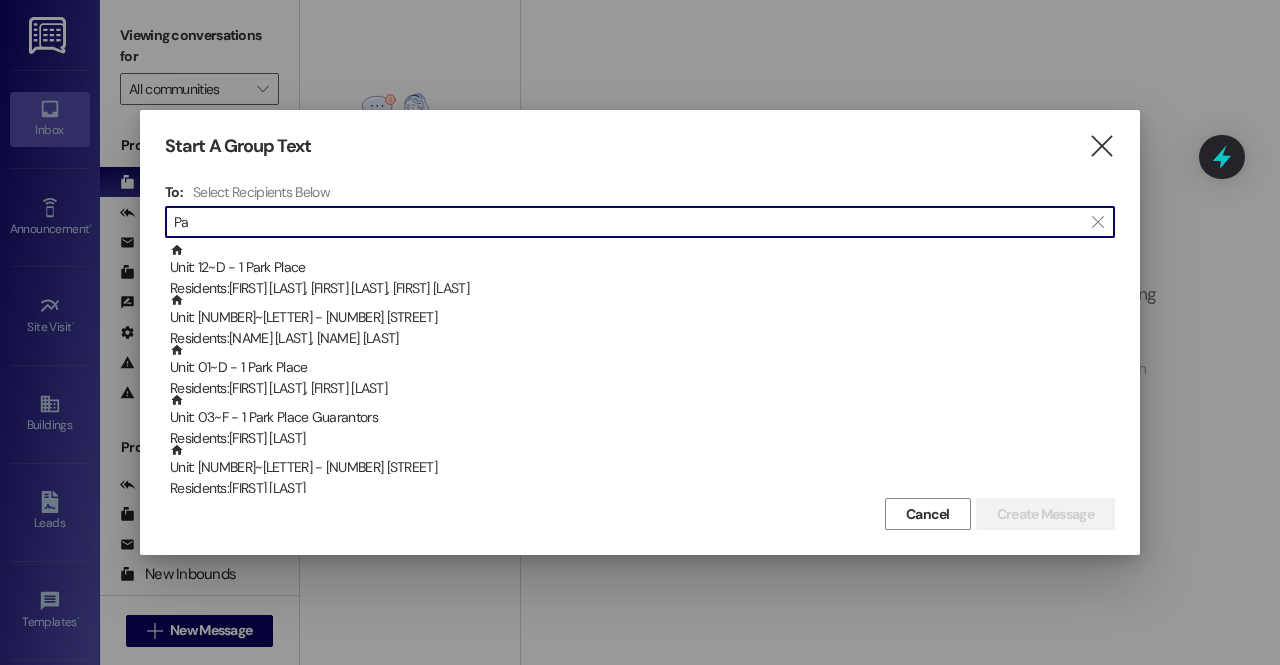 type on "P" 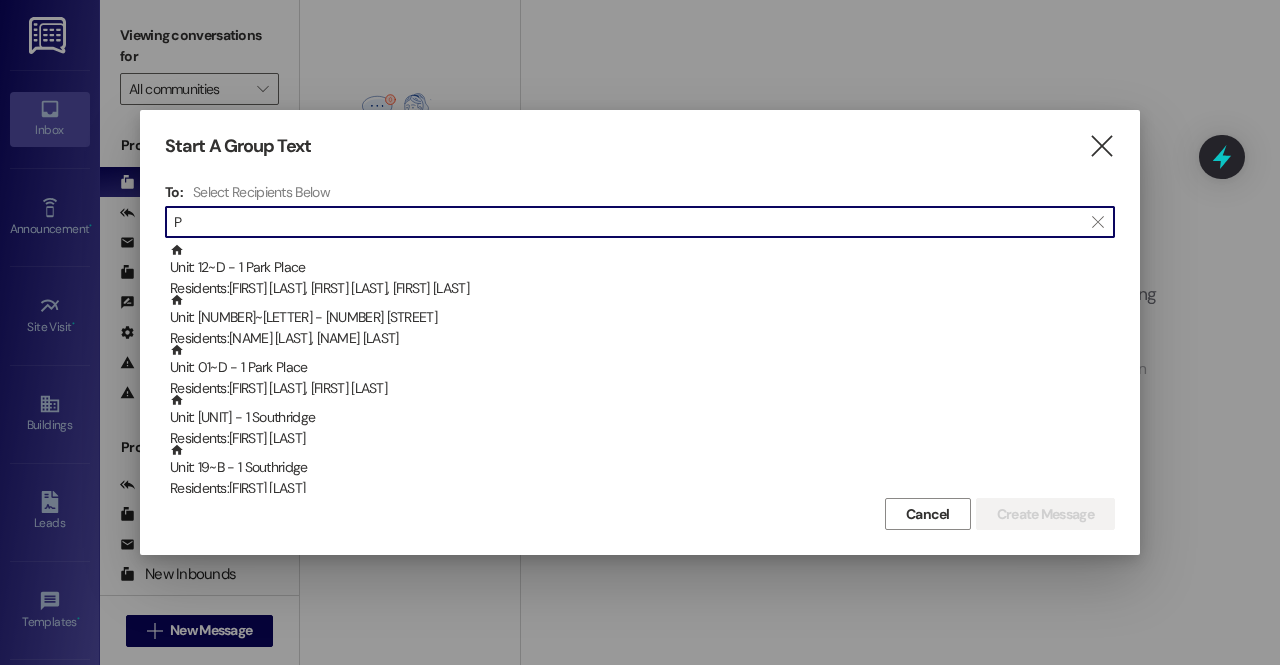 type 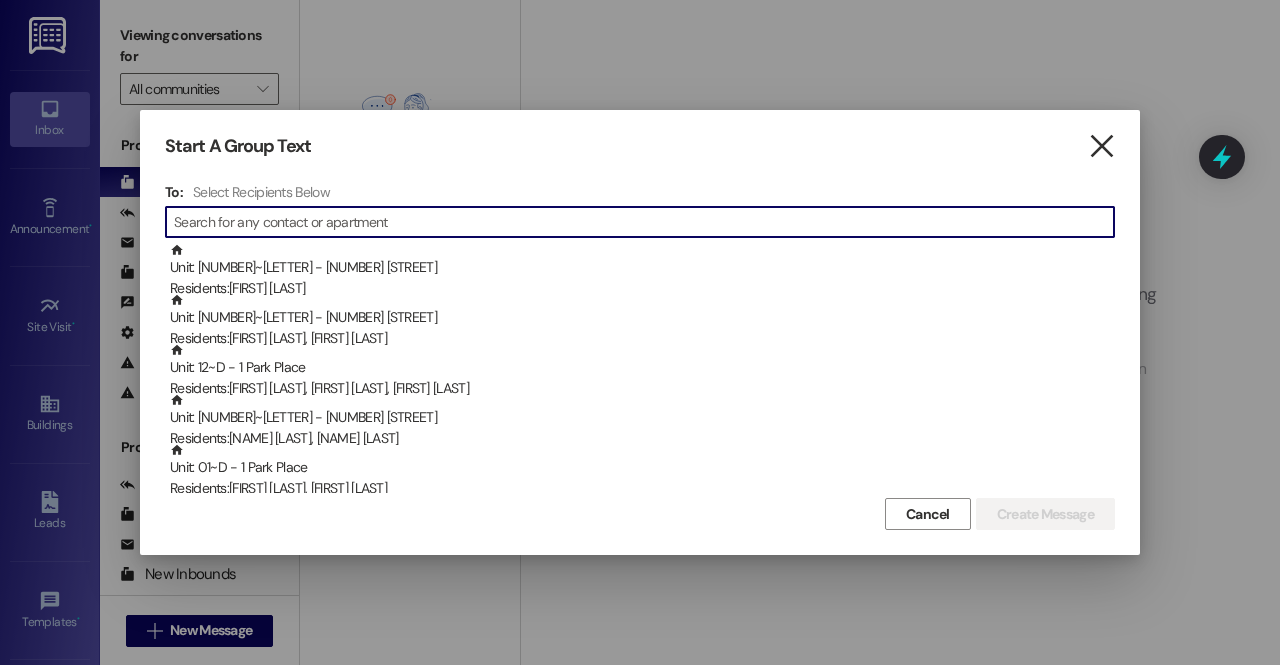 click on "" at bounding box center (1101, 146) 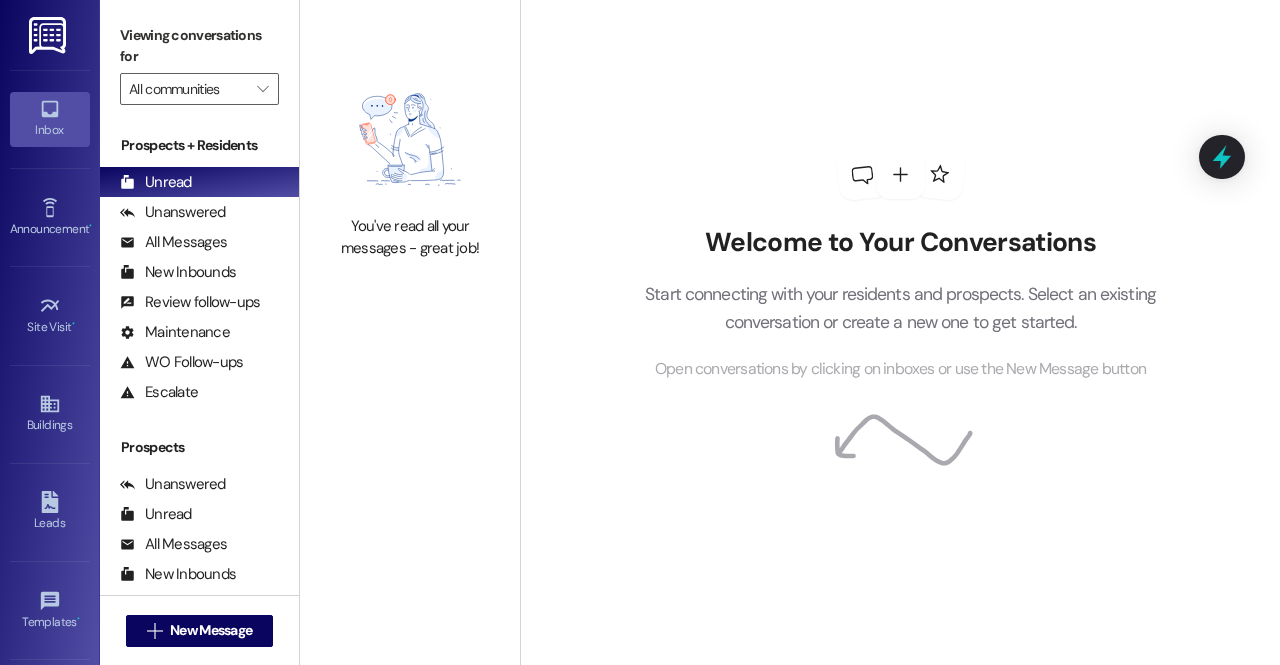 click at bounding box center (49, 35) 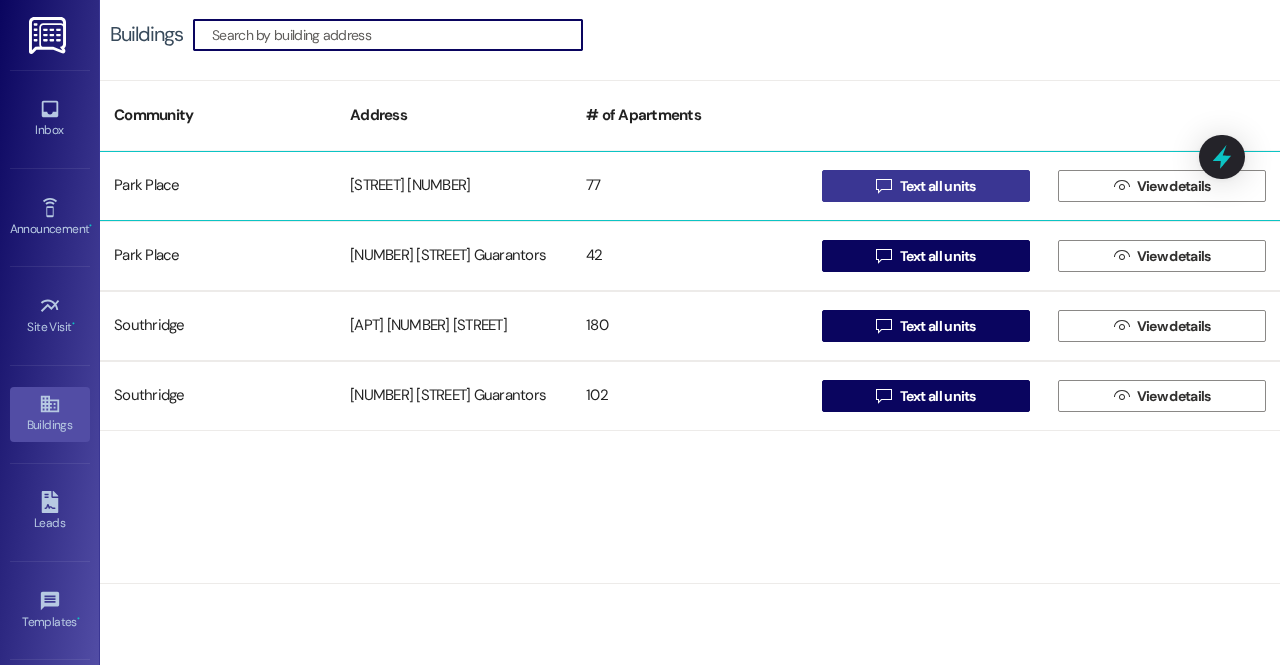 click on "Text all units" at bounding box center (938, 186) 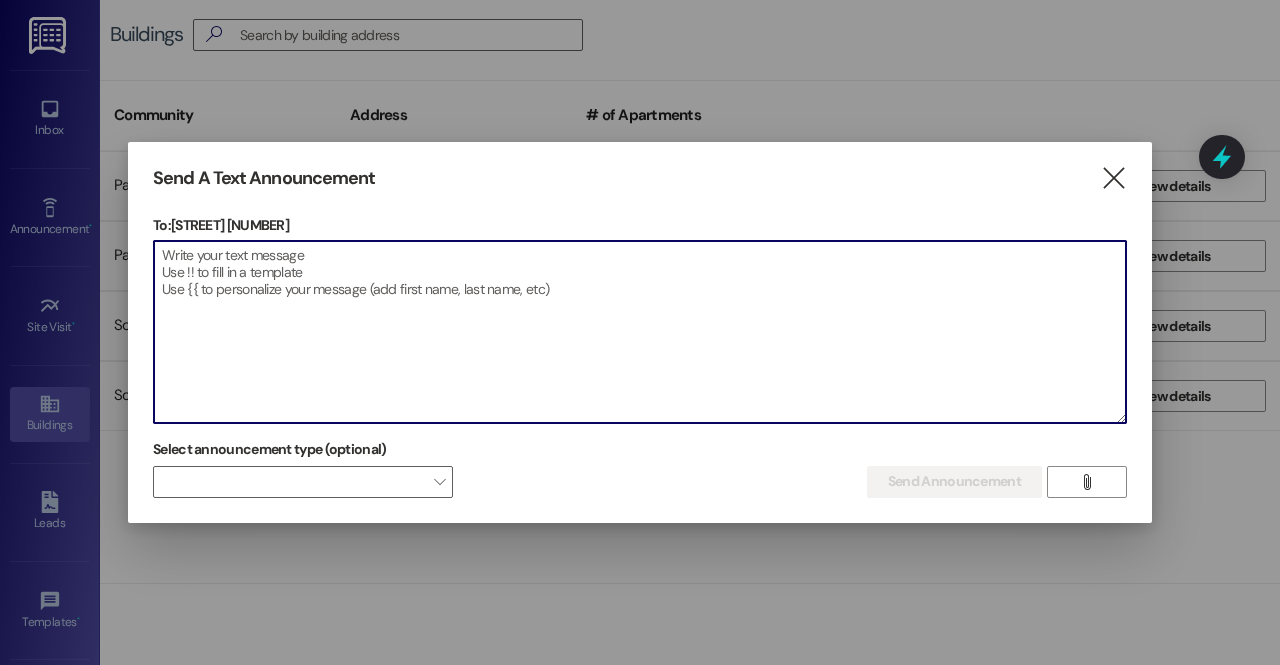 click at bounding box center [640, 332] 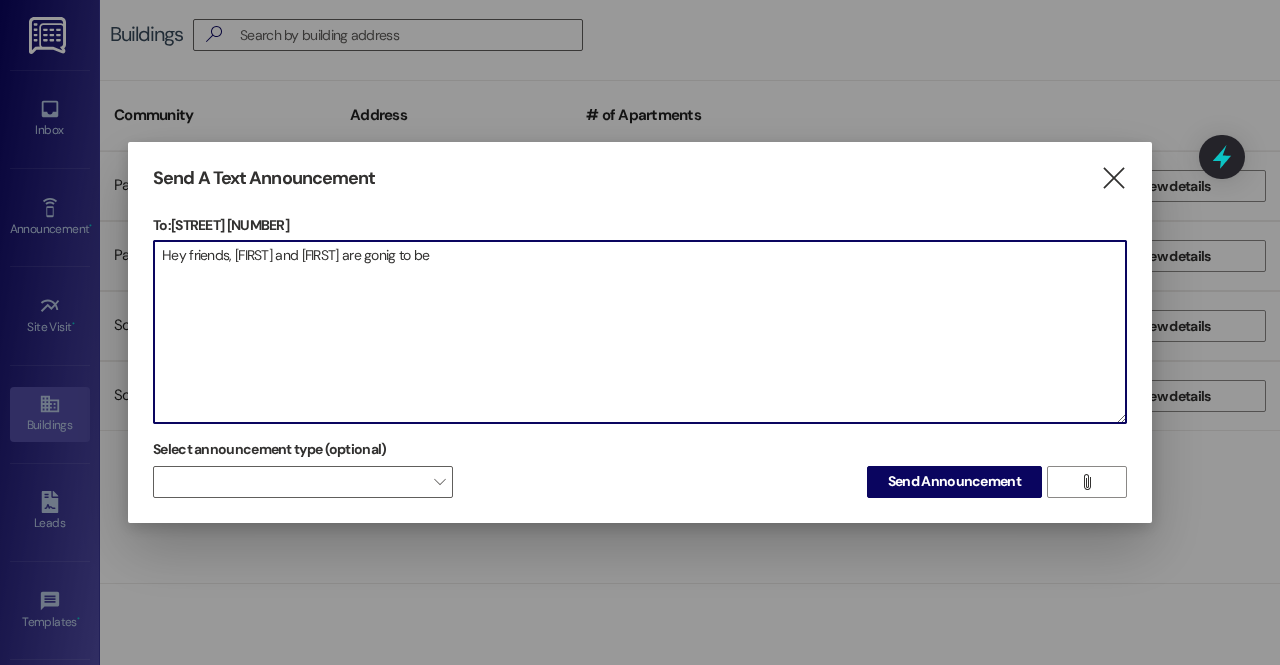 click on "Hey friends, Marcos and Alejandro are gonig to be" at bounding box center (640, 332) 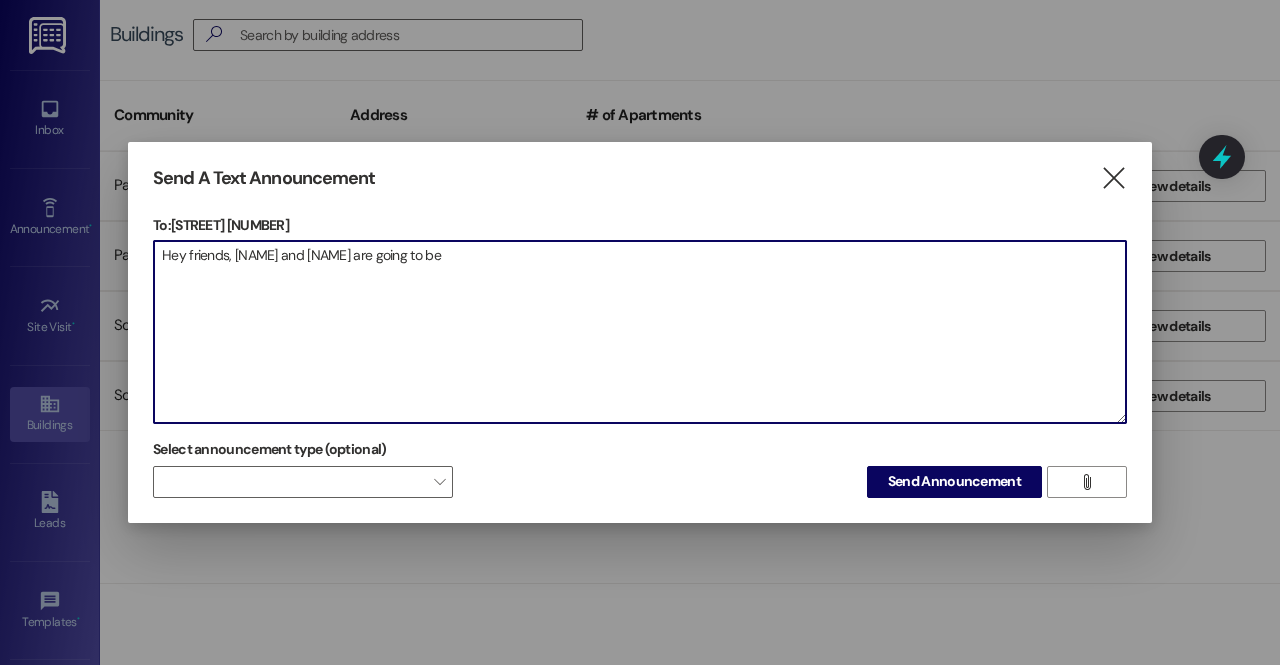 click on "Hey friends, Marcos and Alejandro are going to be" at bounding box center [640, 332] 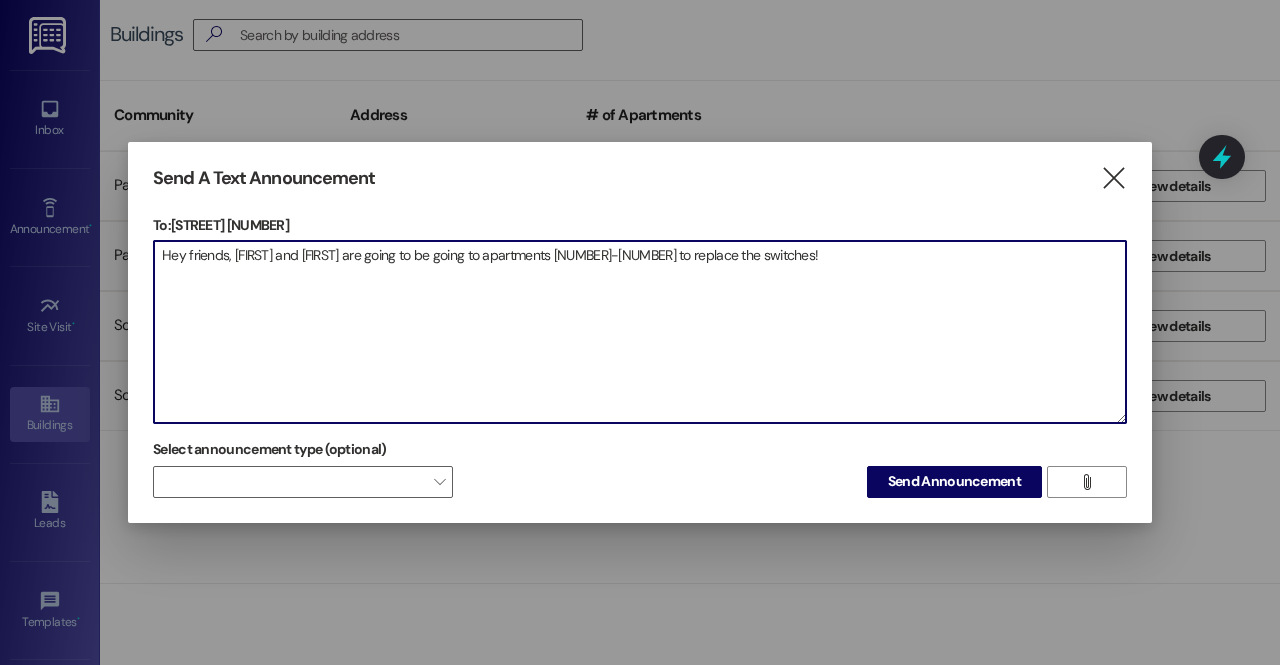 type on "Hey friends, Marcos and Alejandro are going to be going to apartments 8-12 to replace the switches!" 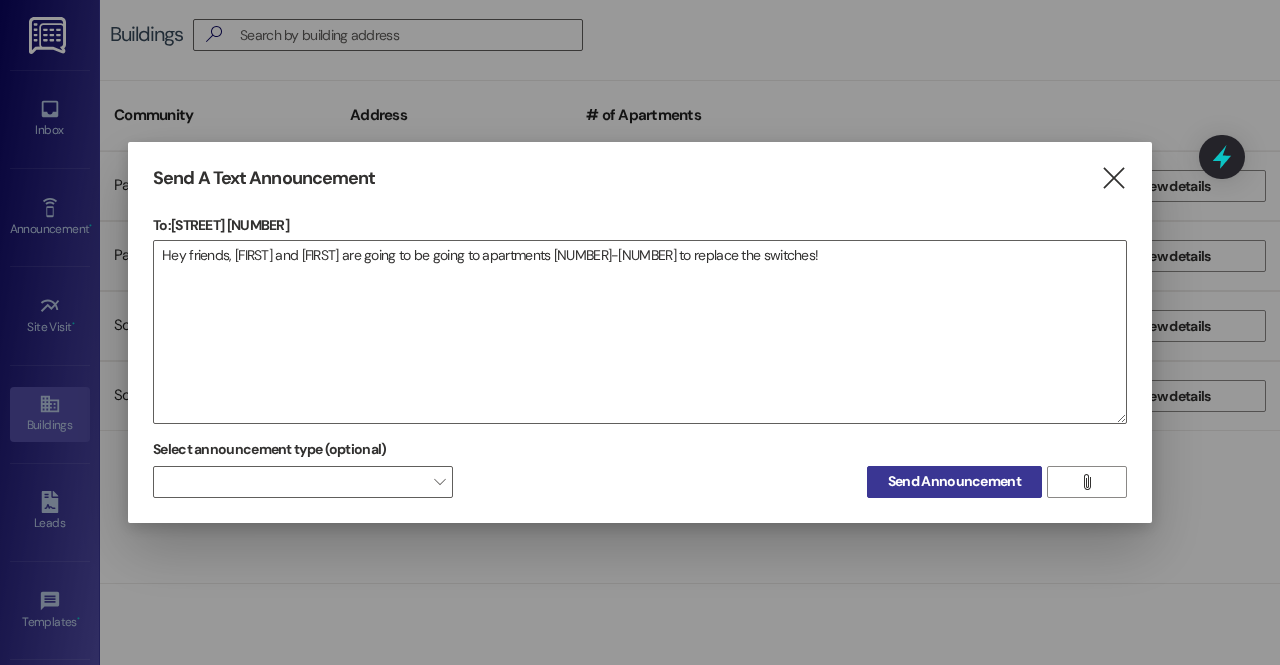 click on "Send Announcement" at bounding box center (954, 482) 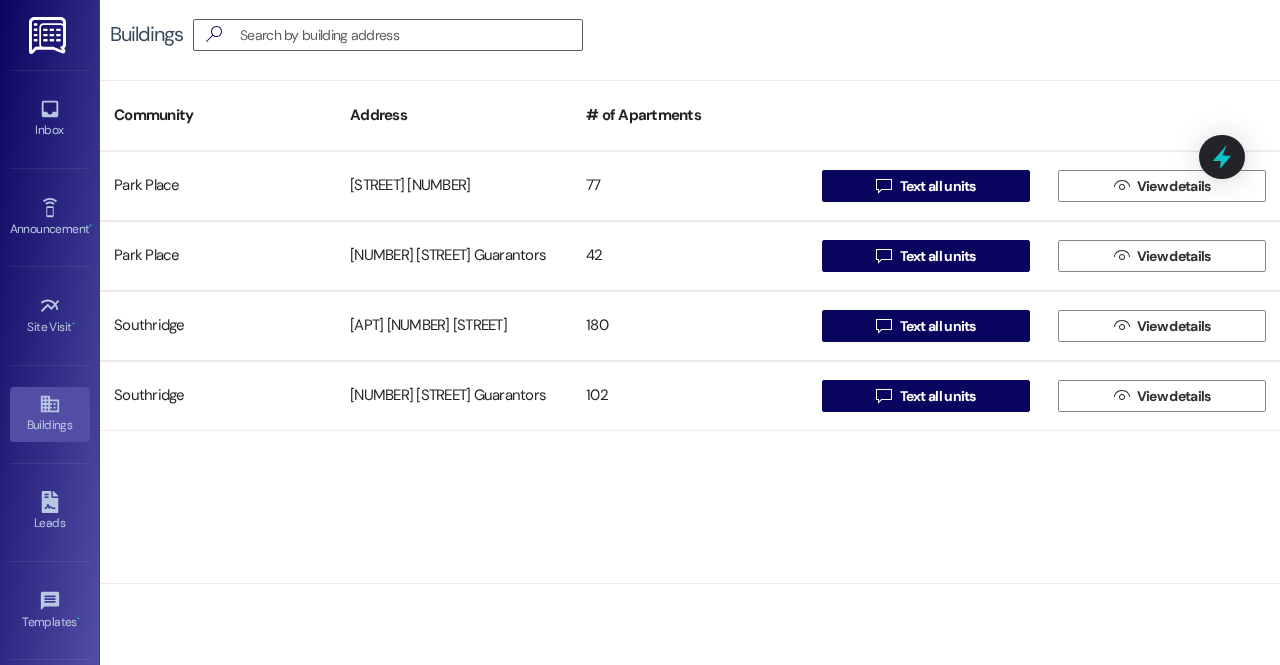 click on "Inbox   Go to Inbox" at bounding box center (50, 119) 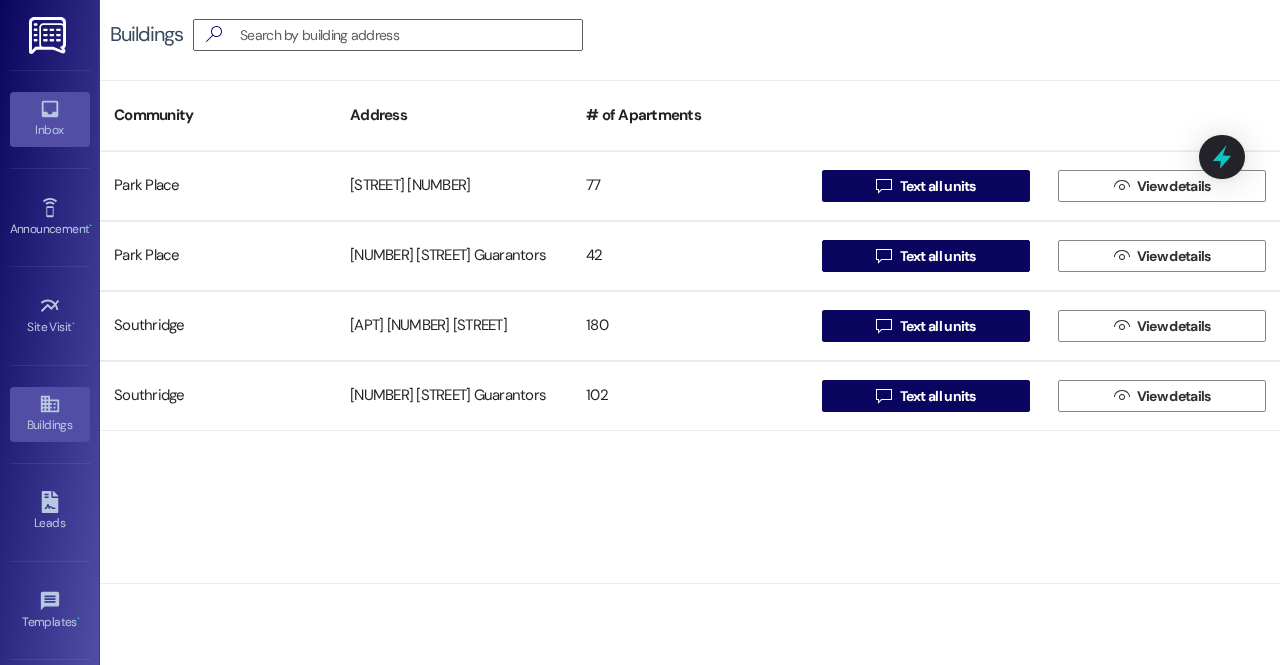 click 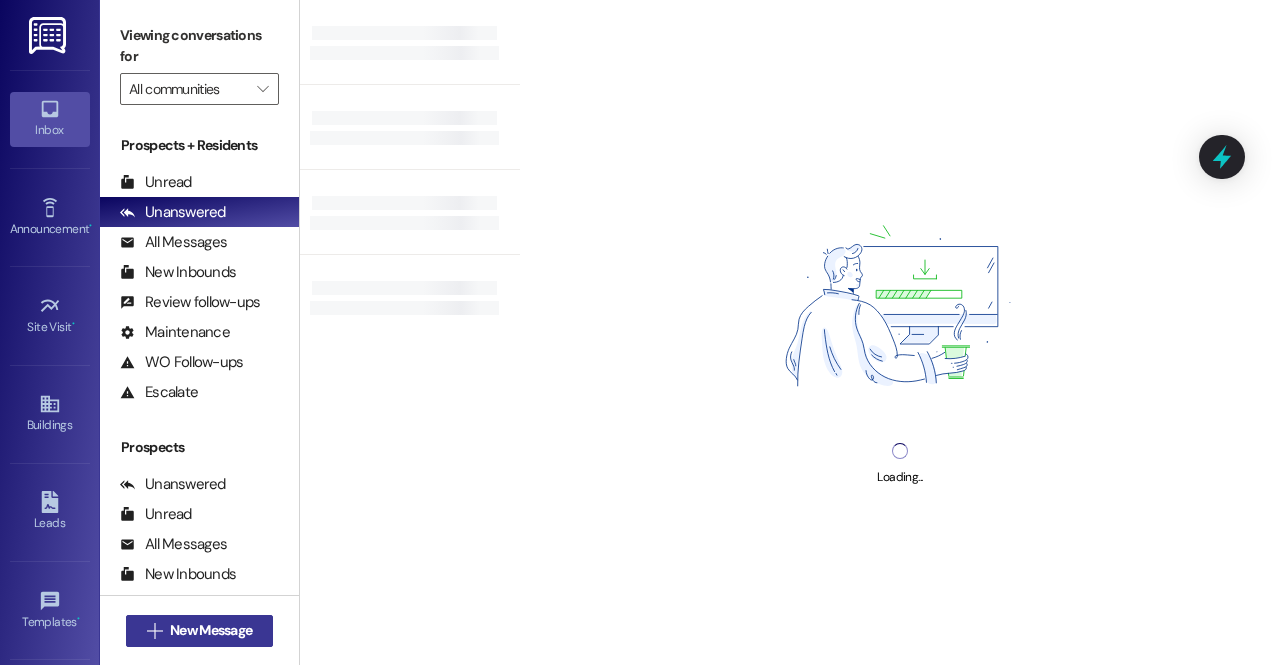 click on "New Message" at bounding box center (211, 630) 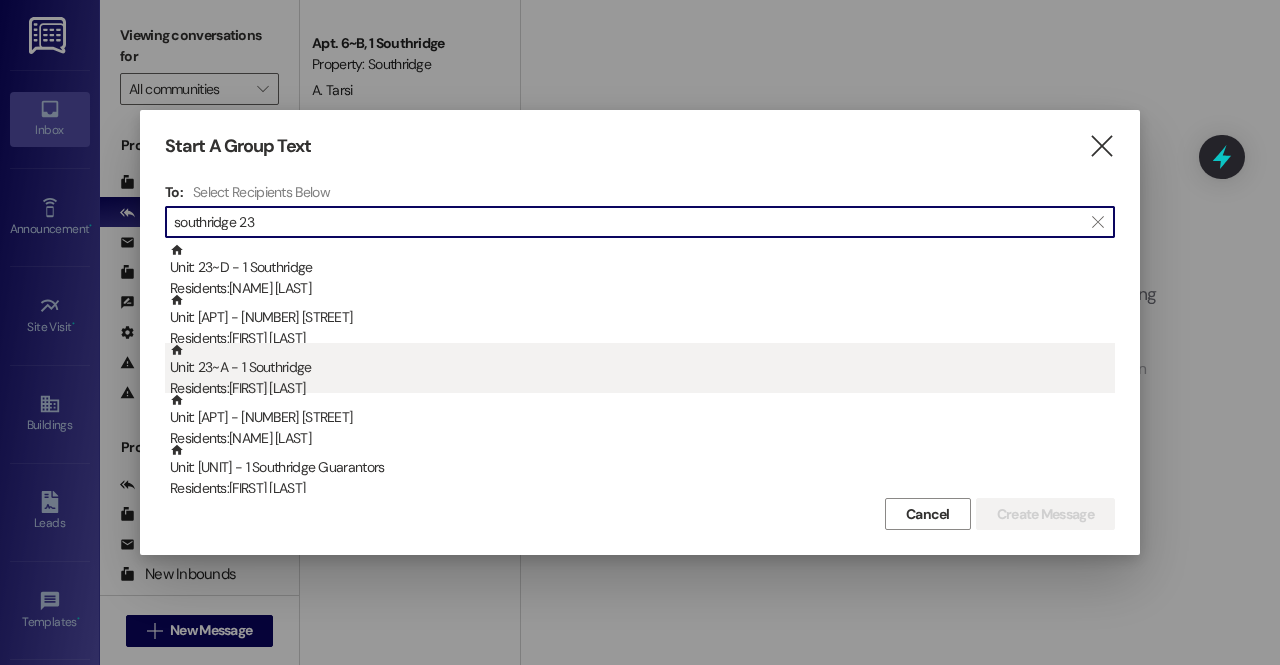 type on "southridge 23" 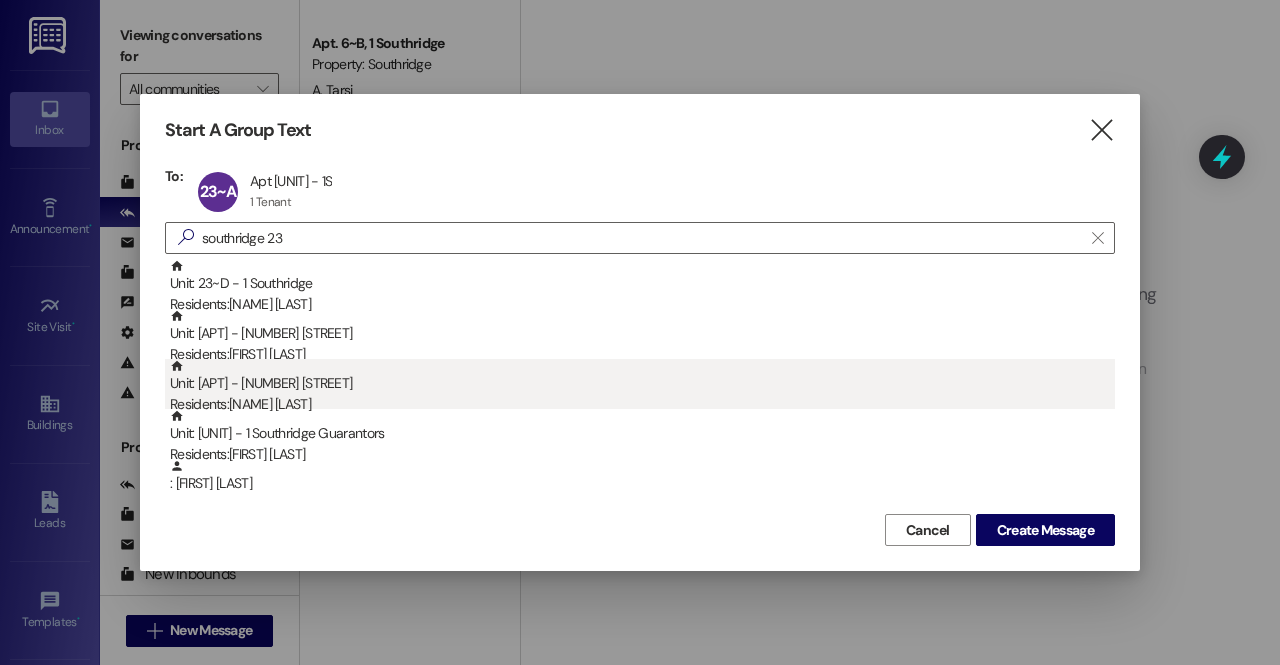 click on "Residents:  Tylee Haws" at bounding box center [642, 404] 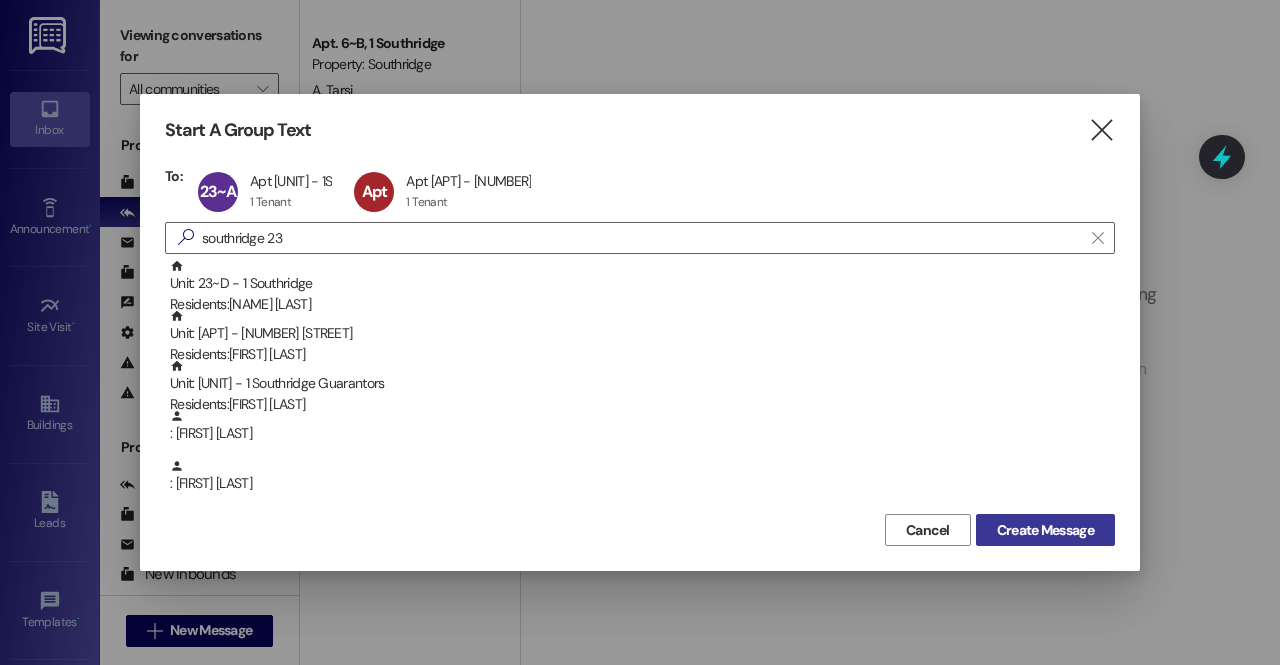 click on "Create Message" at bounding box center (1045, 530) 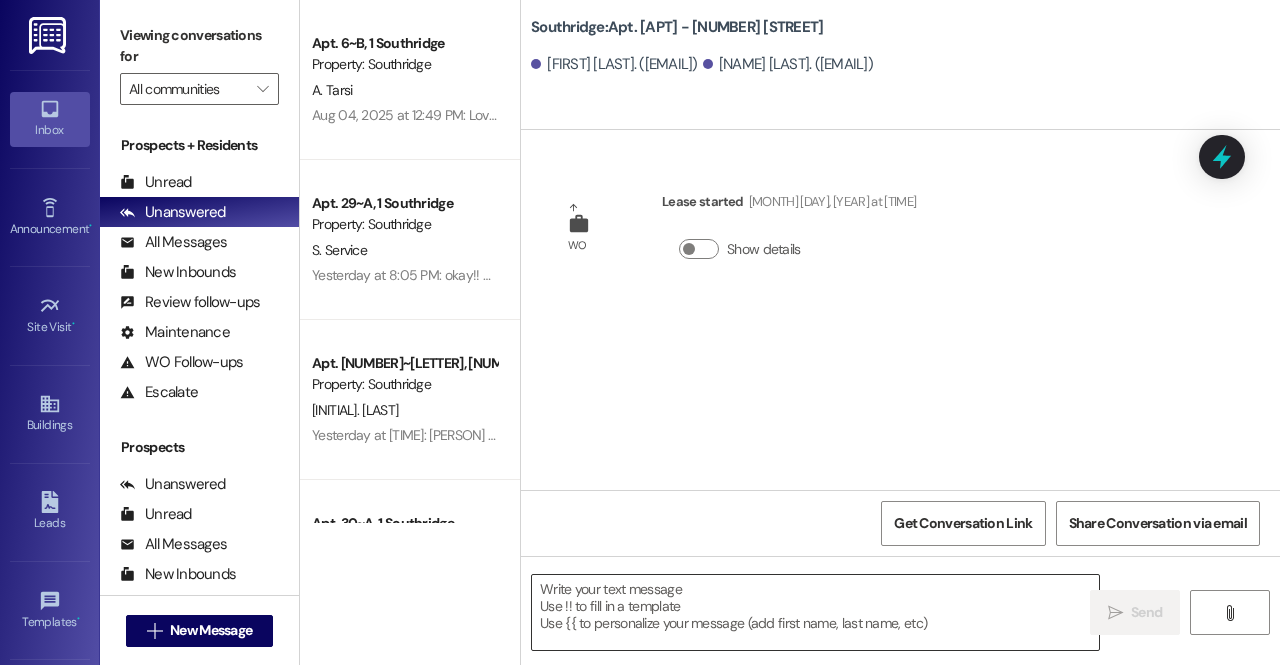 click at bounding box center (815, 612) 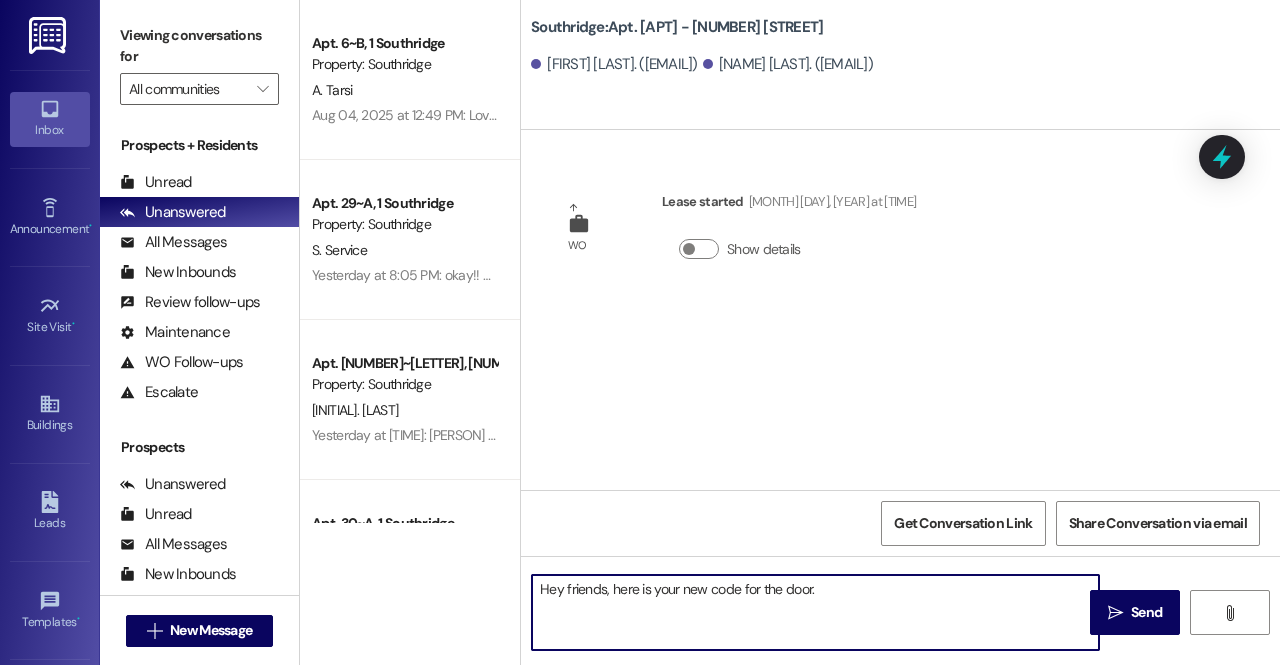 paste on "715439" 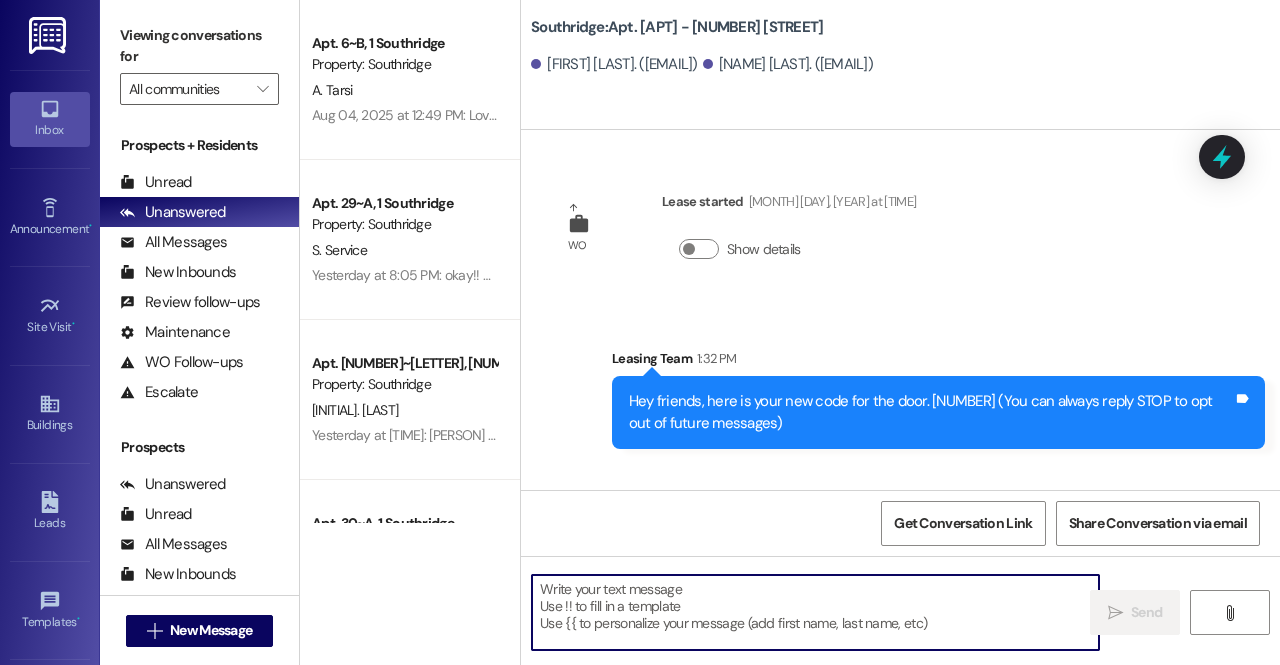 click at bounding box center [815, 612] 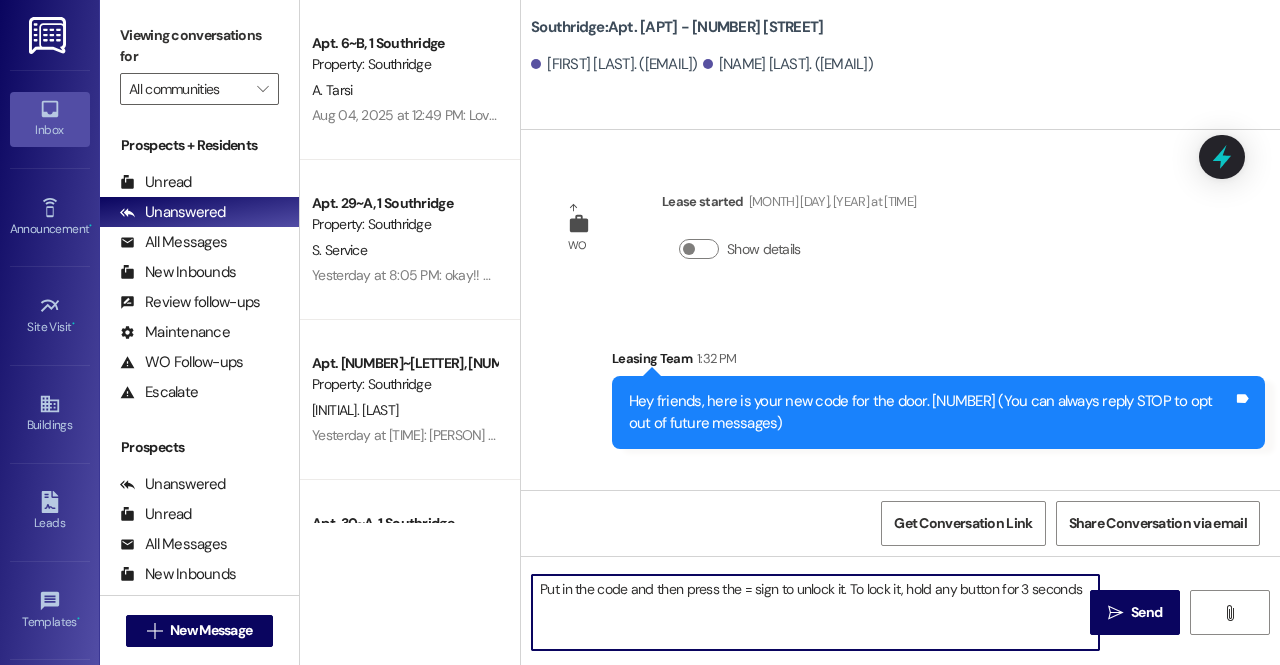 type on "Put in the code and then press the = sign to unlock it. To lock it, hold any button for 3 seconds." 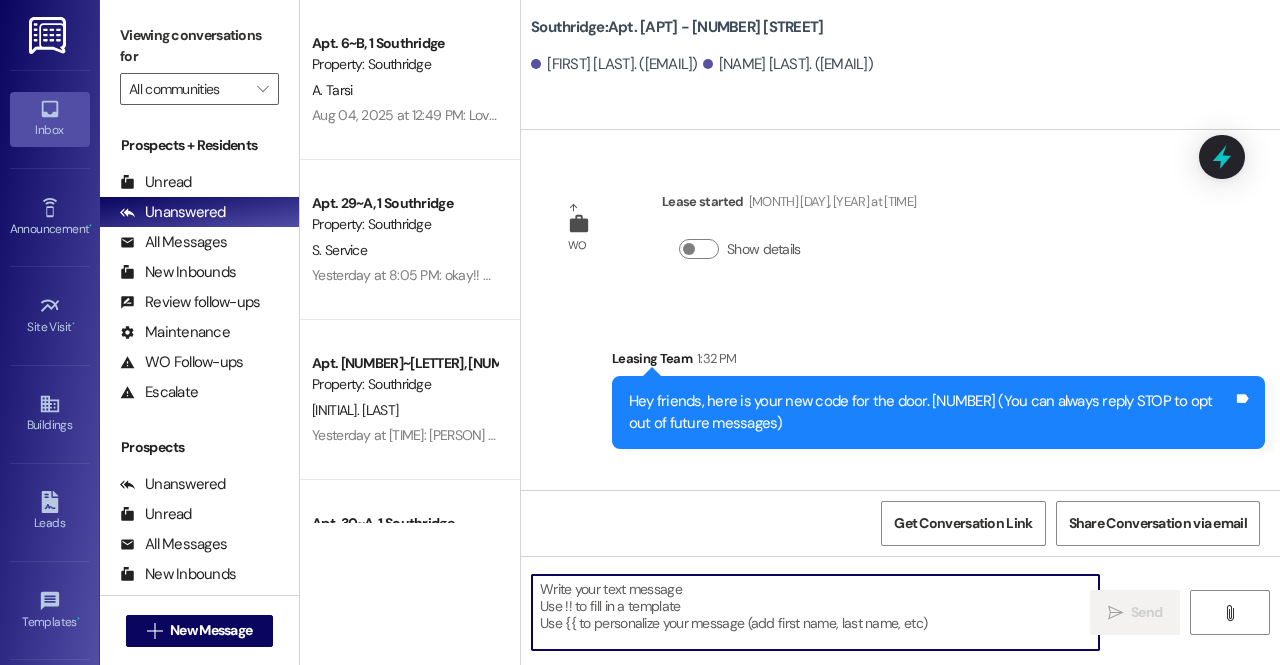 scroll, scrollTop: 114, scrollLeft: 0, axis: vertical 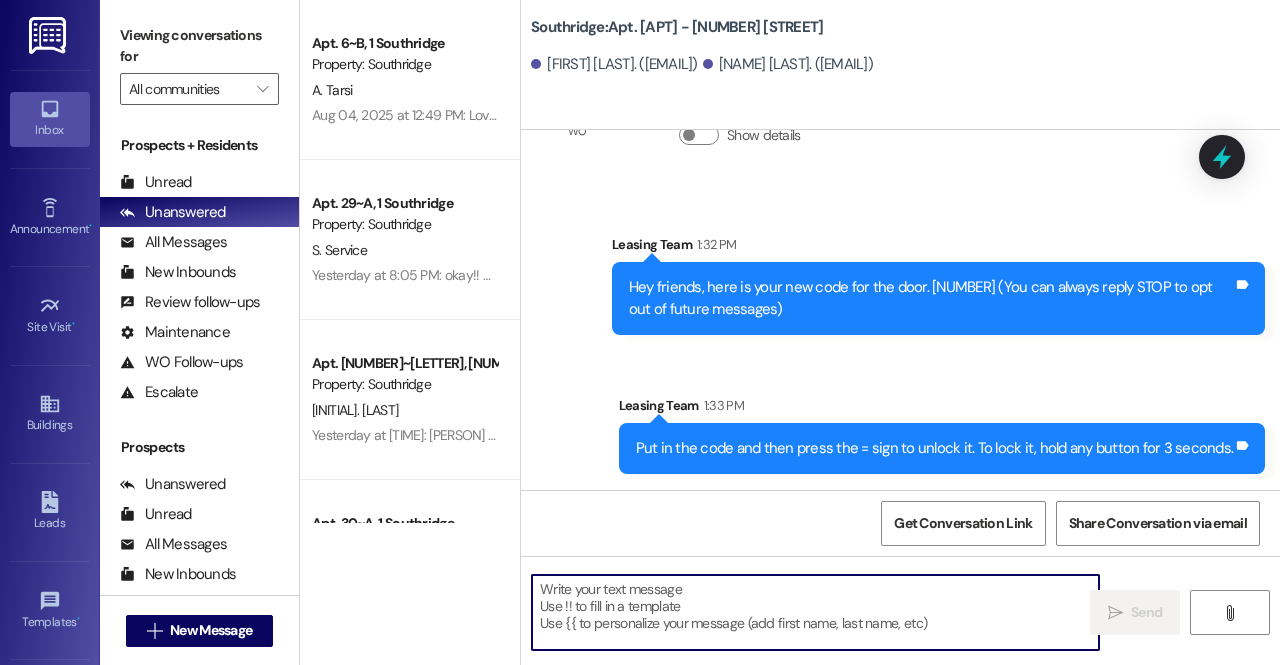 type 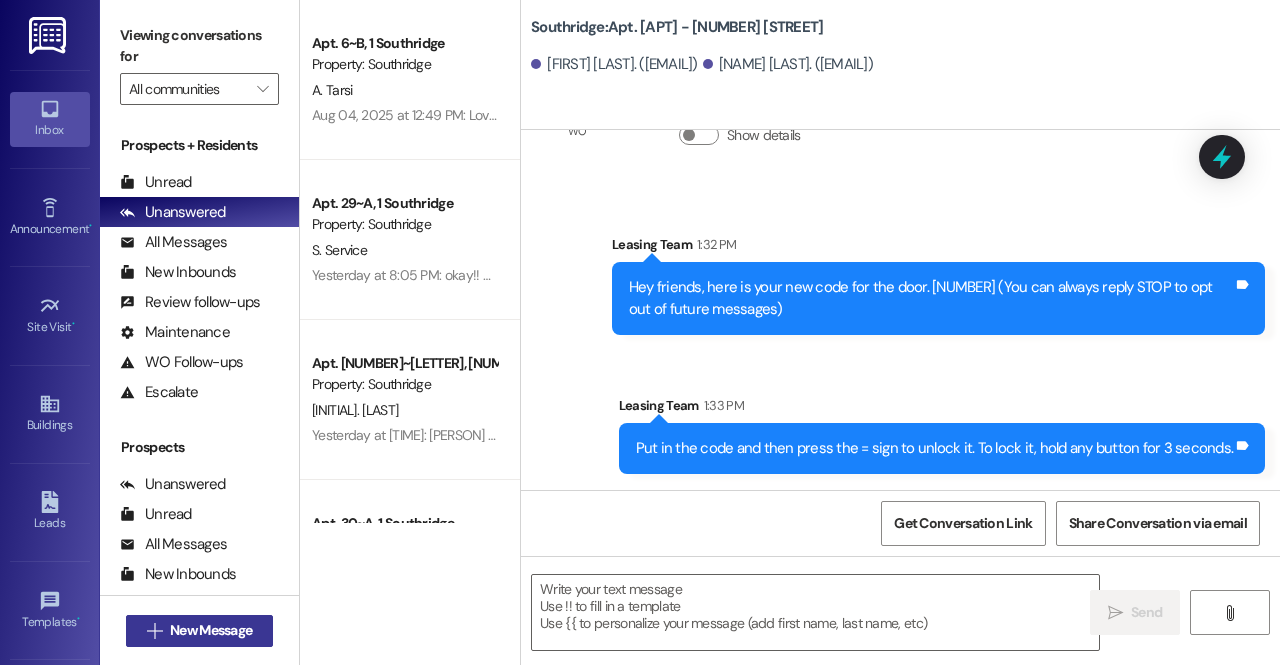 click on "New Message" at bounding box center (211, 630) 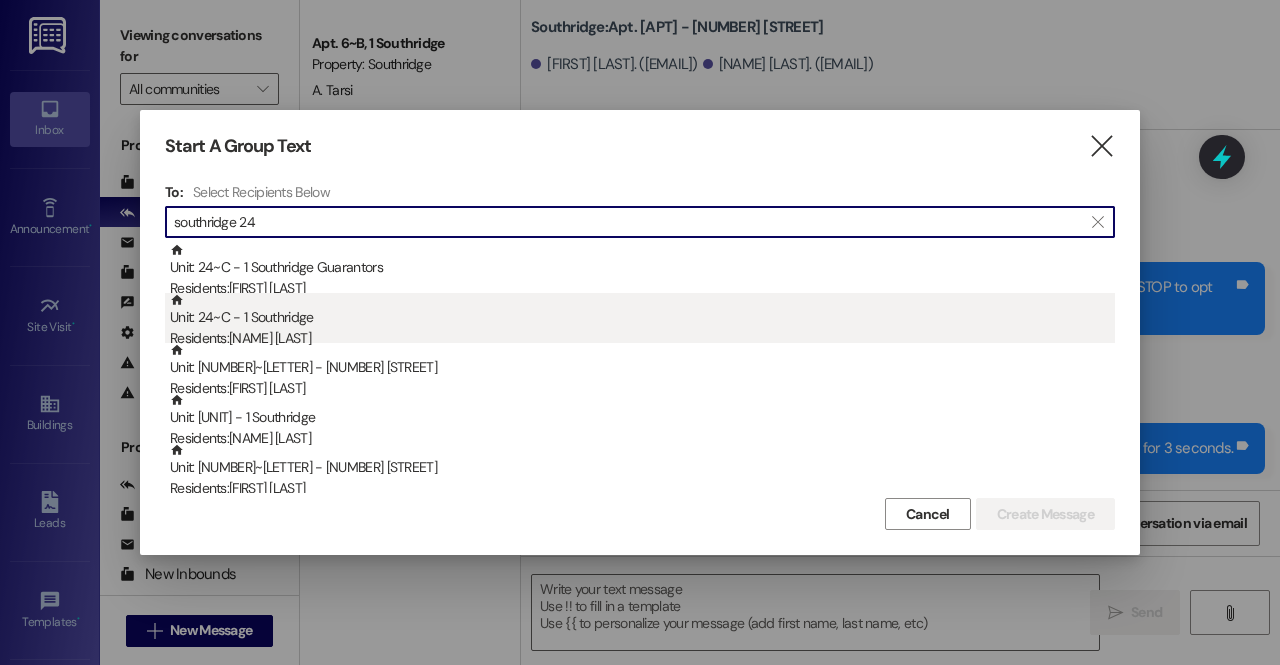 type on "southridge 24" 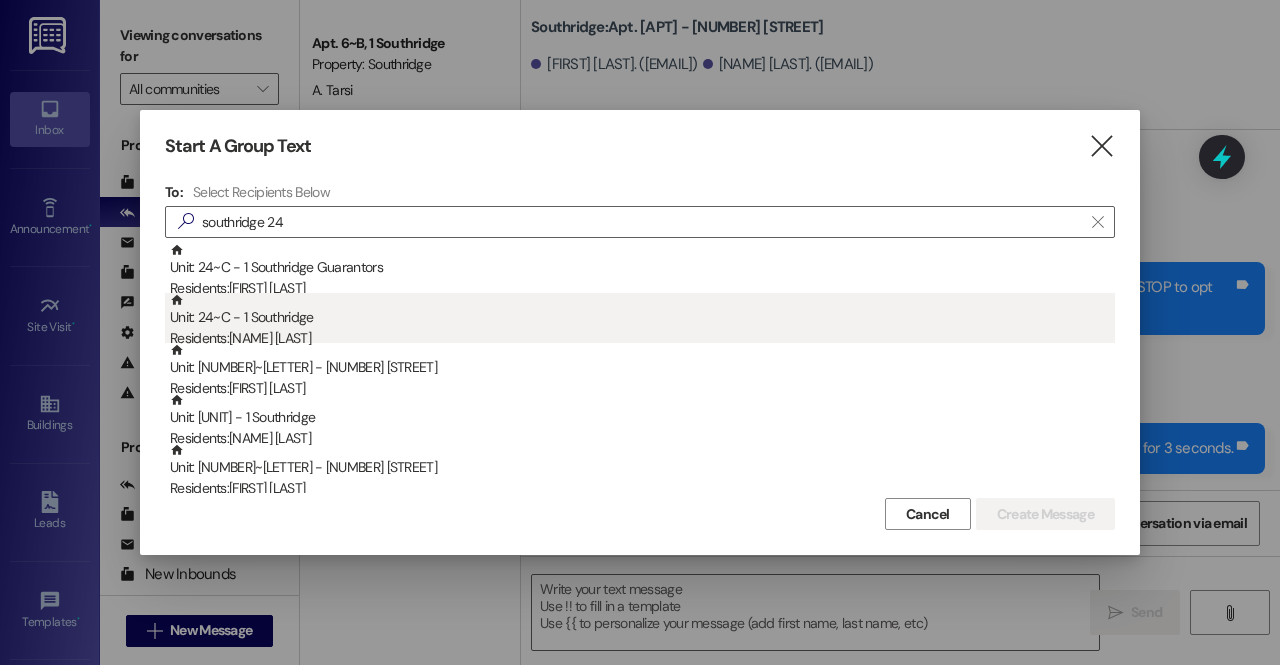 click on "Unit: 24~C - 1 Southridge Residents:  Ava Hansen" at bounding box center [642, 321] 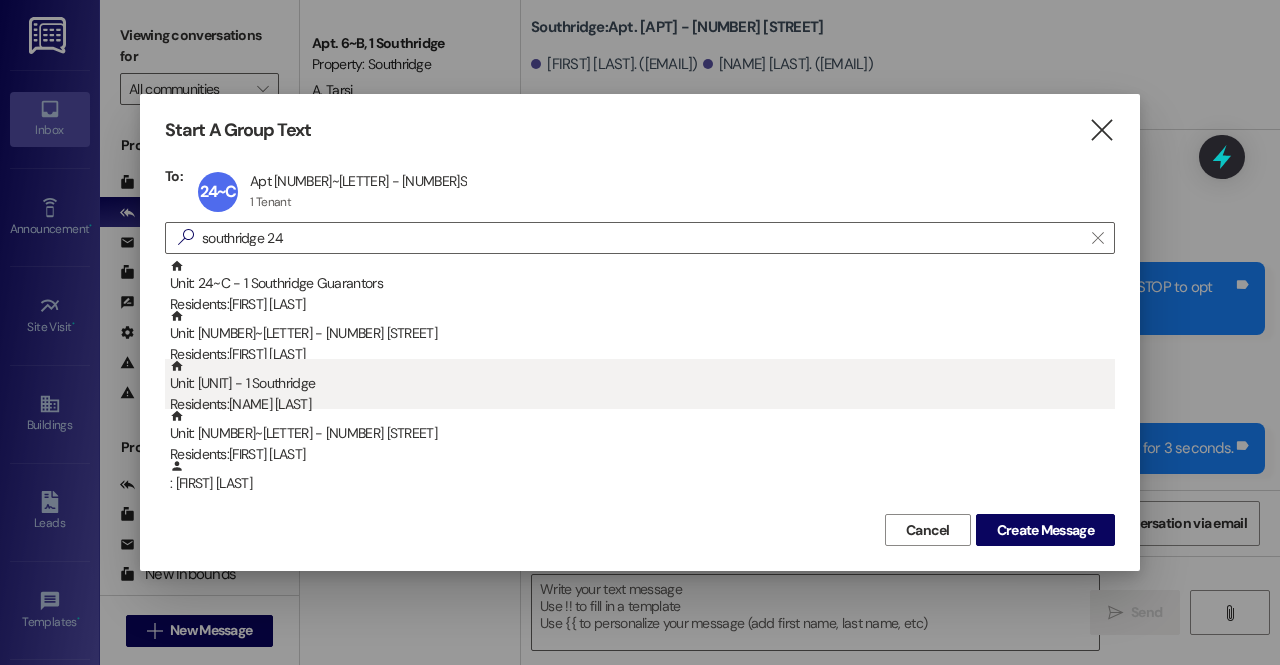 click on "Residents:  Alli Baker" at bounding box center (642, 404) 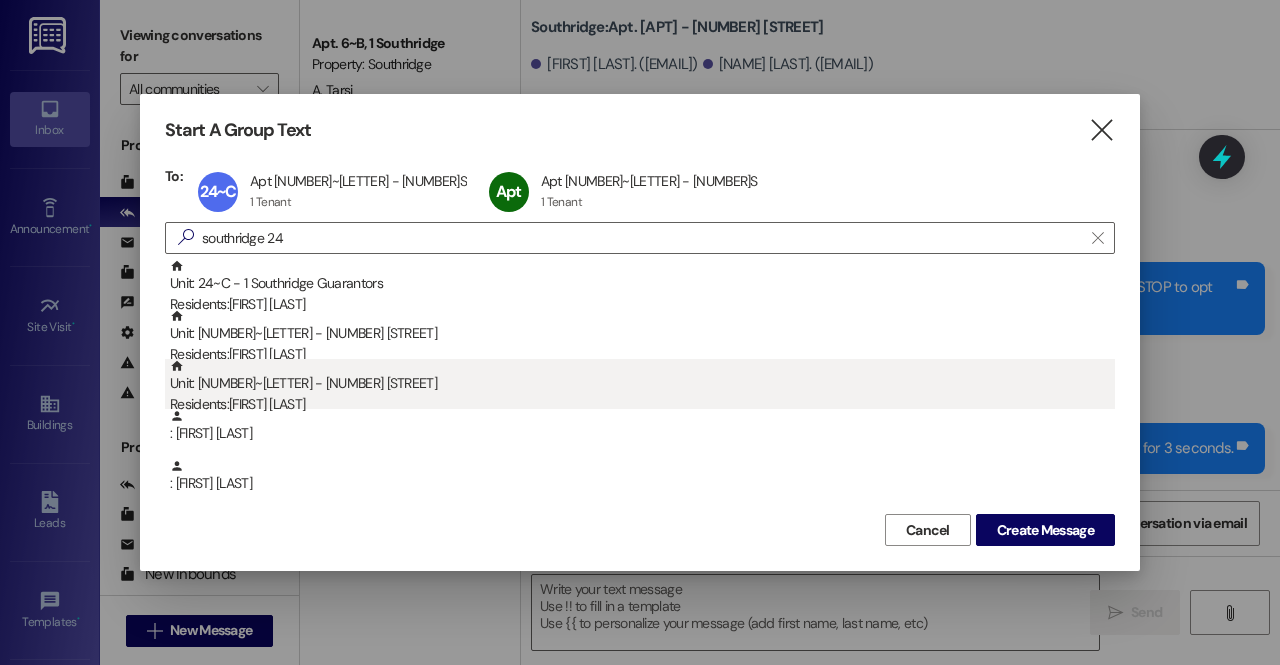 click on "Residents:  Kylie Sanderson" at bounding box center (642, 404) 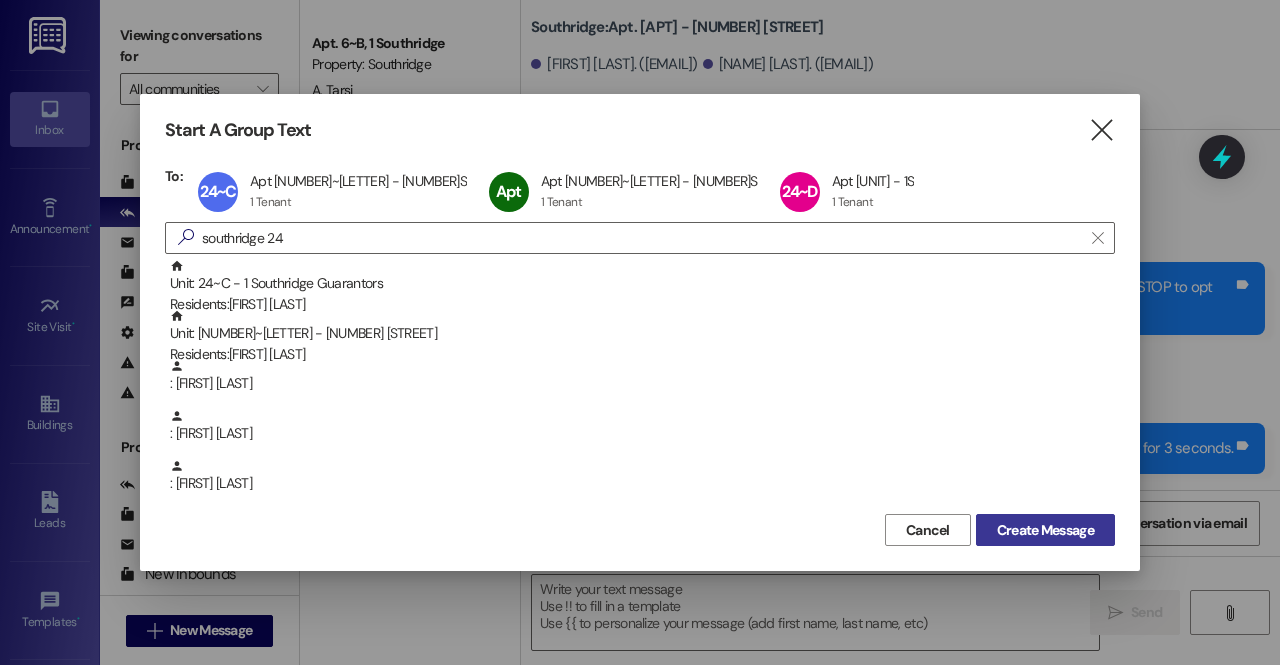 click on "Create Message" at bounding box center [1045, 530] 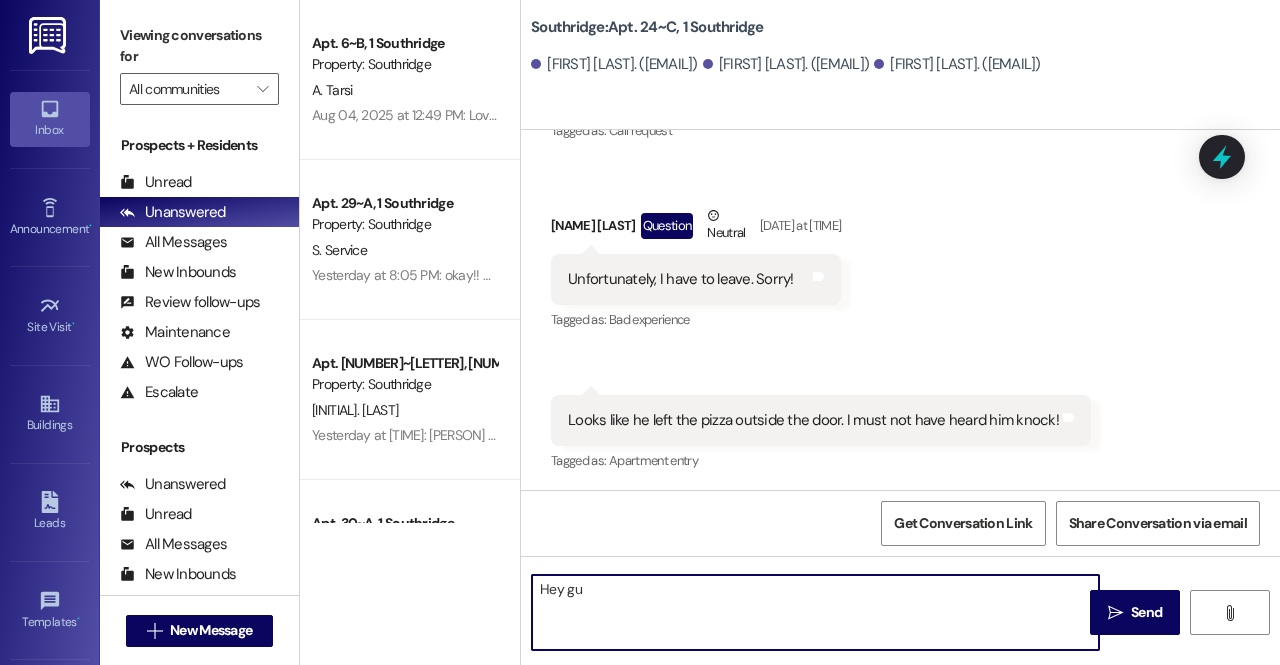 scroll, scrollTop: 12119, scrollLeft: 0, axis: vertical 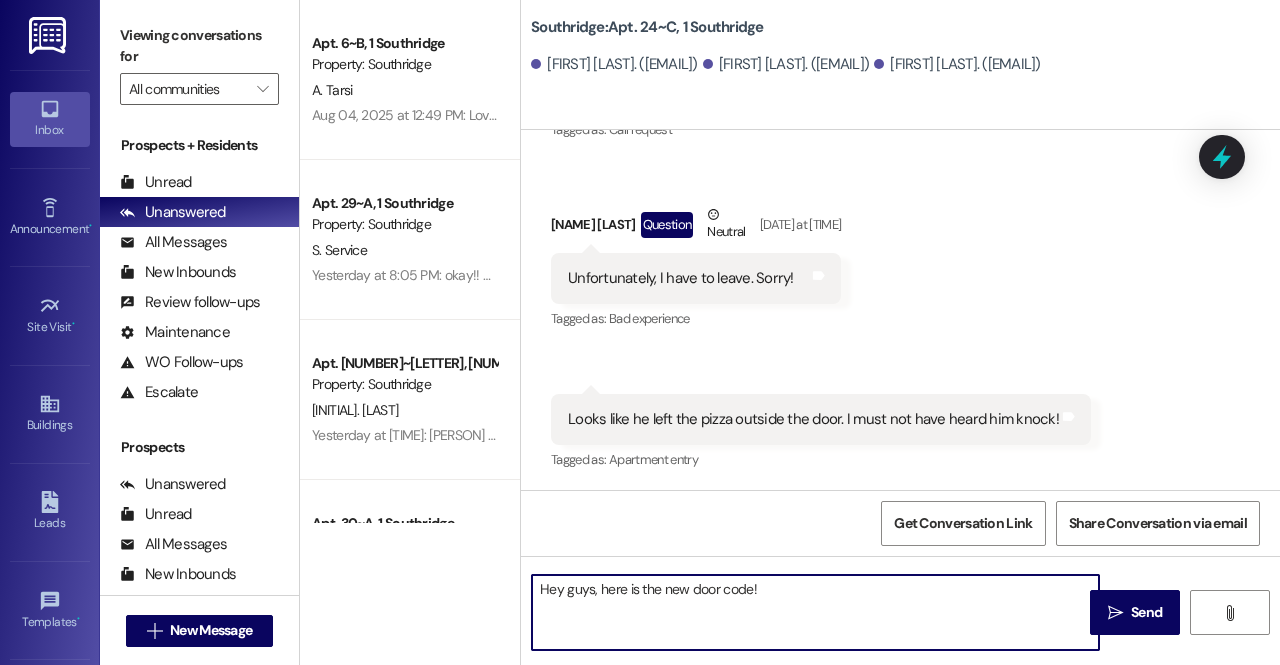 paste on "846205" 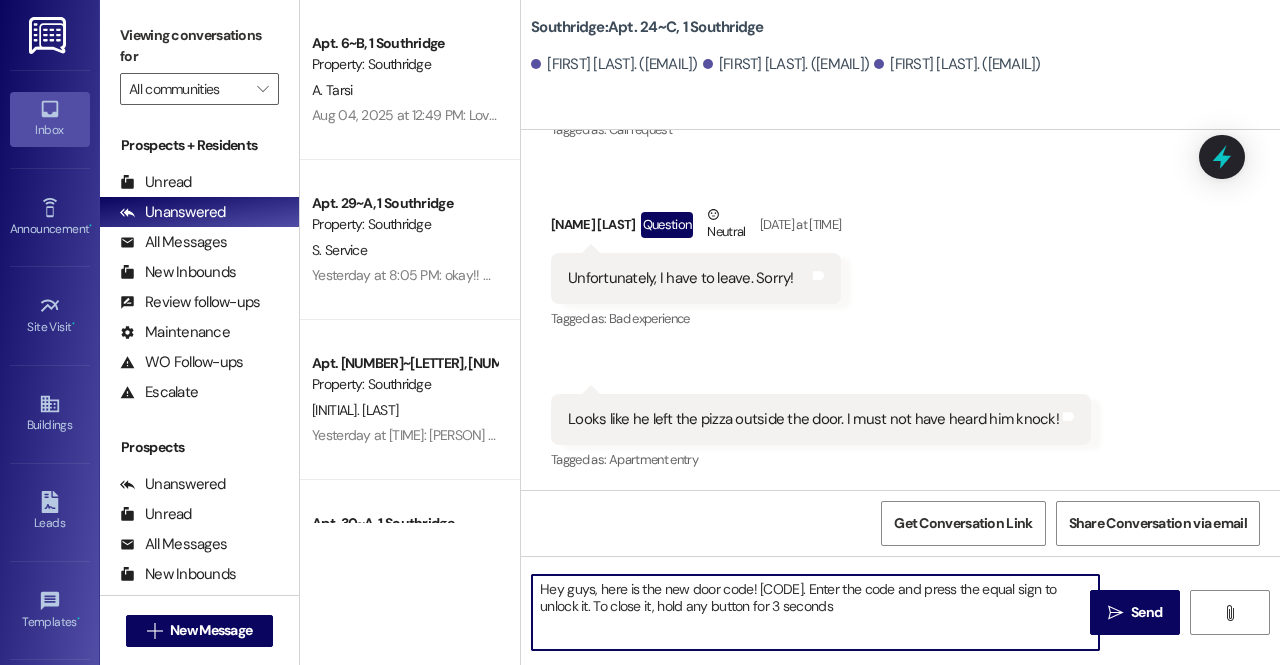 type on "Hey guys, here is the new door code! 846205. Enter the code and press the equal sign to unlock it. To close it, hold any button for 3 seconds." 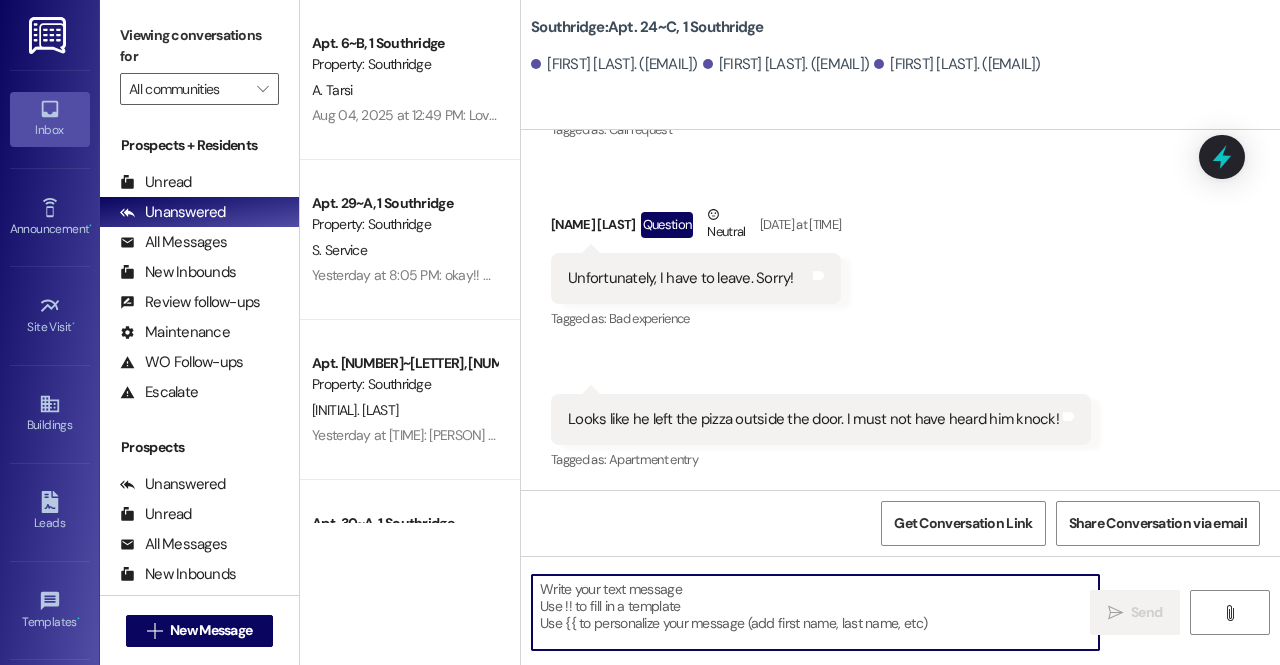 scroll, scrollTop: 12469, scrollLeft: 0, axis: vertical 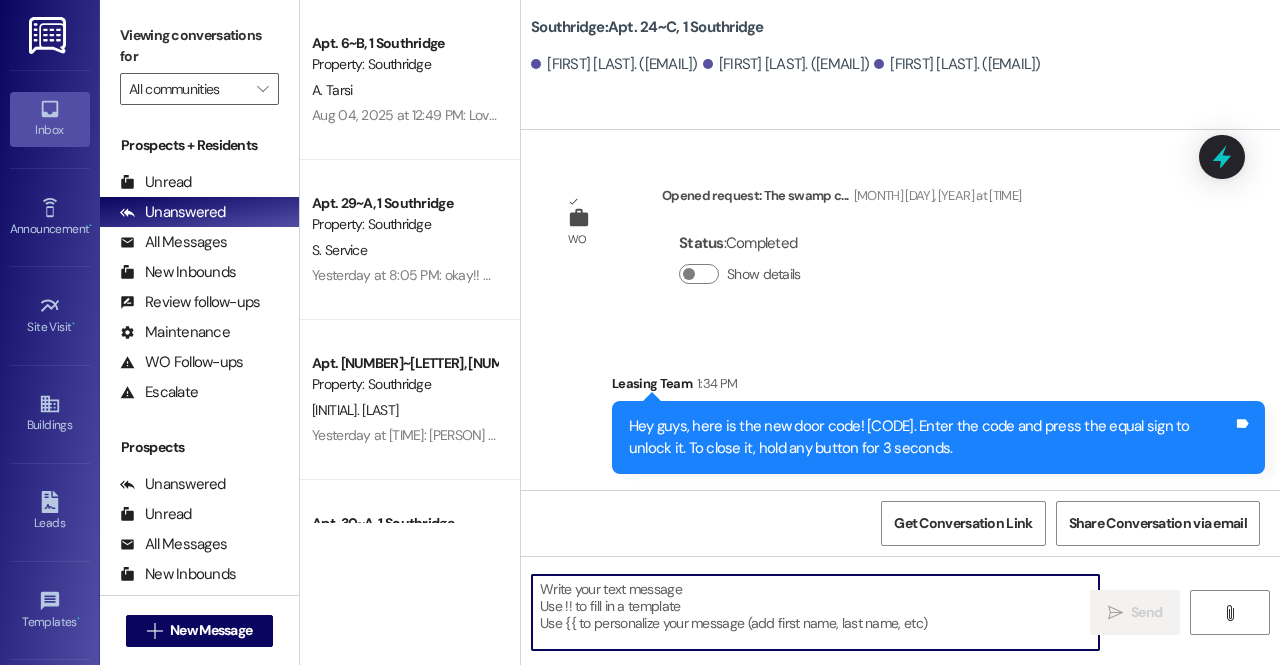 type 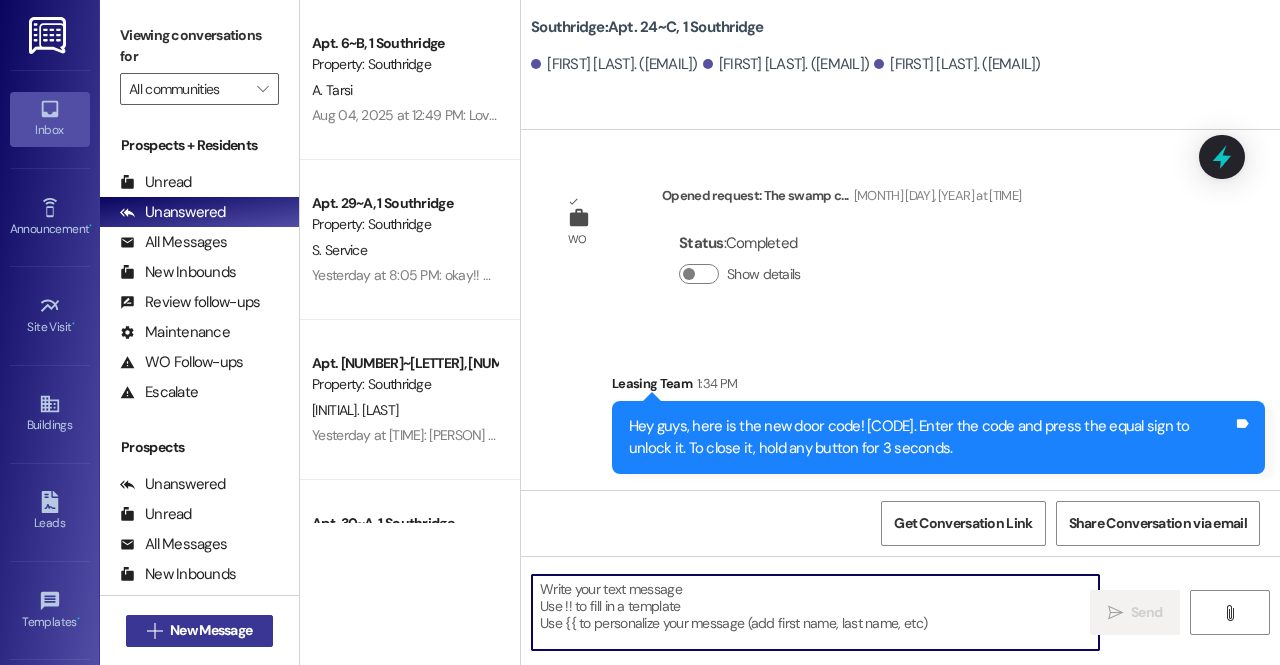 click on "New Message" at bounding box center [211, 630] 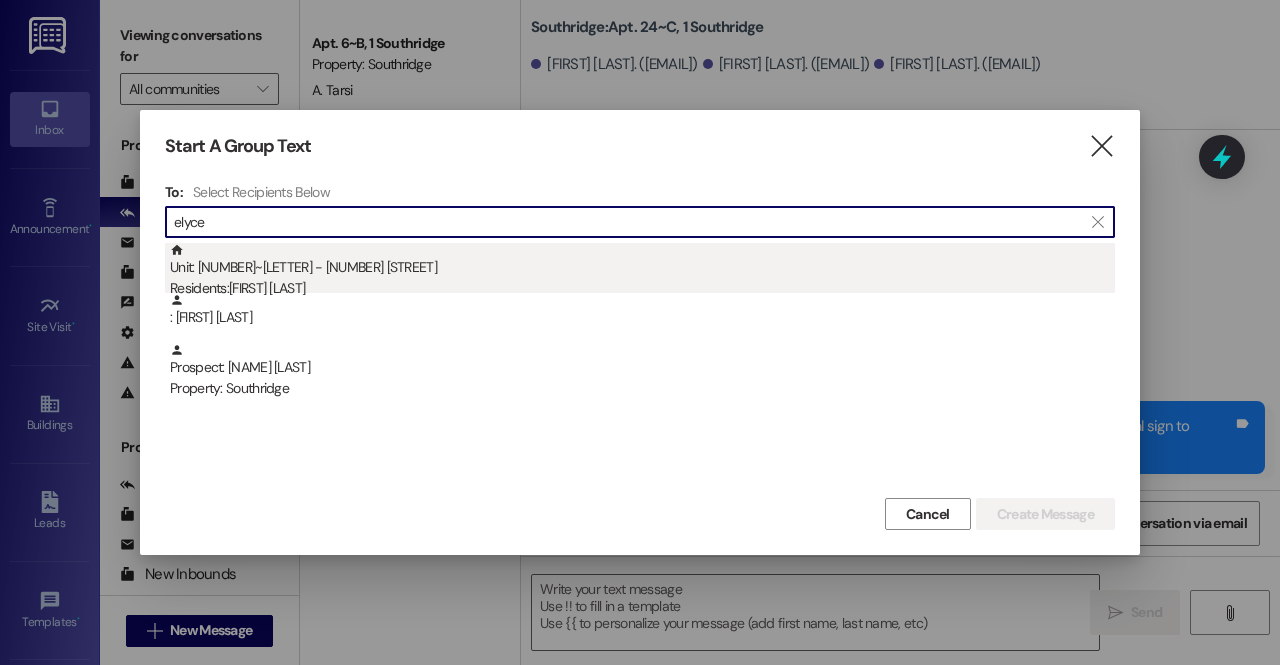 type on "elyce" 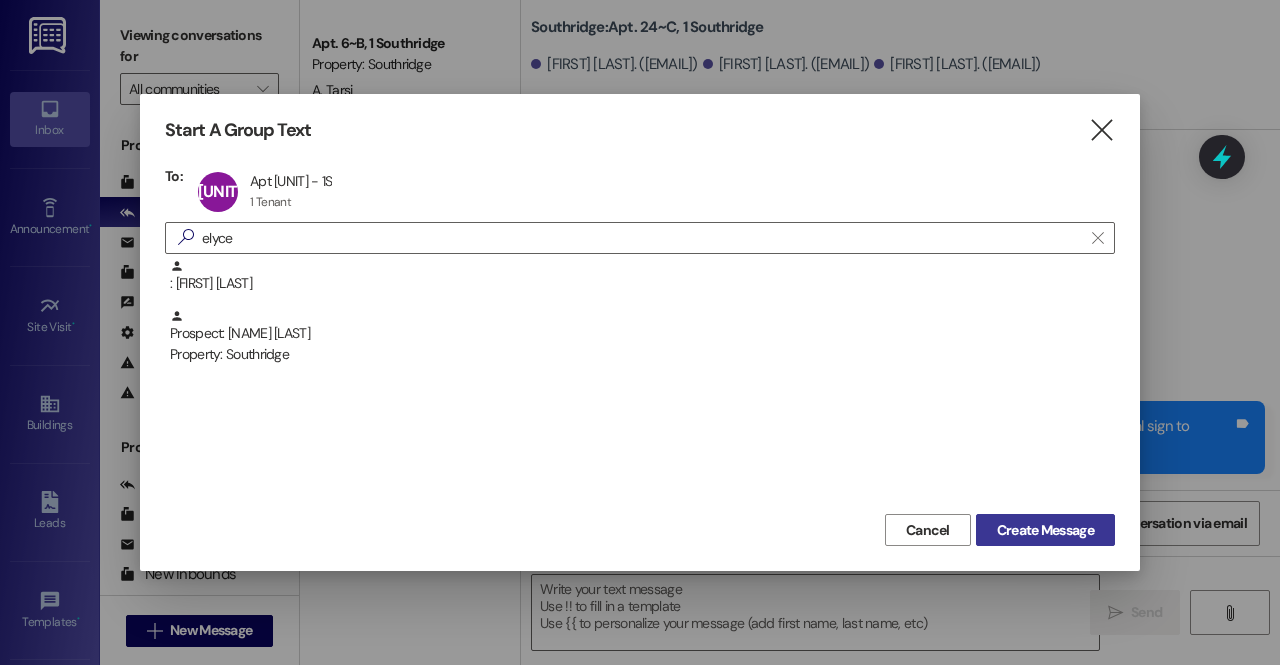 click on "Create Message" at bounding box center [1045, 530] 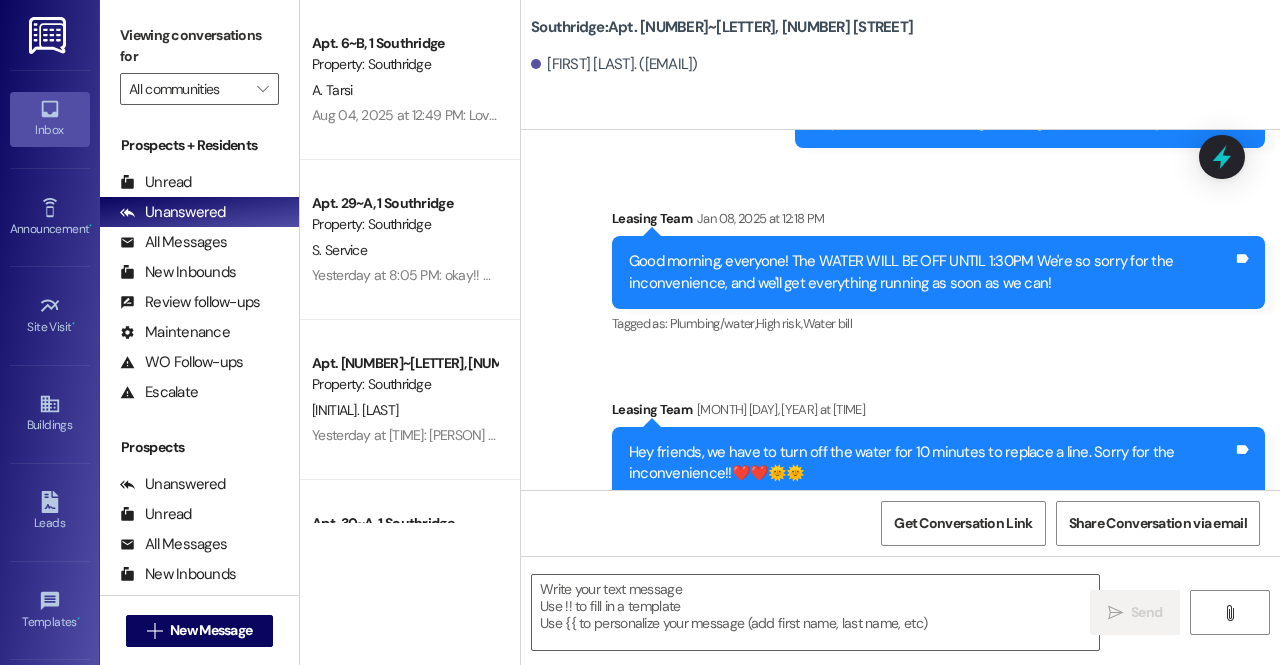 scroll, scrollTop: 41176, scrollLeft: 0, axis: vertical 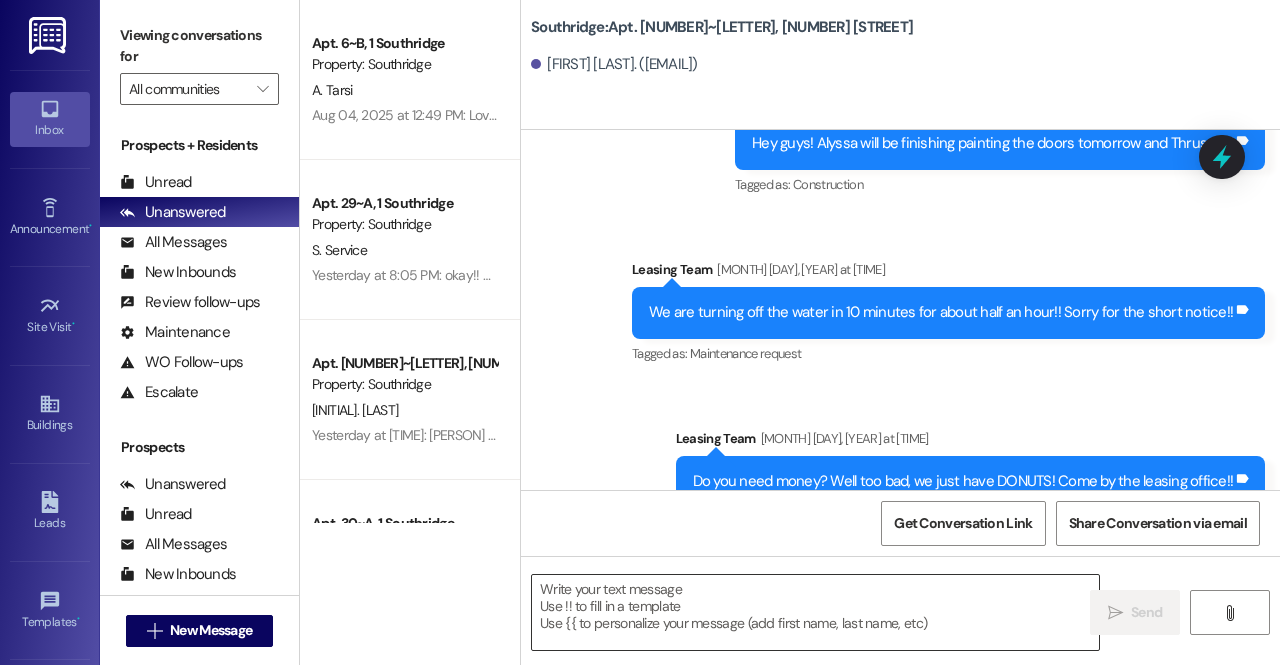 click at bounding box center [815, 612] 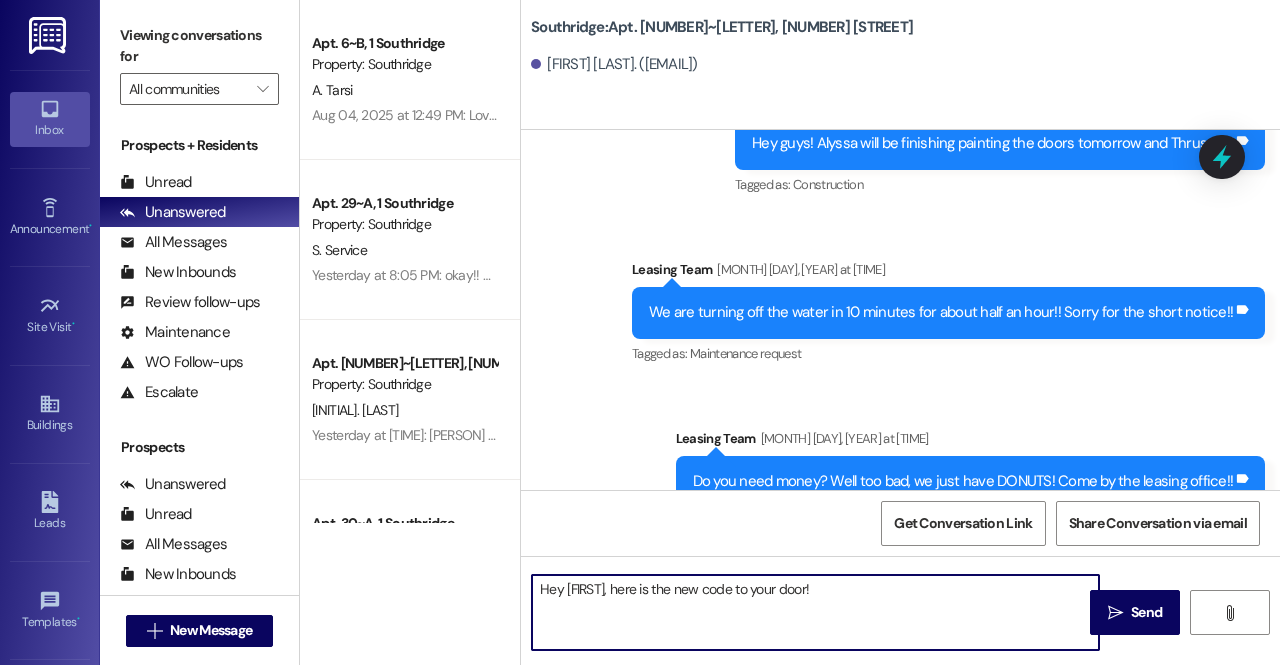 paste on "130964" 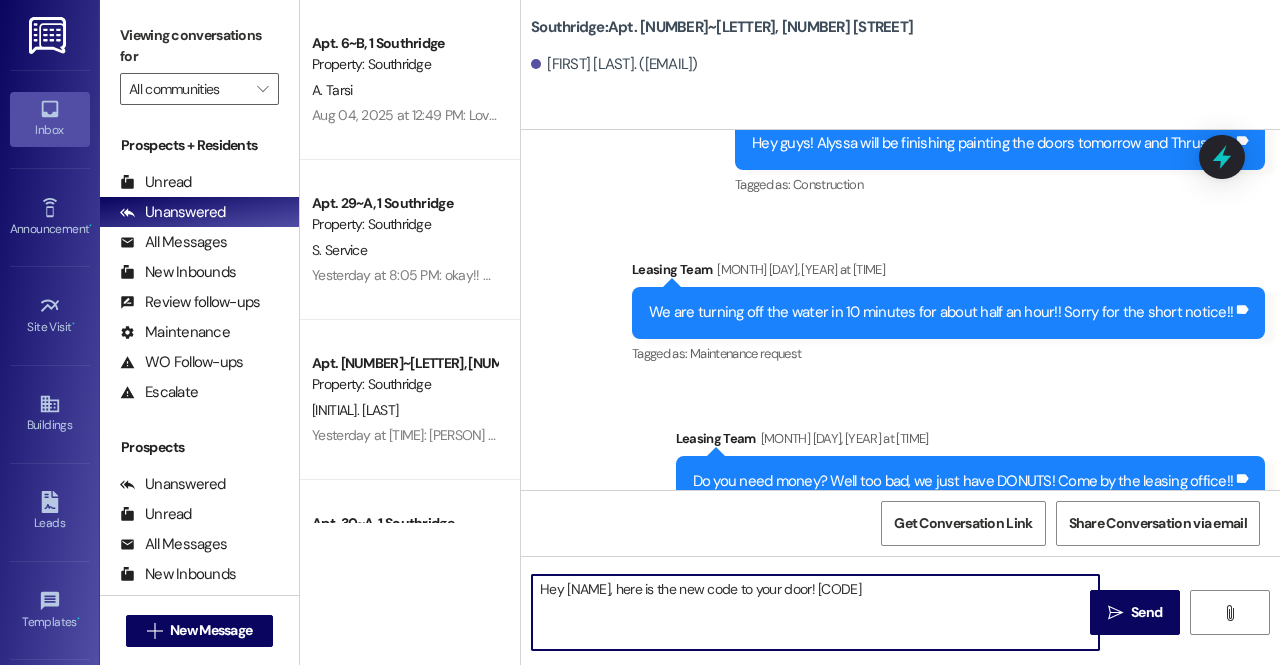 type on "Hey Elyce, here is the new code to your door! 130964" 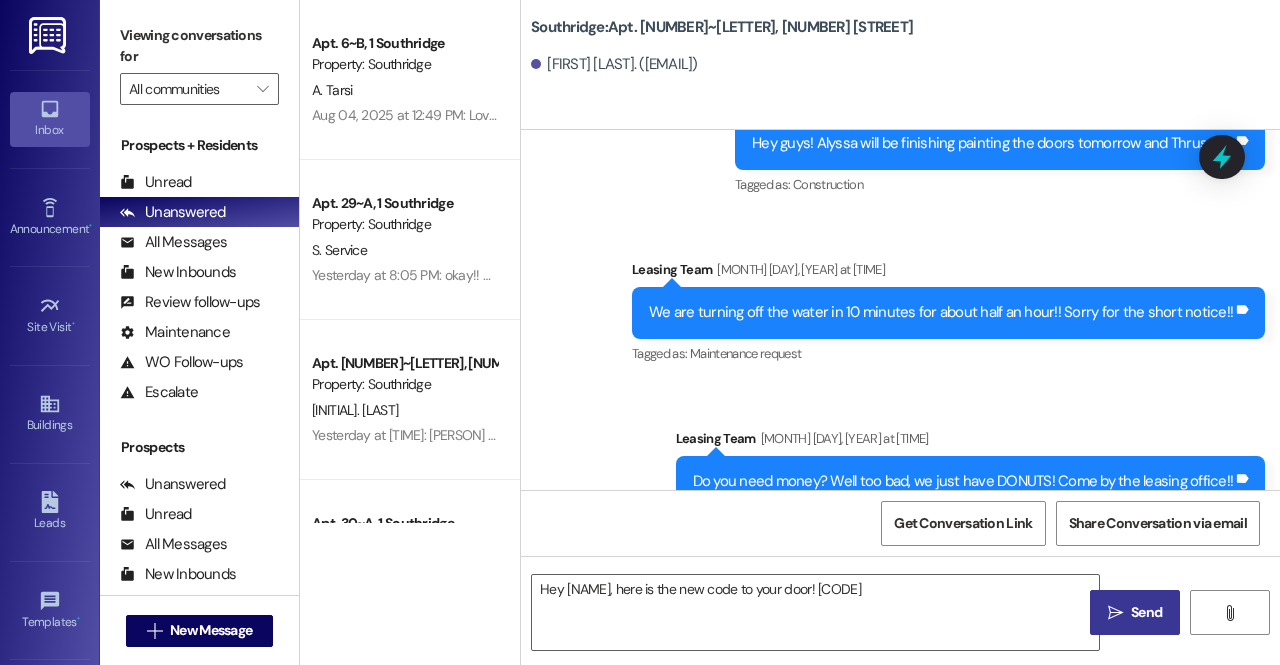 click on " Send" at bounding box center [1135, 612] 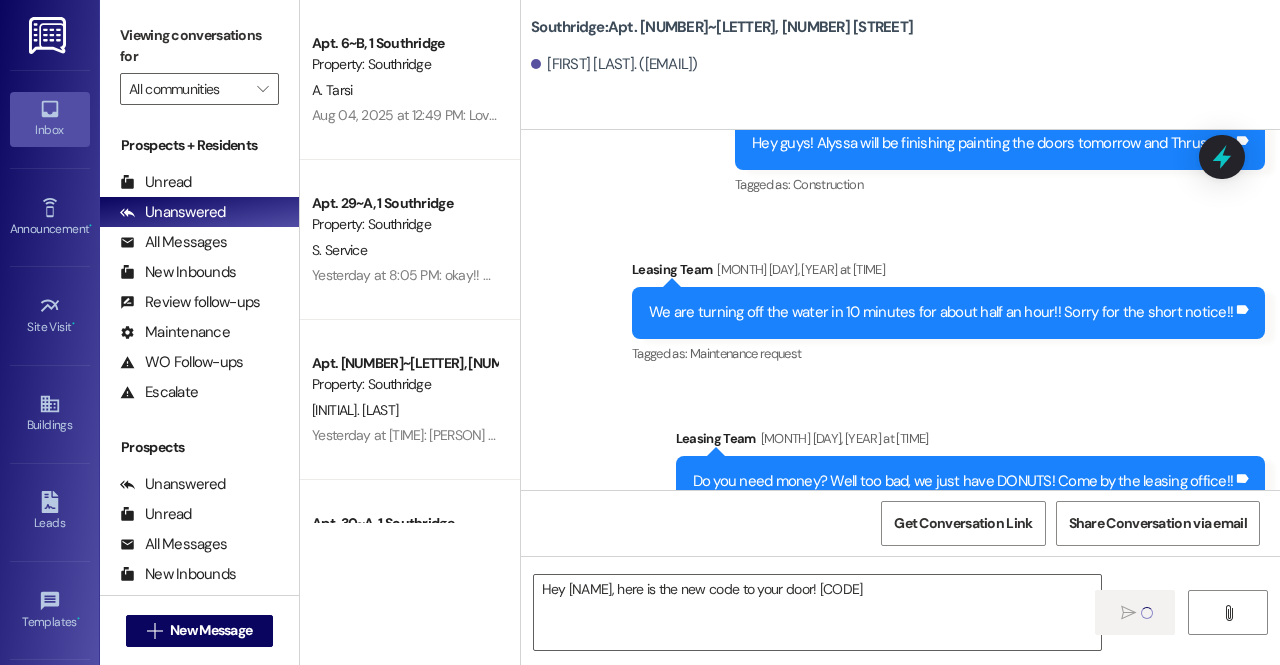 type 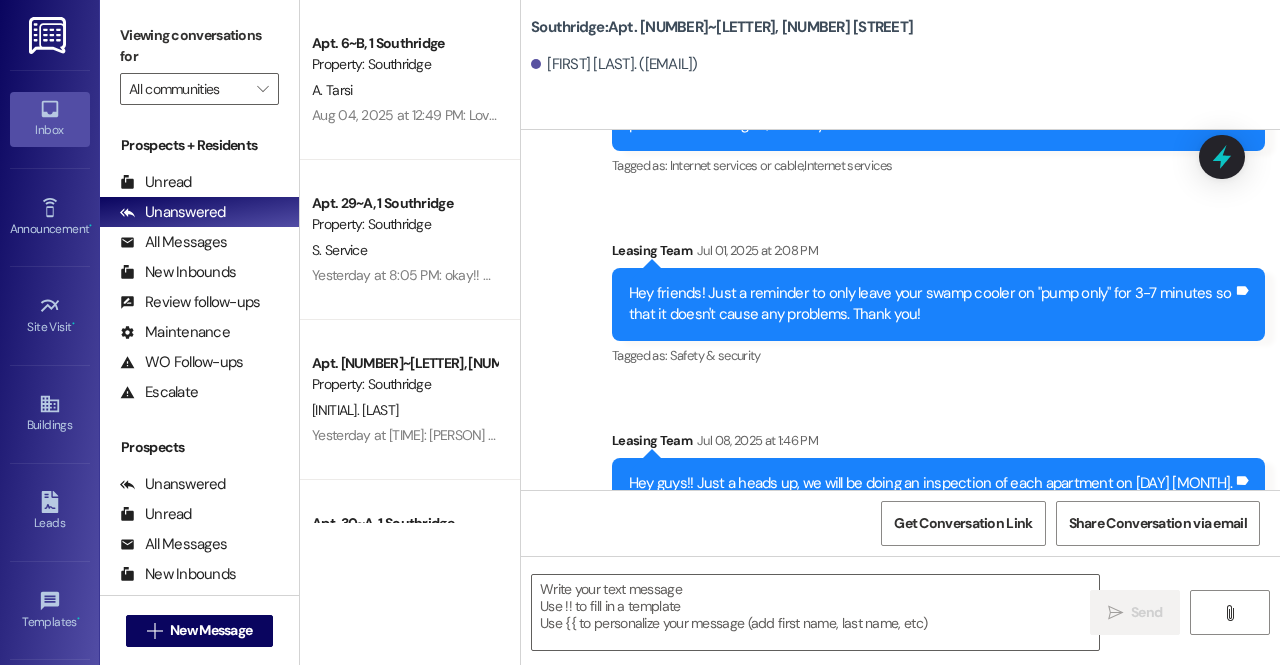 scroll, scrollTop: 37776, scrollLeft: 0, axis: vertical 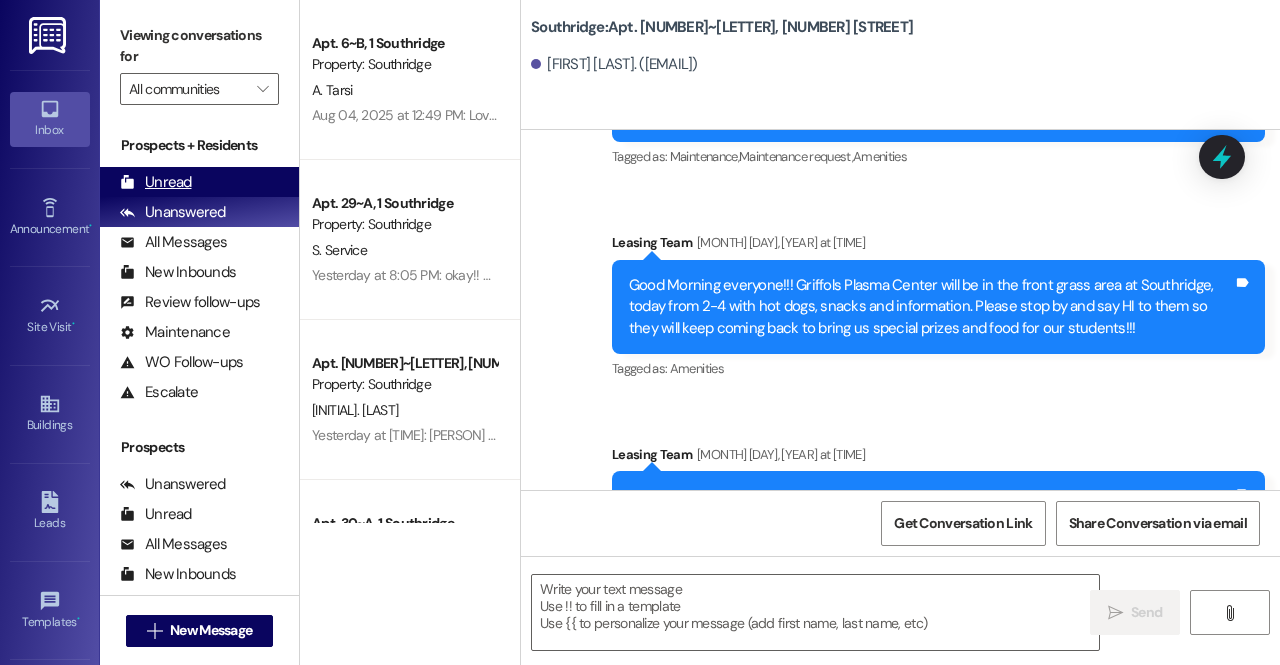 click on "Unread" at bounding box center [156, 182] 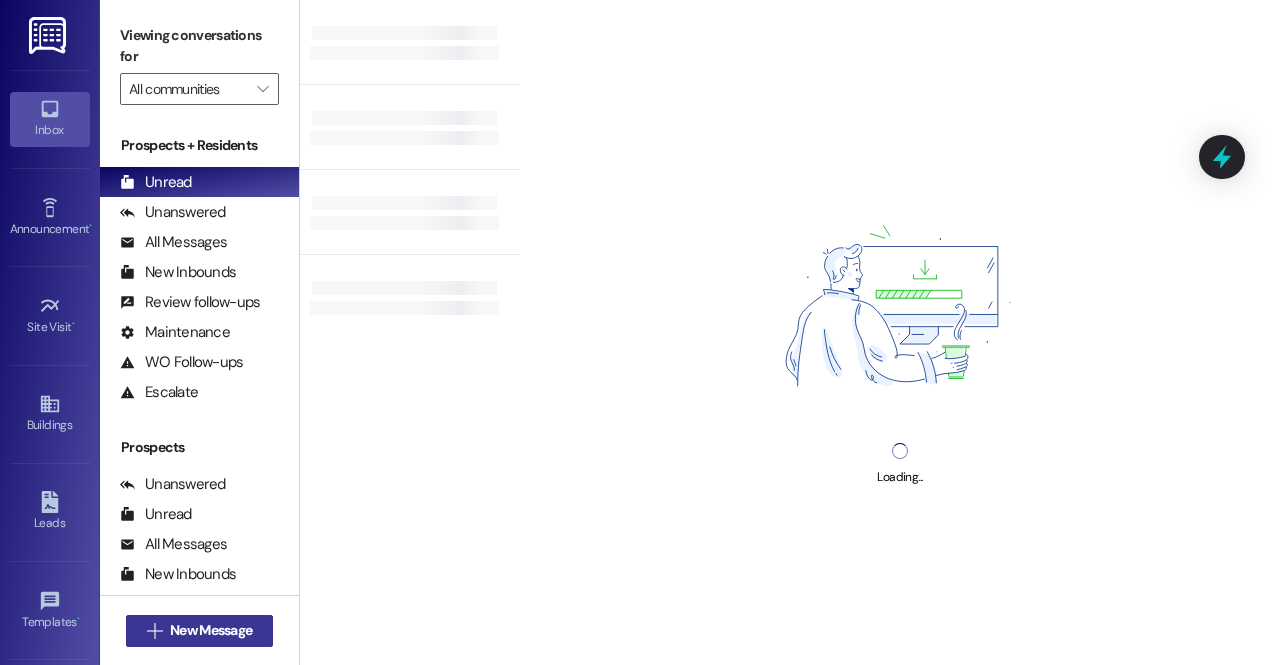 click on "New Message" at bounding box center (211, 630) 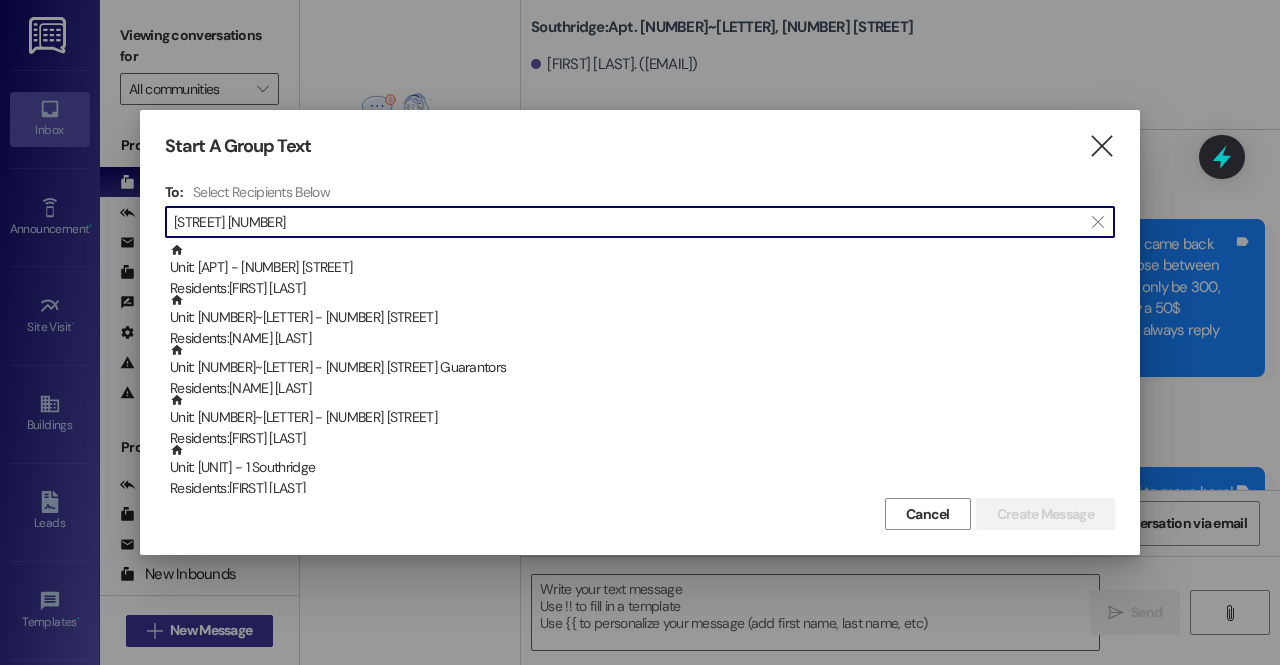 scroll, scrollTop: 41316, scrollLeft: 0, axis: vertical 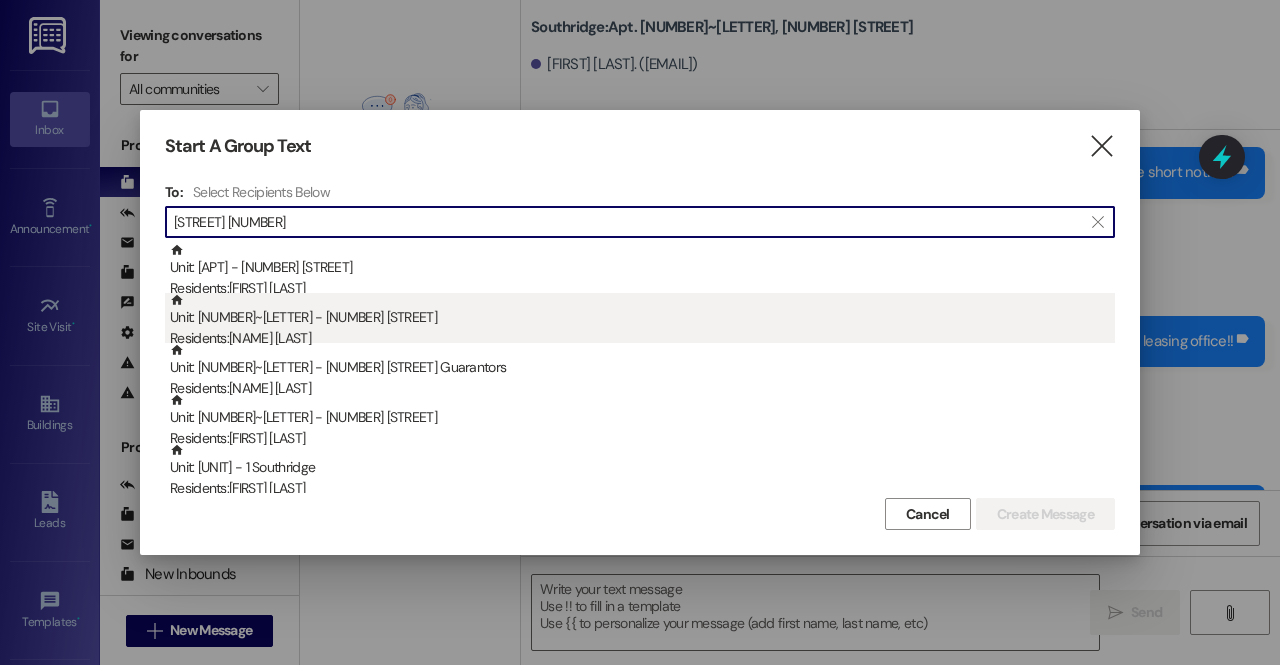 type on "southridge 26" 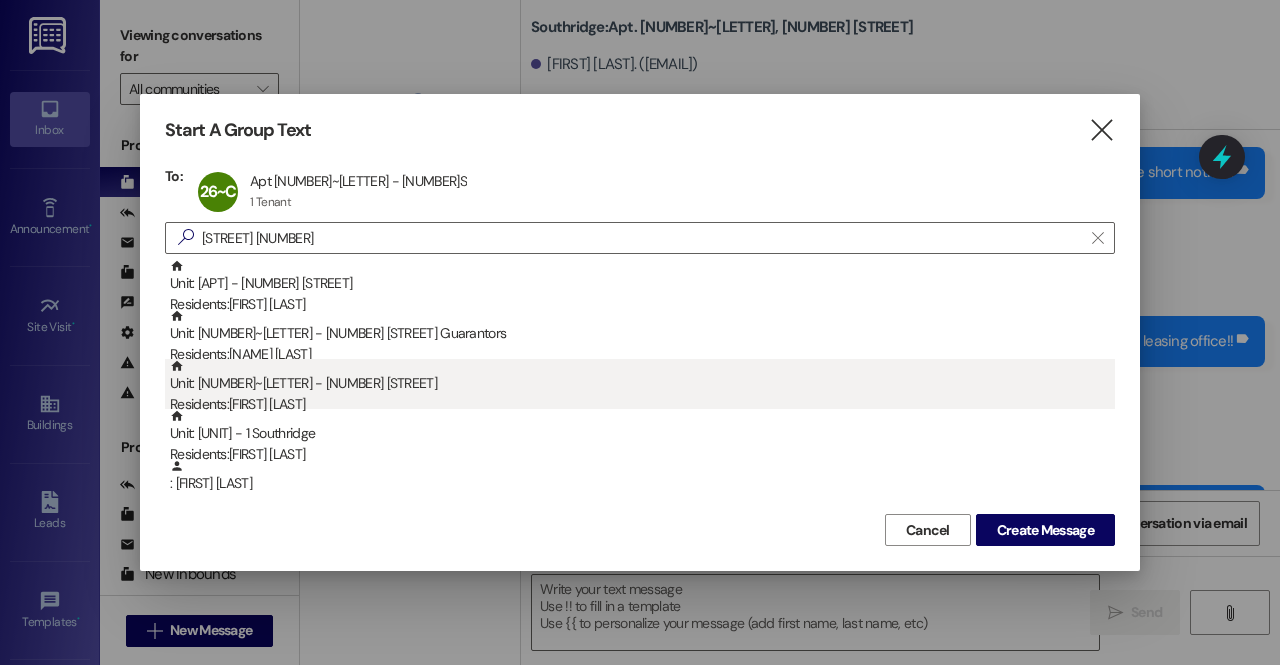 click on "Residents:  Valentina Garcia" at bounding box center (642, 404) 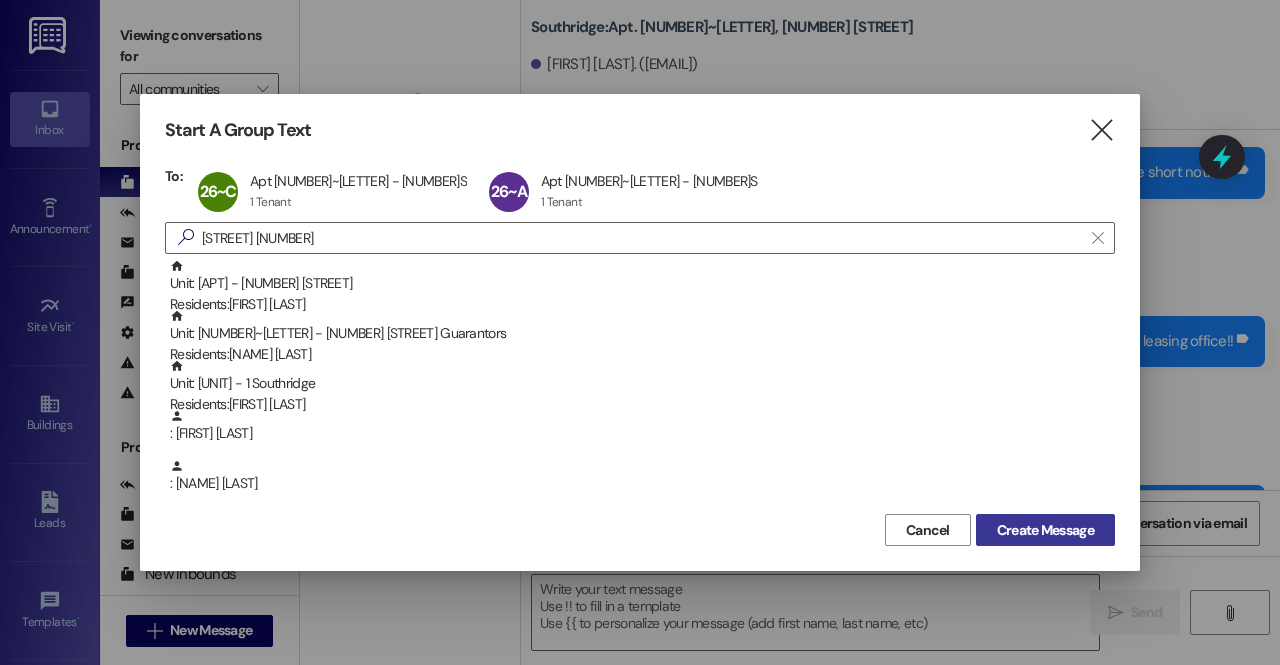 click on "Create Message" at bounding box center (1045, 530) 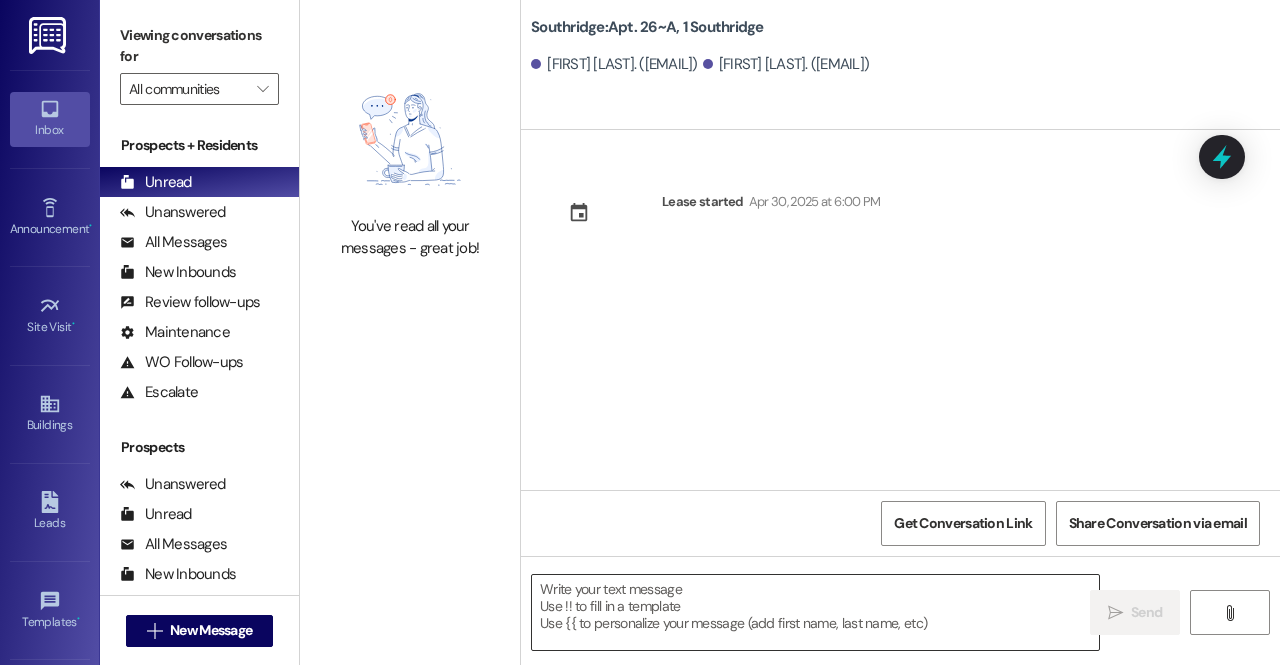 scroll, scrollTop: 0, scrollLeft: 0, axis: both 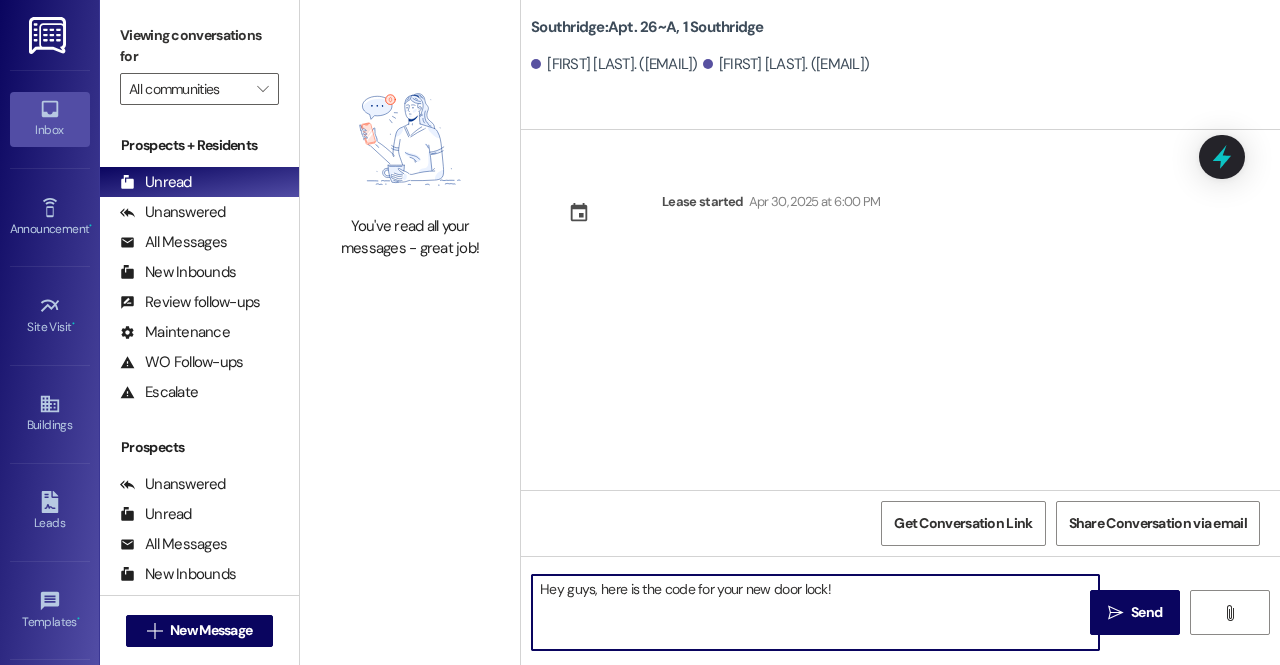 paste on "908361" 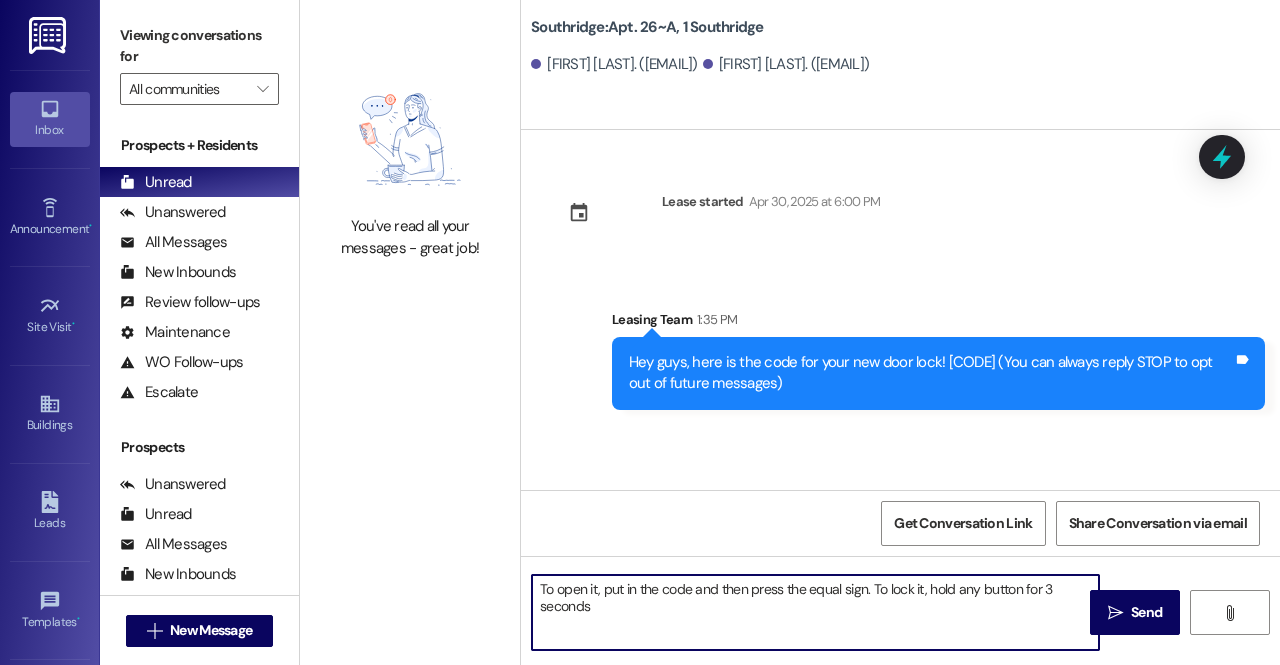 type on "To open it, put in the code and then press the equal sign. To lock it, hold any button for 3 seconds." 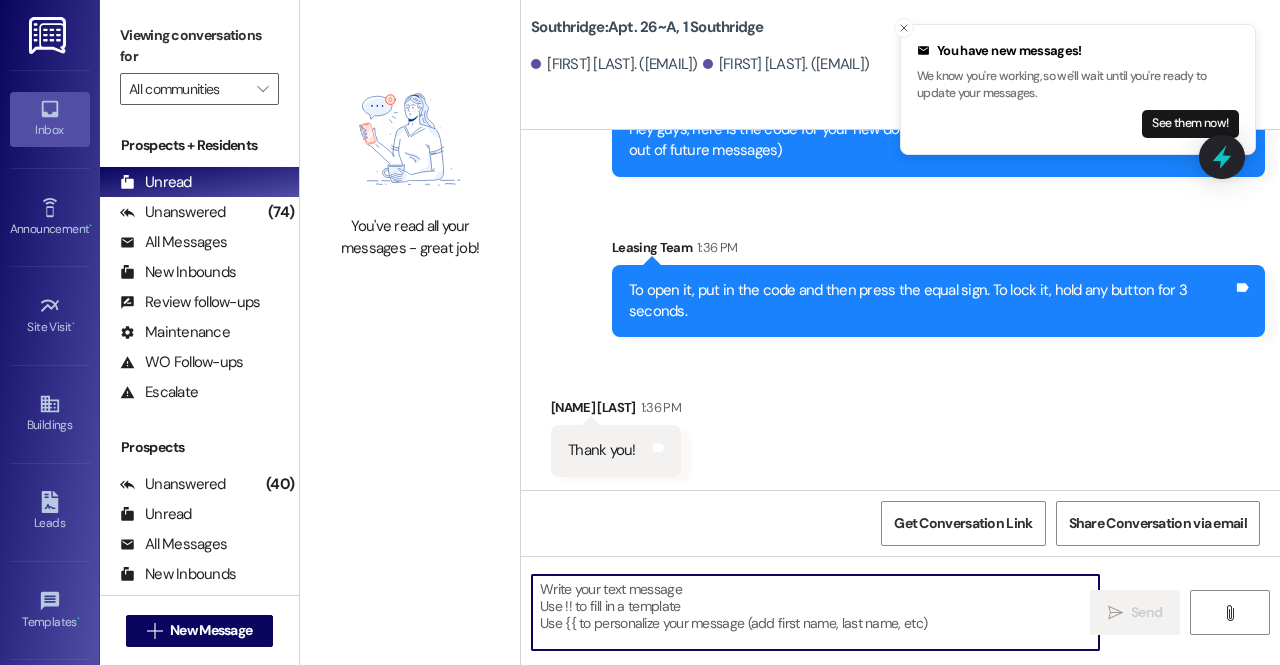 scroll, scrollTop: 234, scrollLeft: 0, axis: vertical 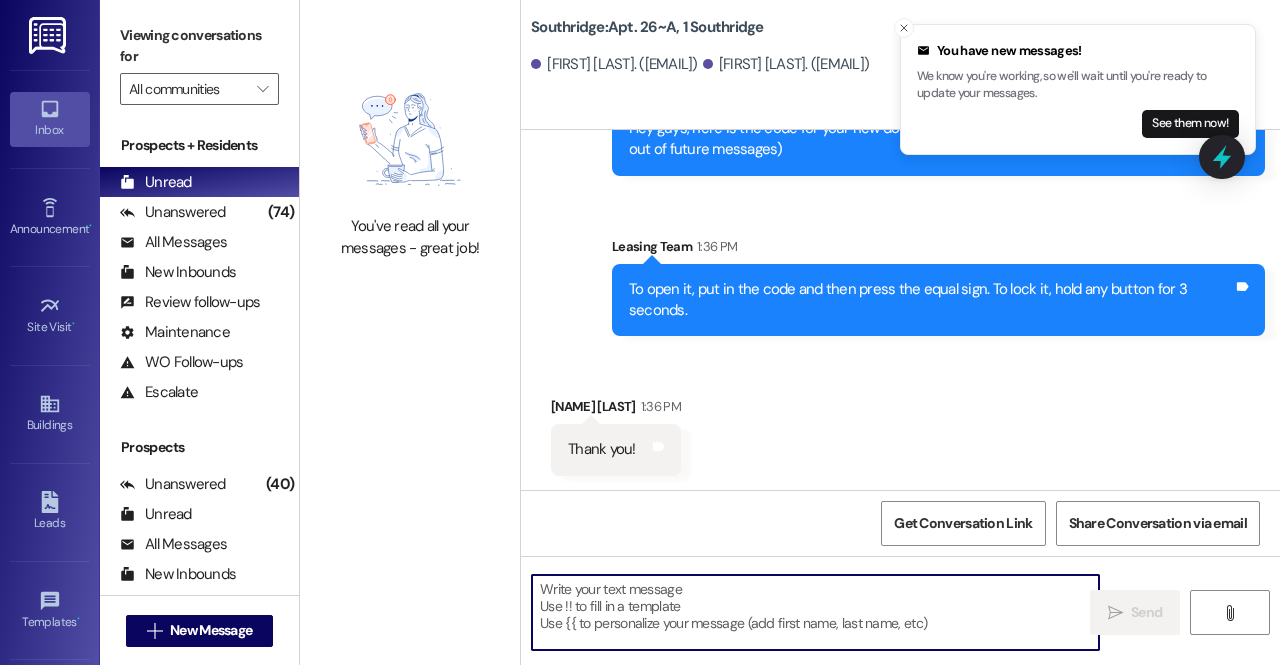 type 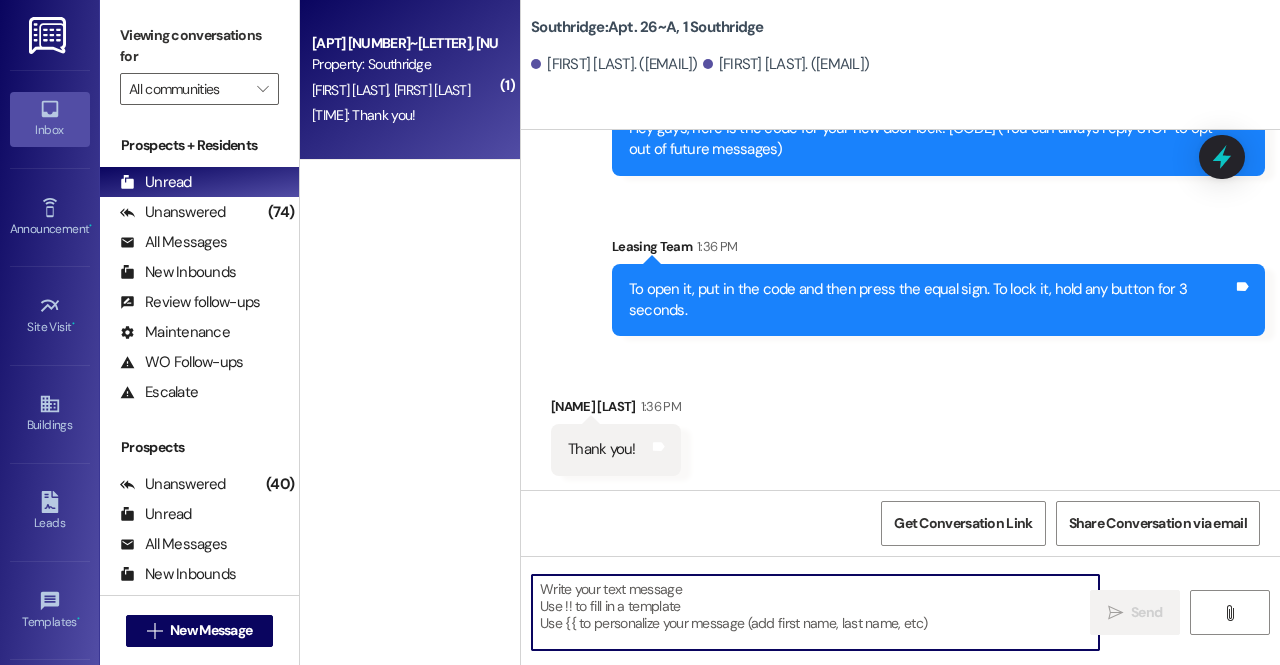 scroll, scrollTop: 235, scrollLeft: 0, axis: vertical 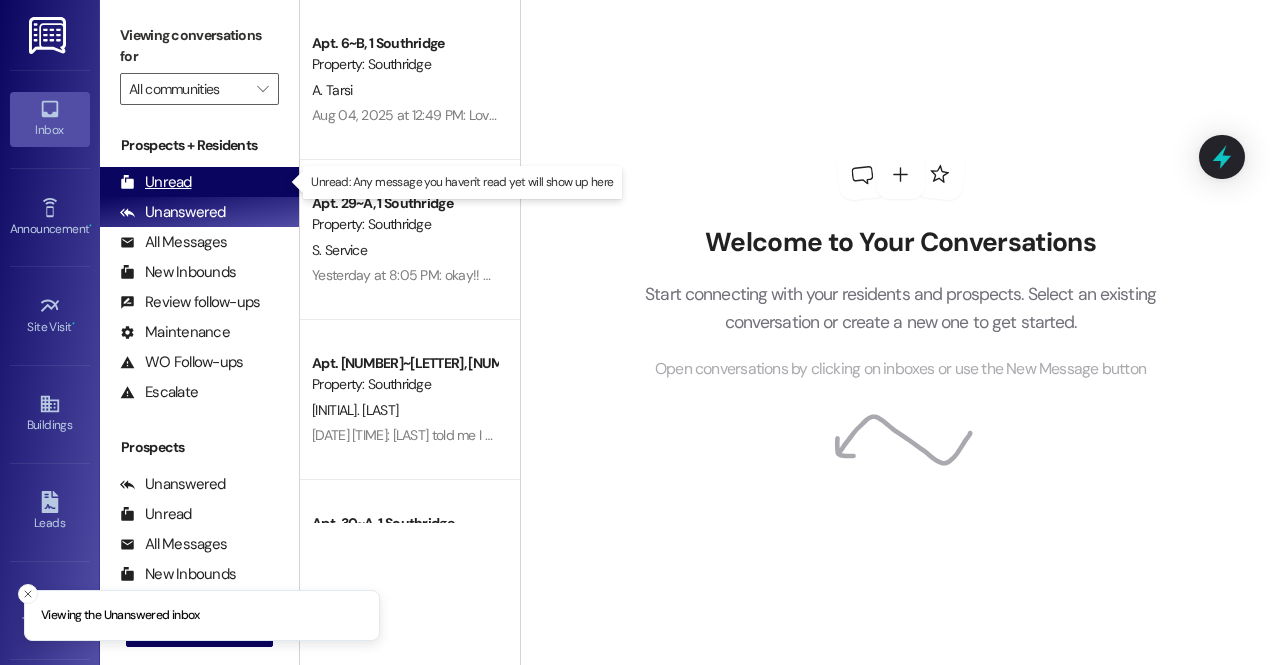 click on "Unread (0)" at bounding box center (199, 182) 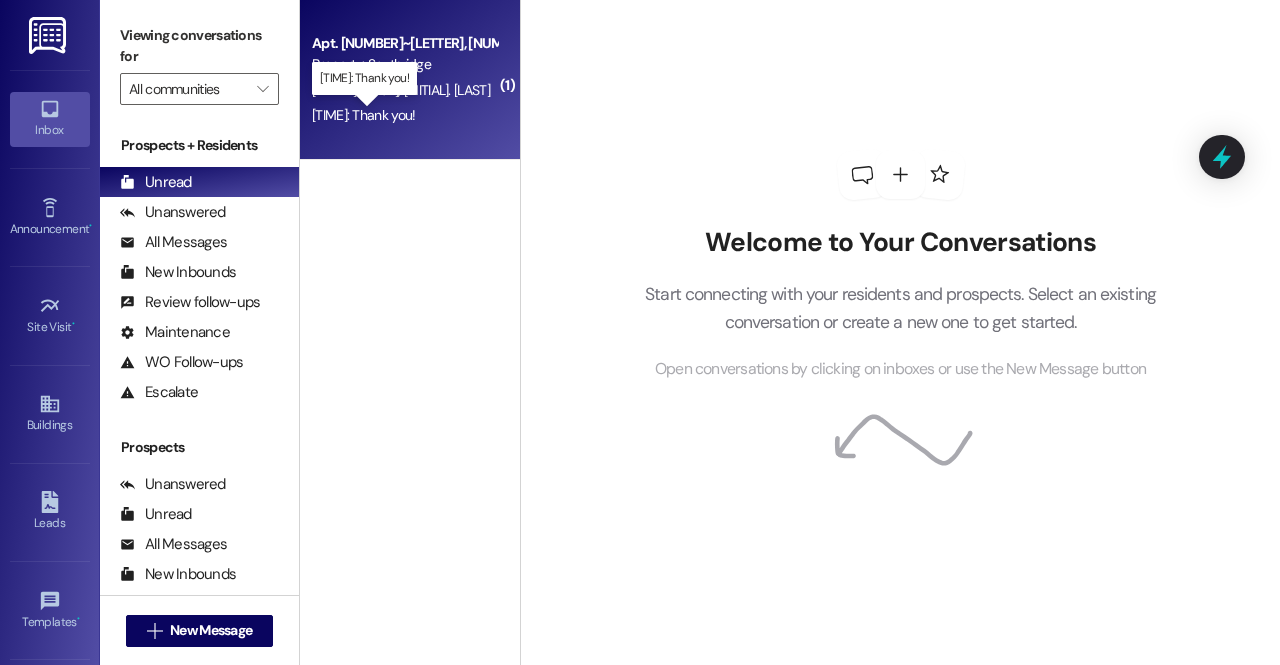click on "[TIME]: Thank you! [TIME]: Thank you!" at bounding box center (363, 115) 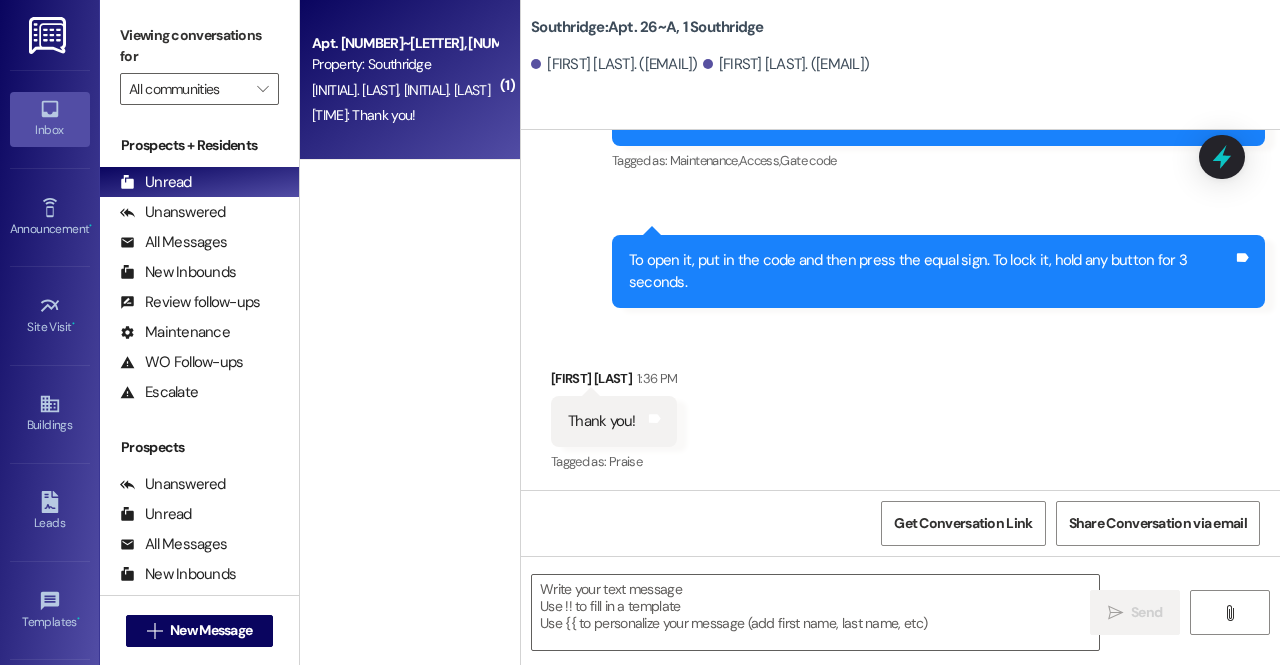 scroll, scrollTop: 265, scrollLeft: 0, axis: vertical 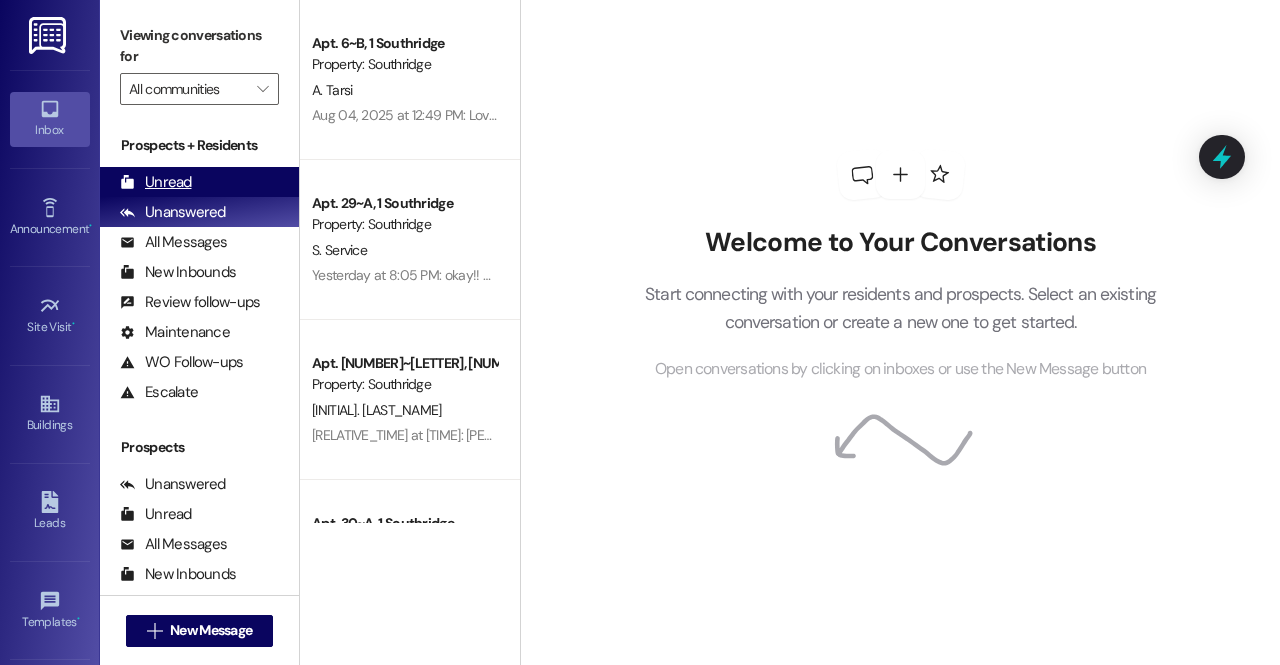 click on "Unread (0)" at bounding box center (199, 182) 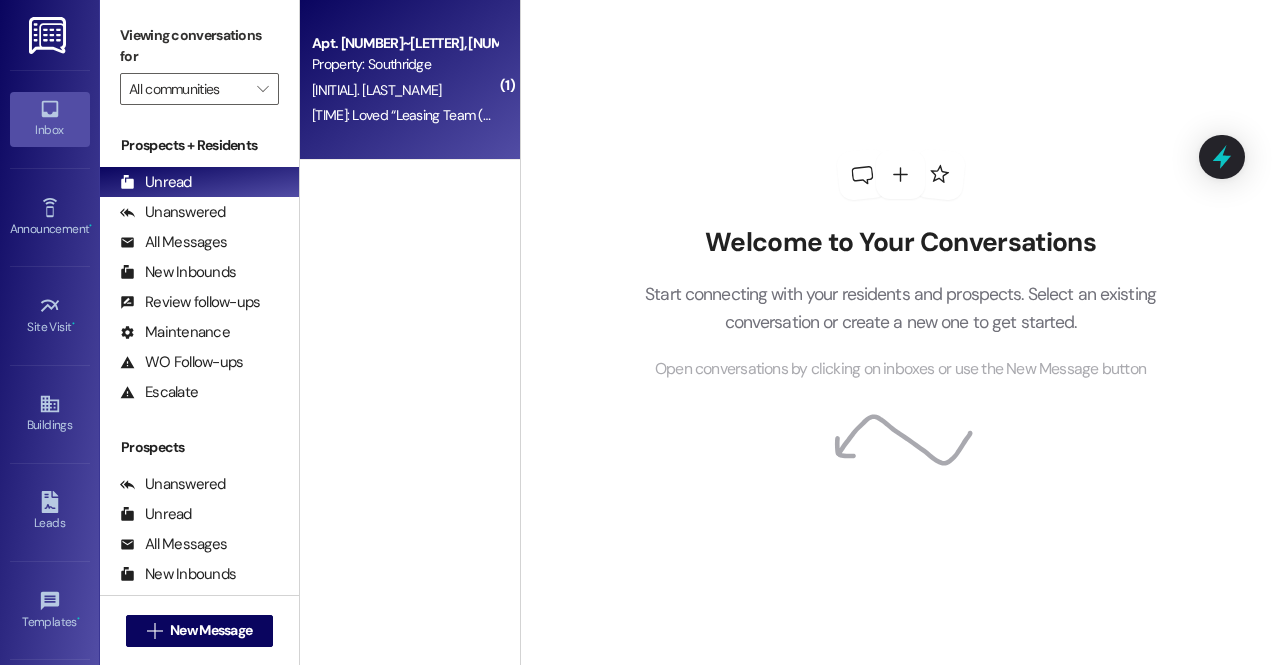 click on "Apt. 25~C, 1 Southridge Property: Southridge E. Lindsey 1:37 PM: Loved “Leasing Team (Southridge): Hey Elyce, here is the new code to your door! 130964” 1:37 PM: Loved “Leasing Team (Southridge): Hey Elyce, here is the new code to your door! 130964”" at bounding box center [410, 80] 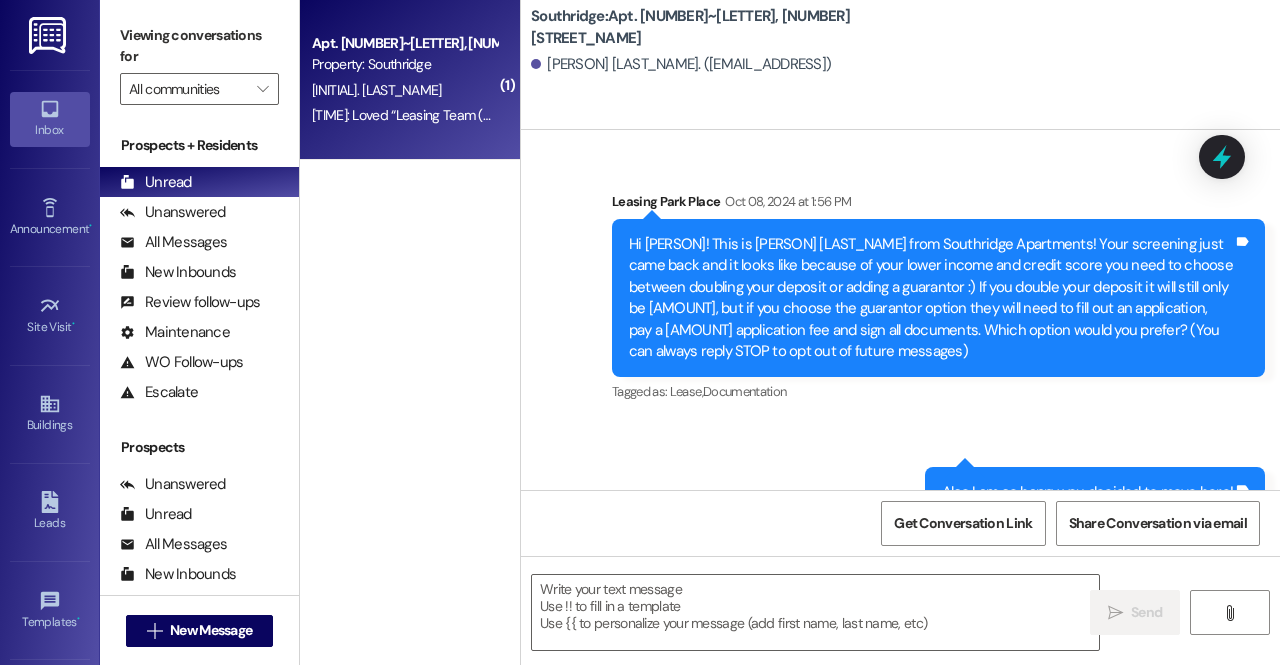 scroll, scrollTop: 41484, scrollLeft: 0, axis: vertical 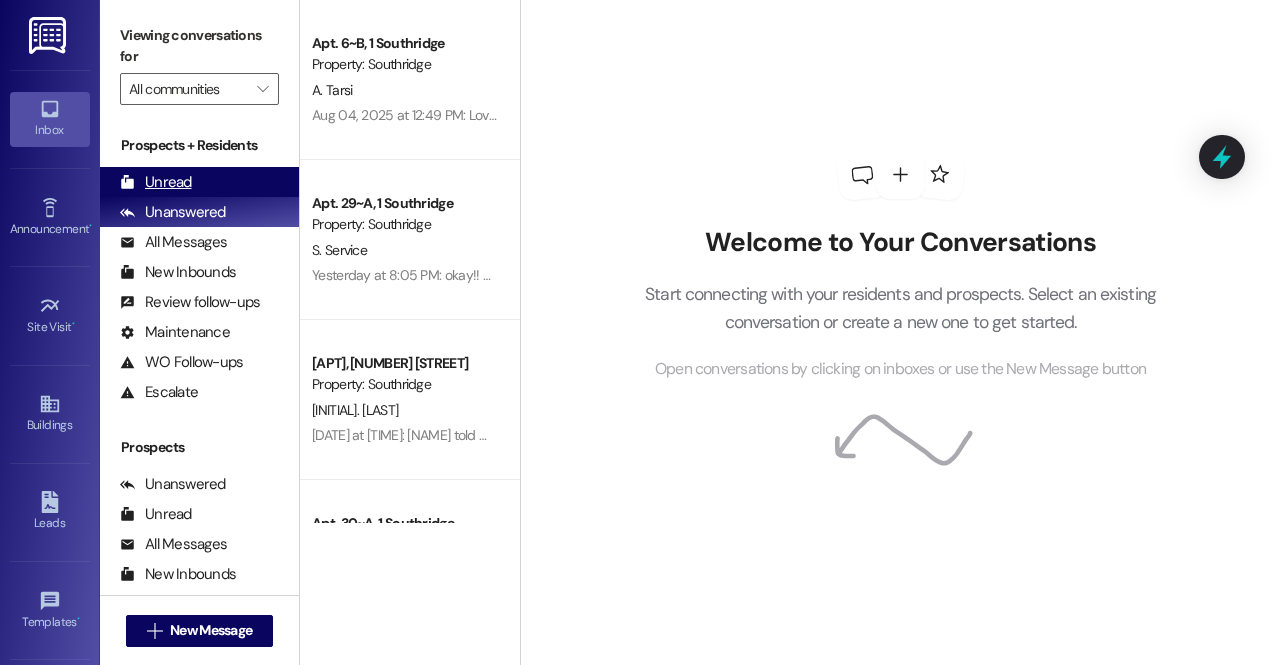 click on "Unread (0)" at bounding box center (199, 182) 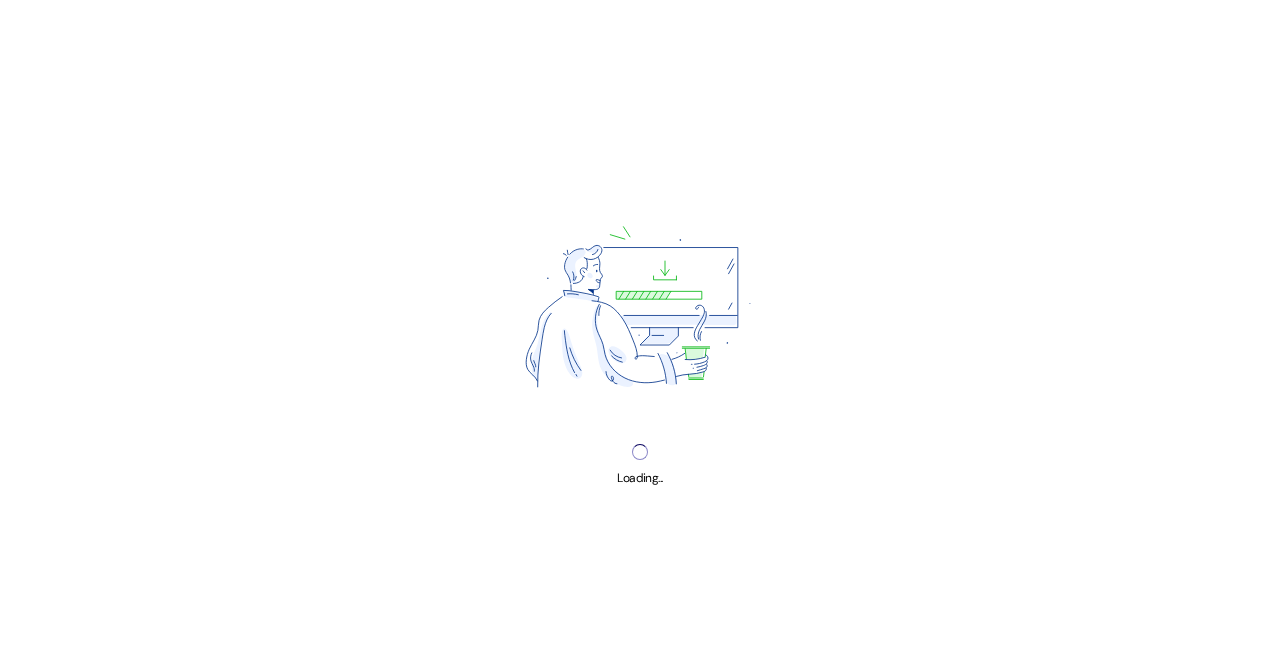 scroll, scrollTop: 0, scrollLeft: 0, axis: both 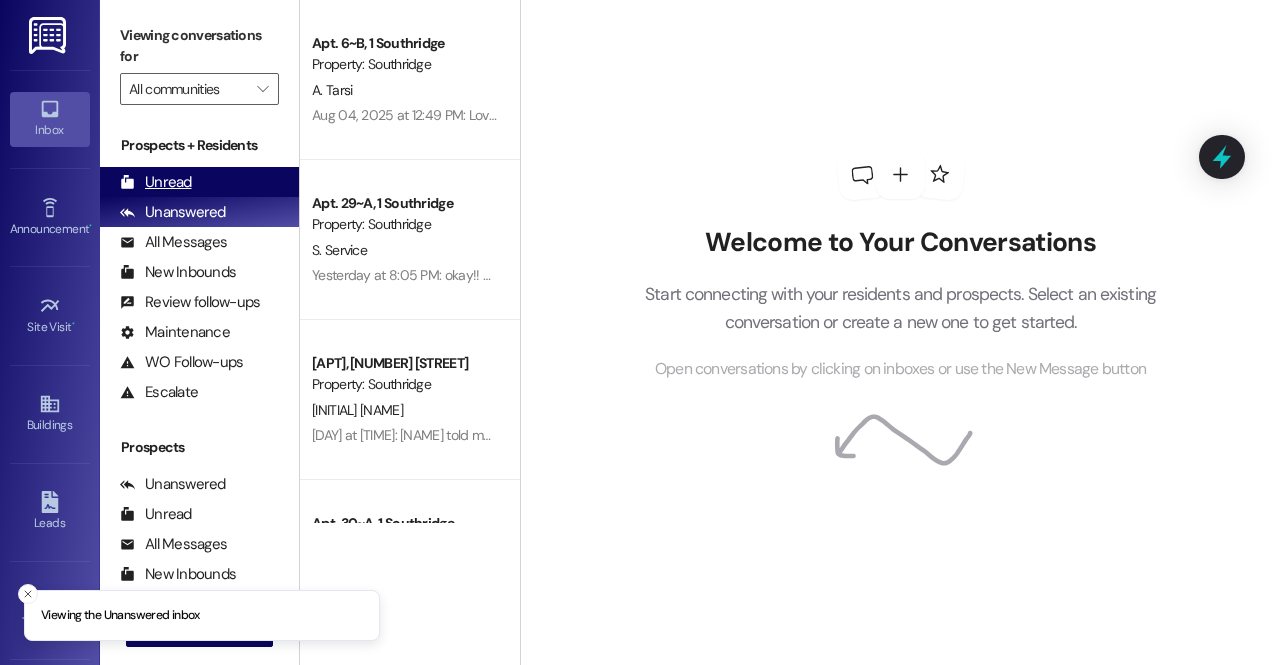 click on "Unread (0)" at bounding box center (199, 182) 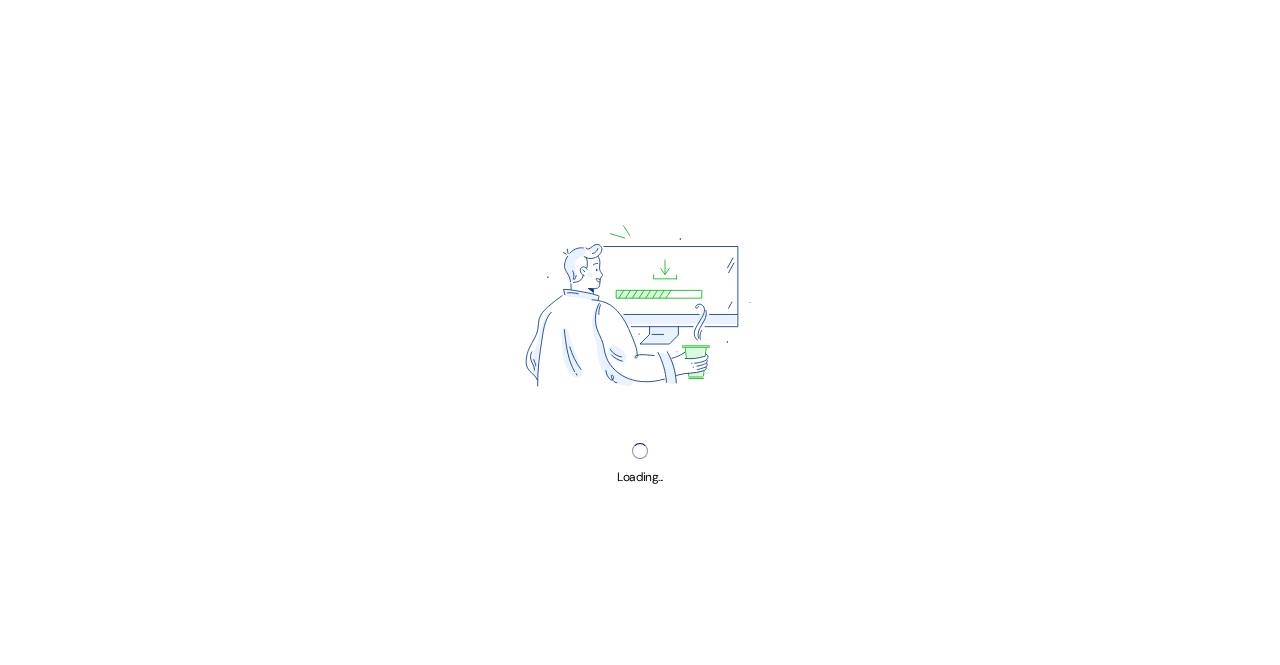 scroll, scrollTop: 0, scrollLeft: 0, axis: both 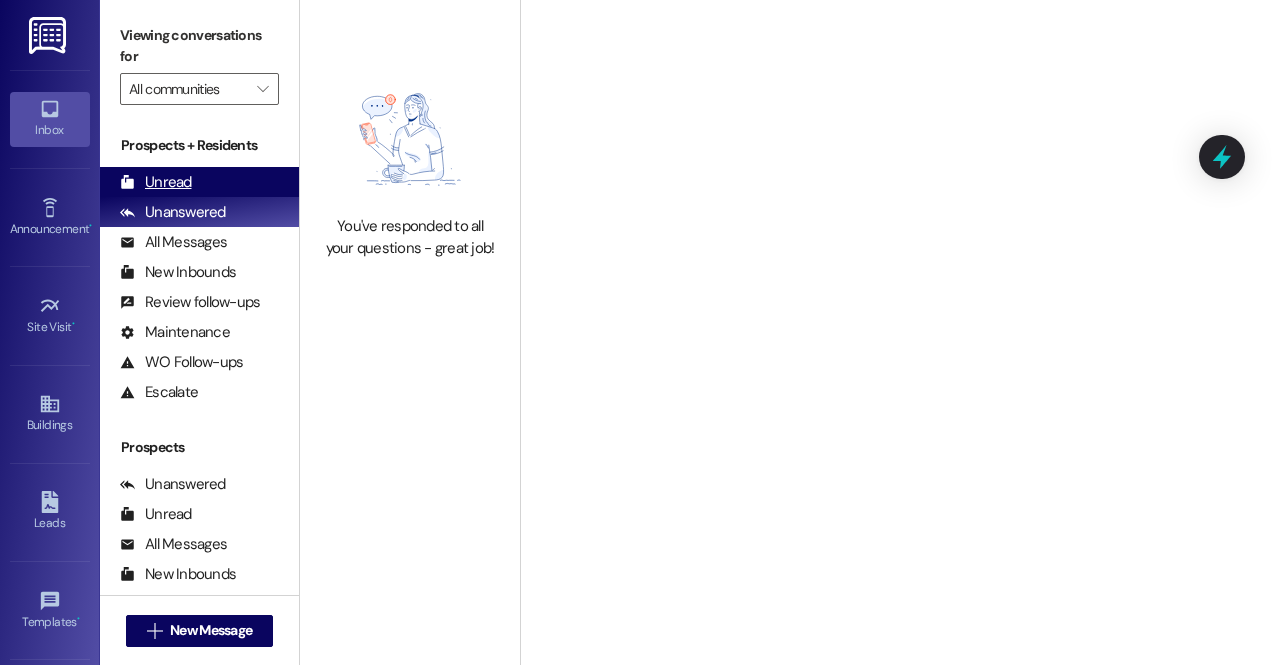 click on "Unread (0)" at bounding box center [199, 182] 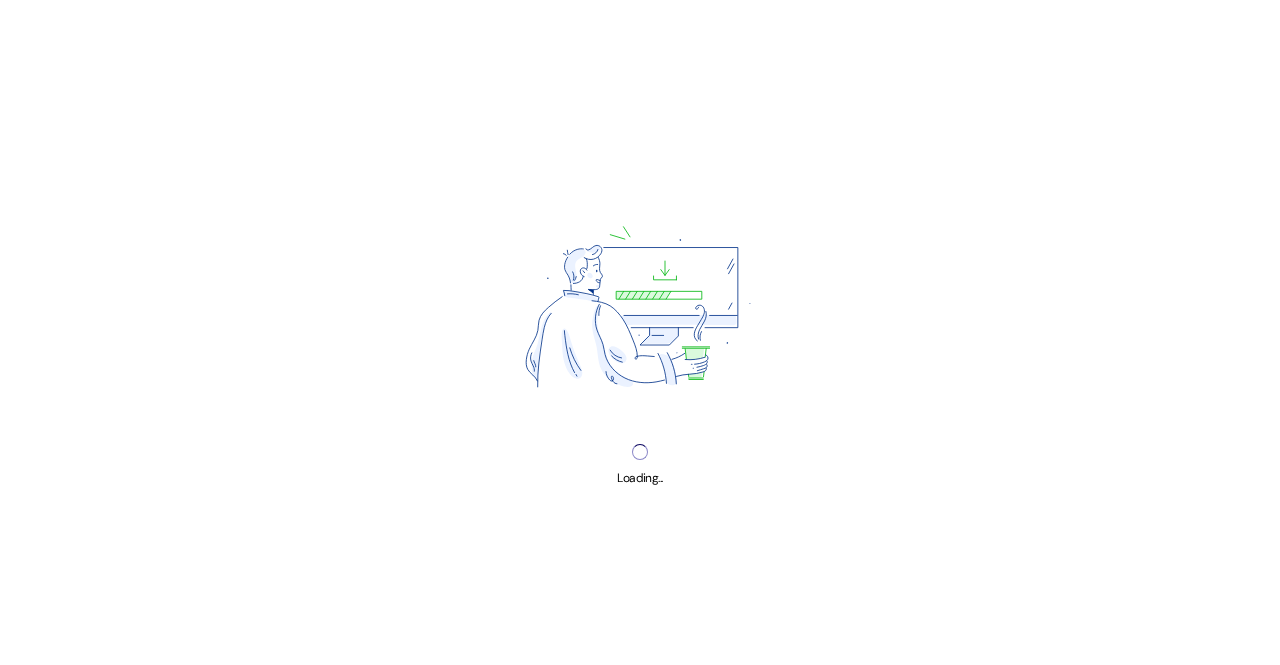 scroll, scrollTop: 0, scrollLeft: 0, axis: both 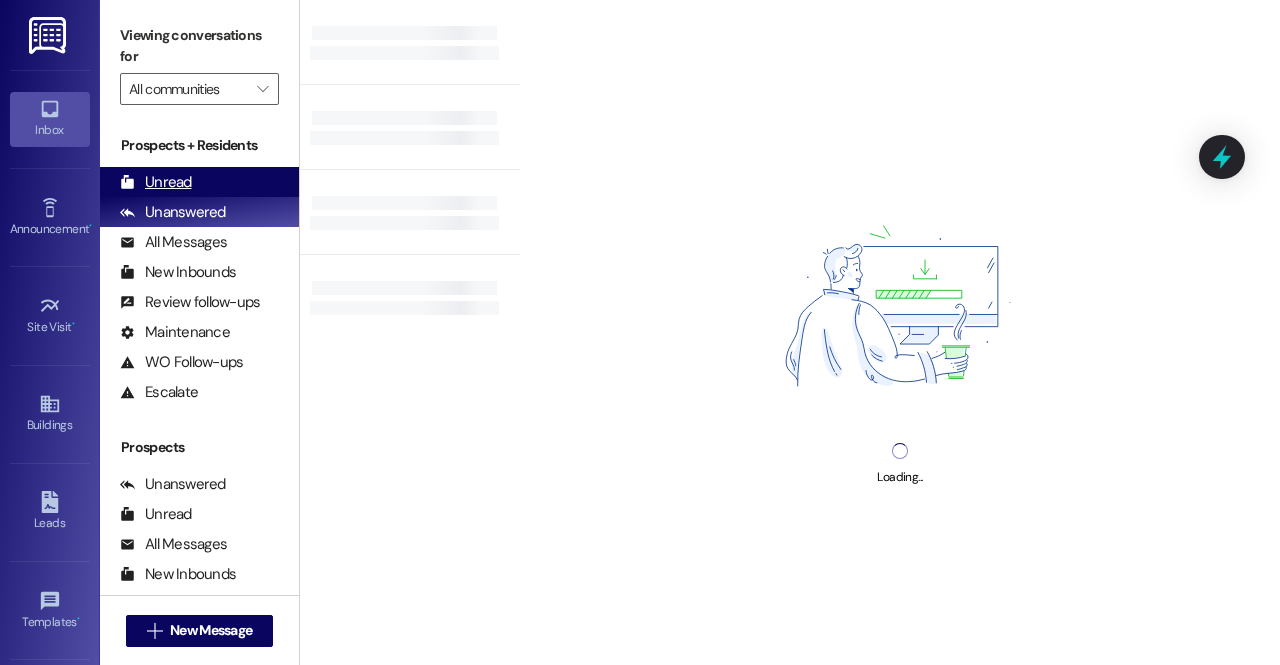 click on "Unread (0)" at bounding box center (199, 182) 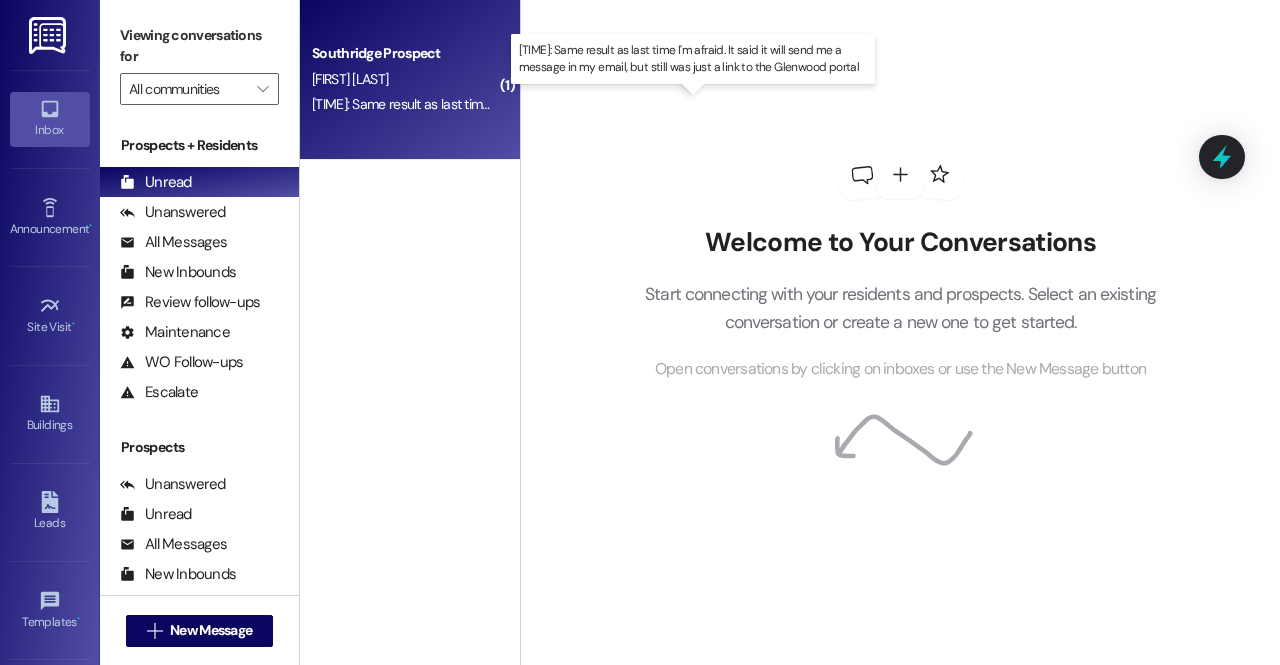 click on "[TIME]: Same result as last time I'm afraid. It said it will send me a message in my email, but still was just a link to the Glenwood portal [TIME]: Same result as last time I'm afraid. It said it will send me a message in my email, but still was just a link to the Glenwood portal" at bounding box center [692, 104] 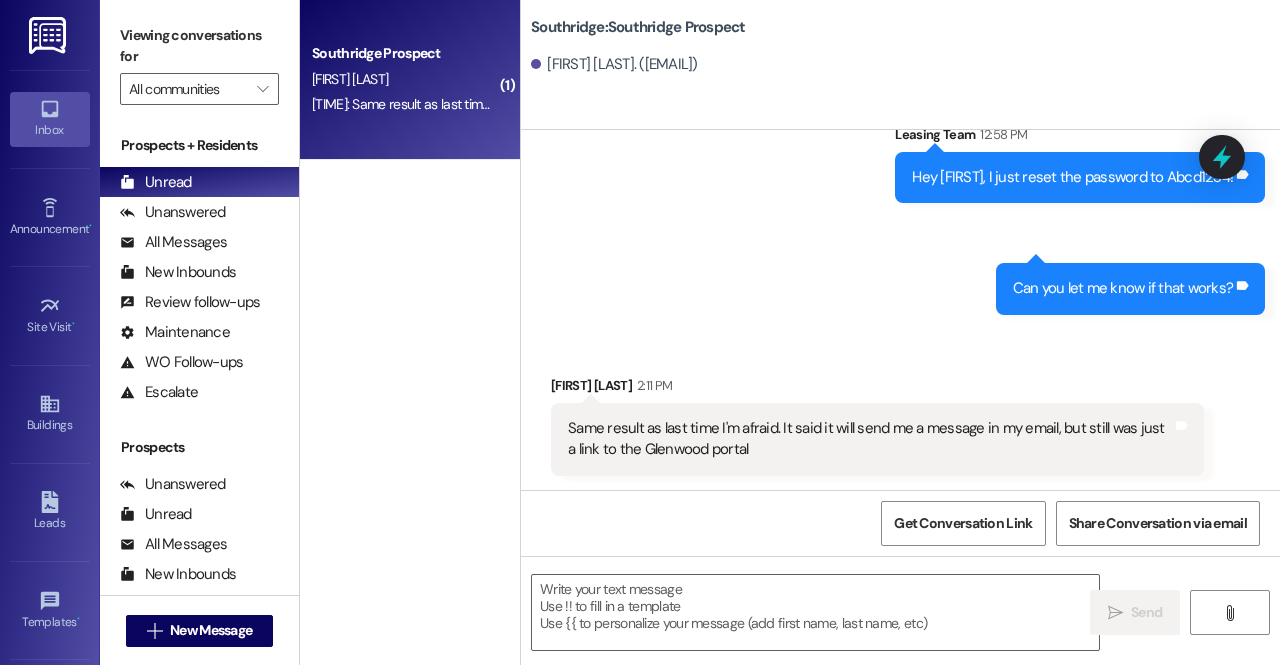scroll, scrollTop: 2437, scrollLeft: 0, axis: vertical 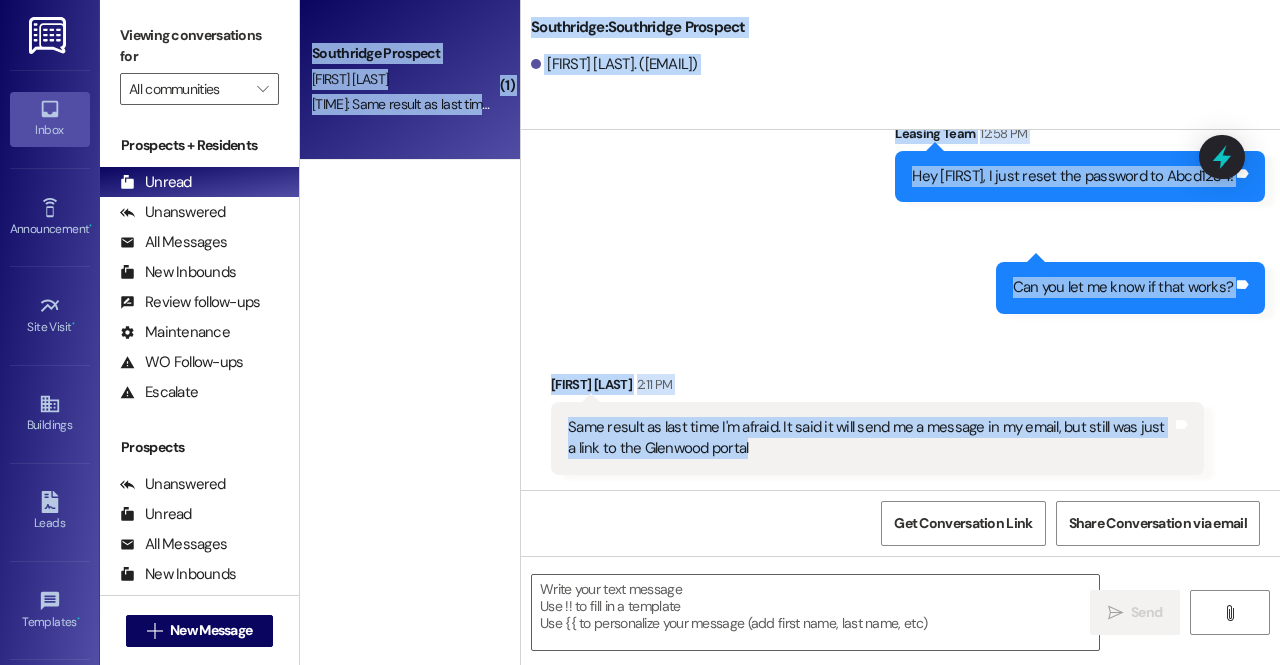 drag, startPoint x: 888, startPoint y: 465, endPoint x: 436, endPoint y: 379, distance: 460.10867 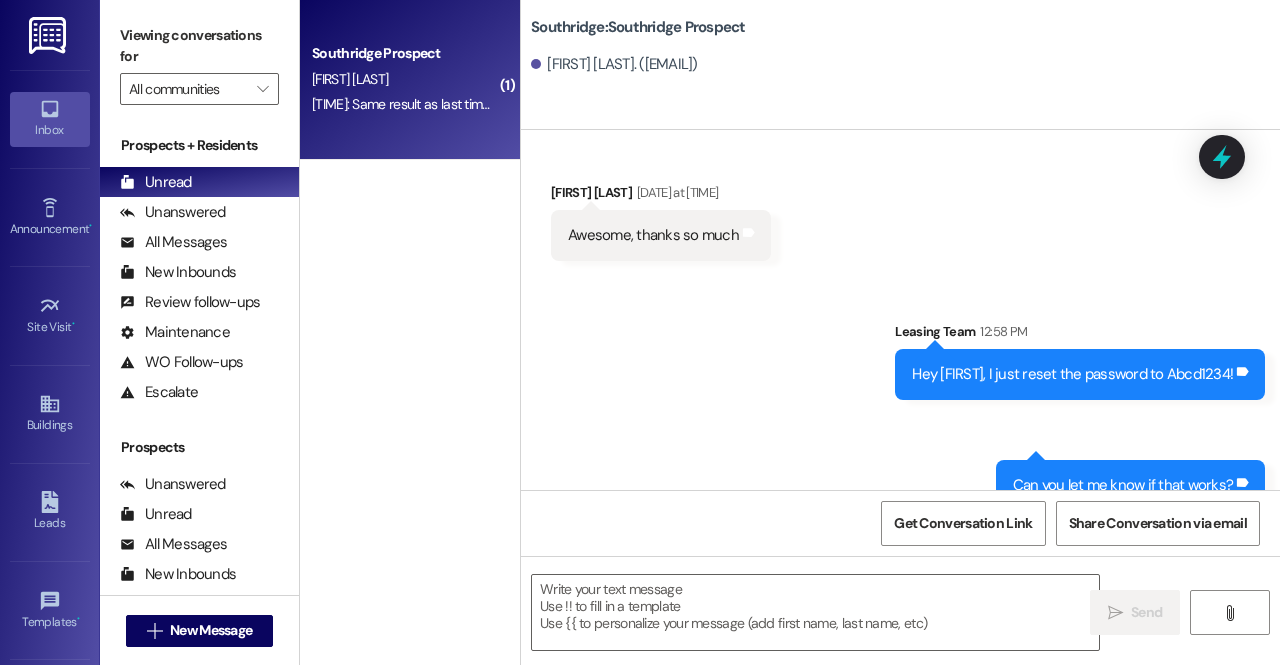 scroll, scrollTop: 2368, scrollLeft: 0, axis: vertical 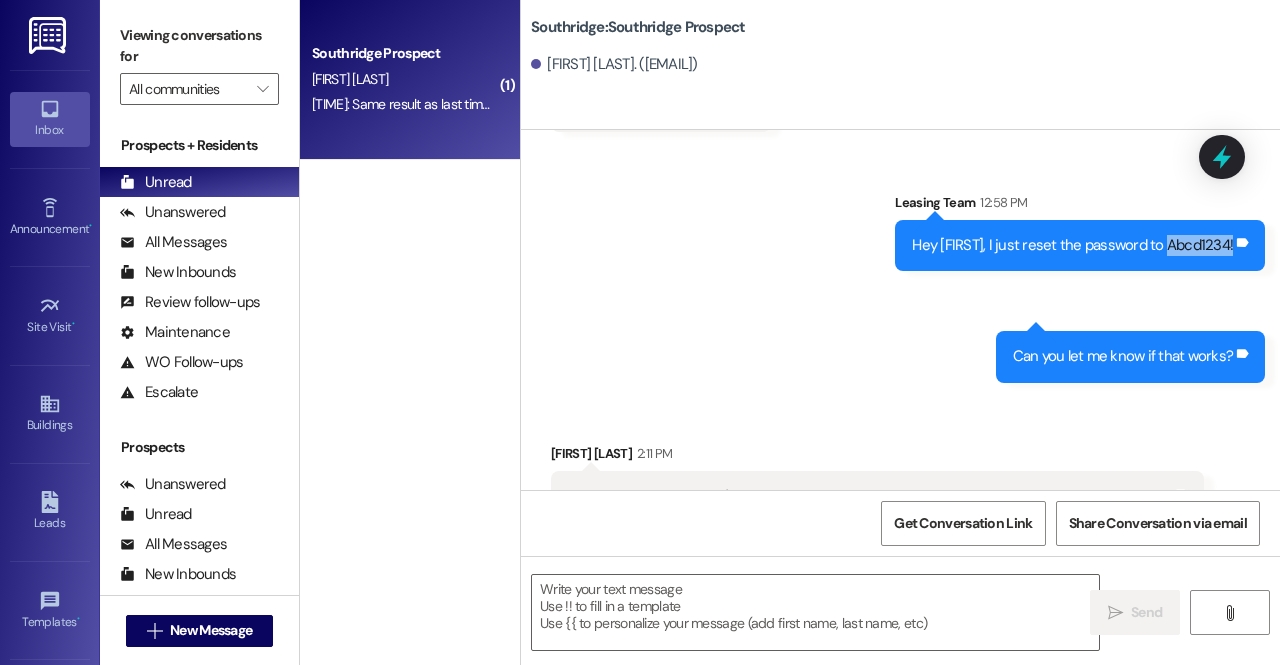 drag, startPoint x: 1226, startPoint y: 242, endPoint x: 1163, endPoint y: 239, distance: 63.07139 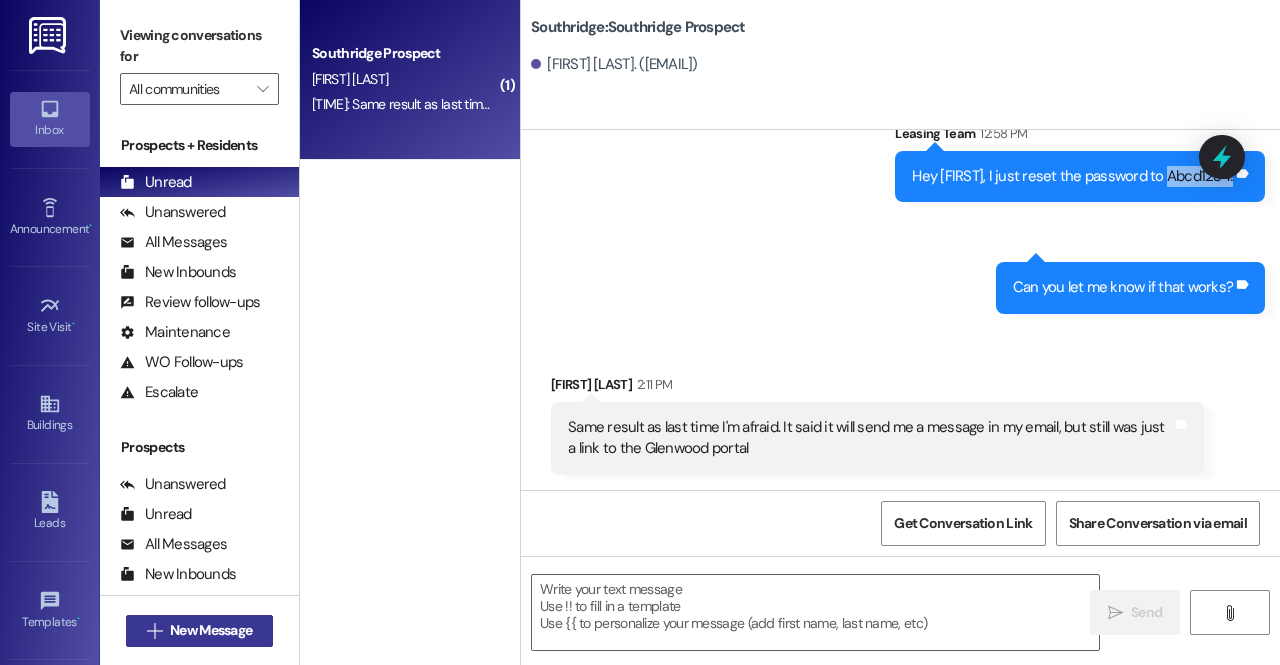 click on "New Message" at bounding box center [211, 630] 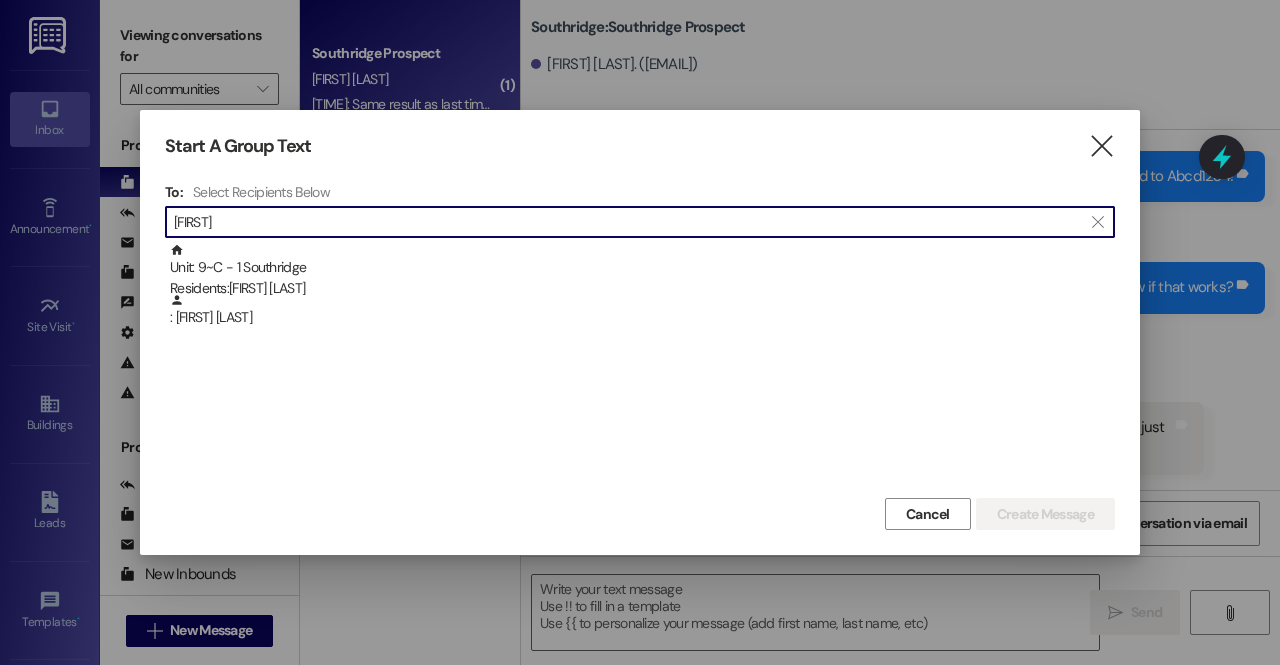 type on "jonas" 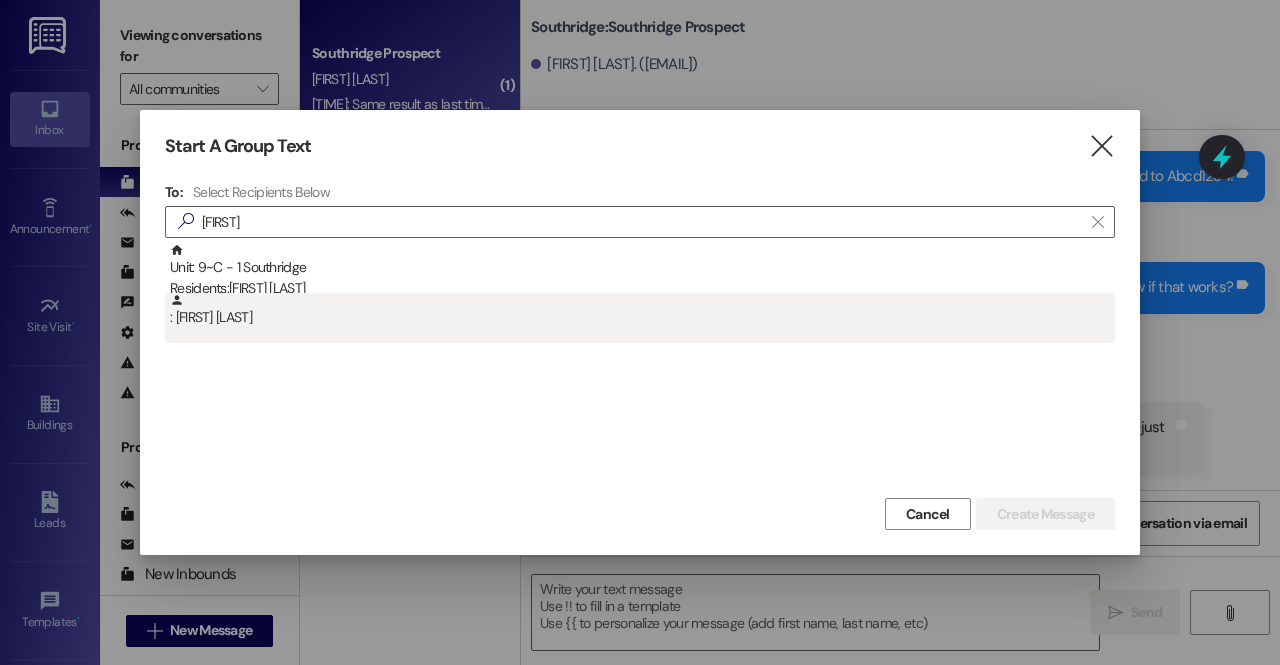 click on ": Jonas Butikofer" at bounding box center (642, 310) 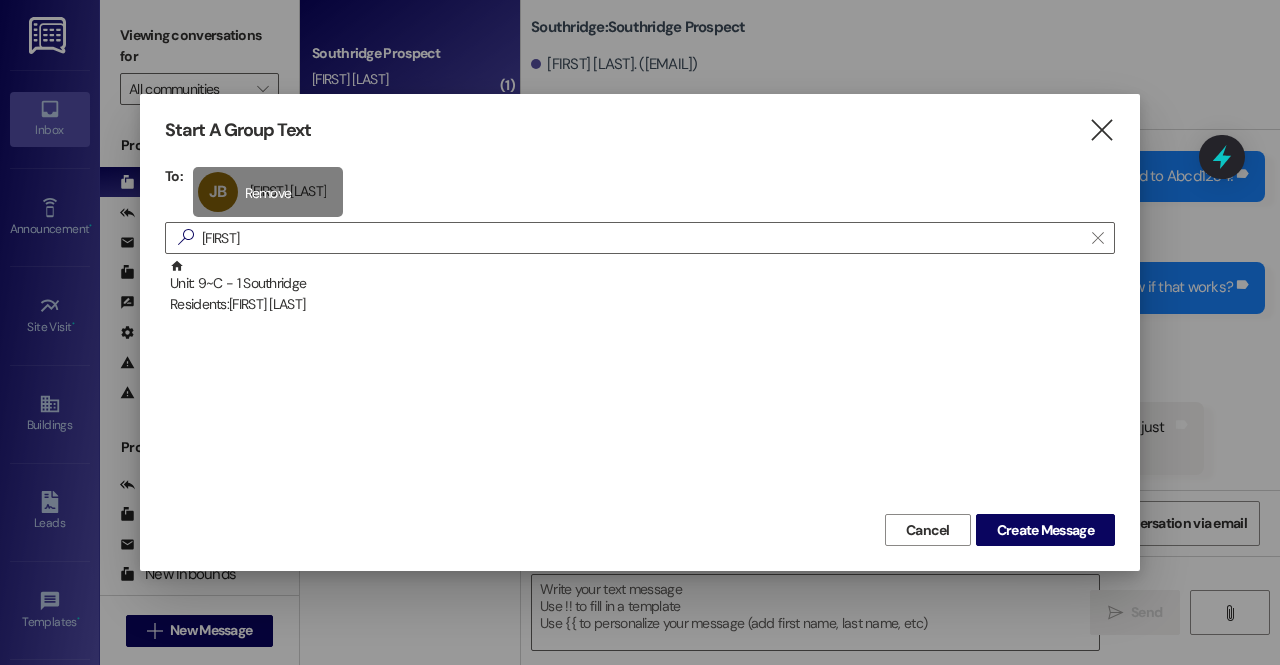 click on "JB  Jonas Butikofer  Jonas Butikofer click to remove" at bounding box center (268, 192) 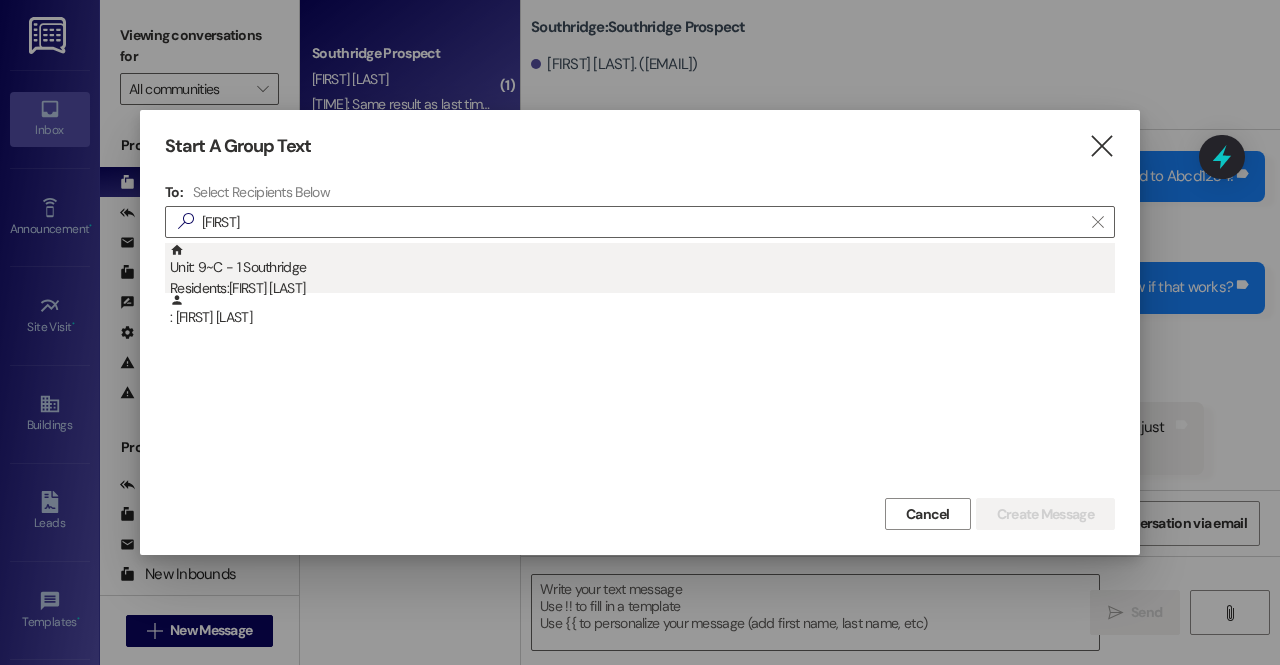 click on "Residents:  Jonas Butikofer" at bounding box center (642, 288) 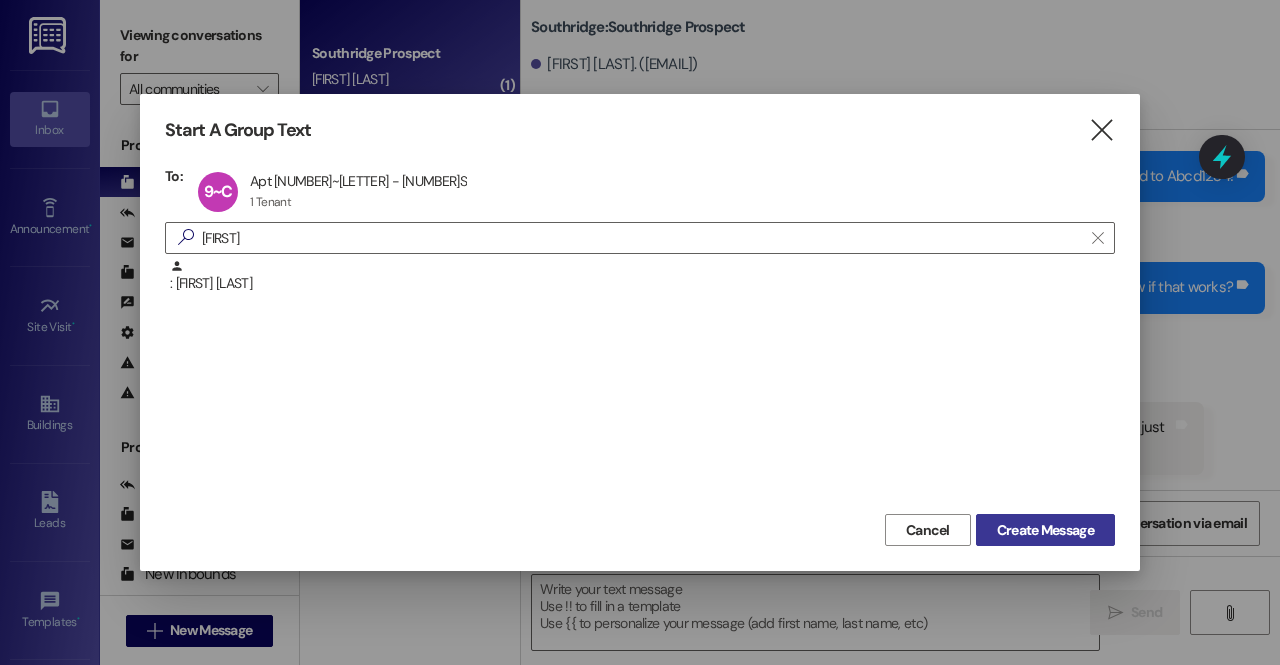 click on "Create Message" at bounding box center [1045, 530] 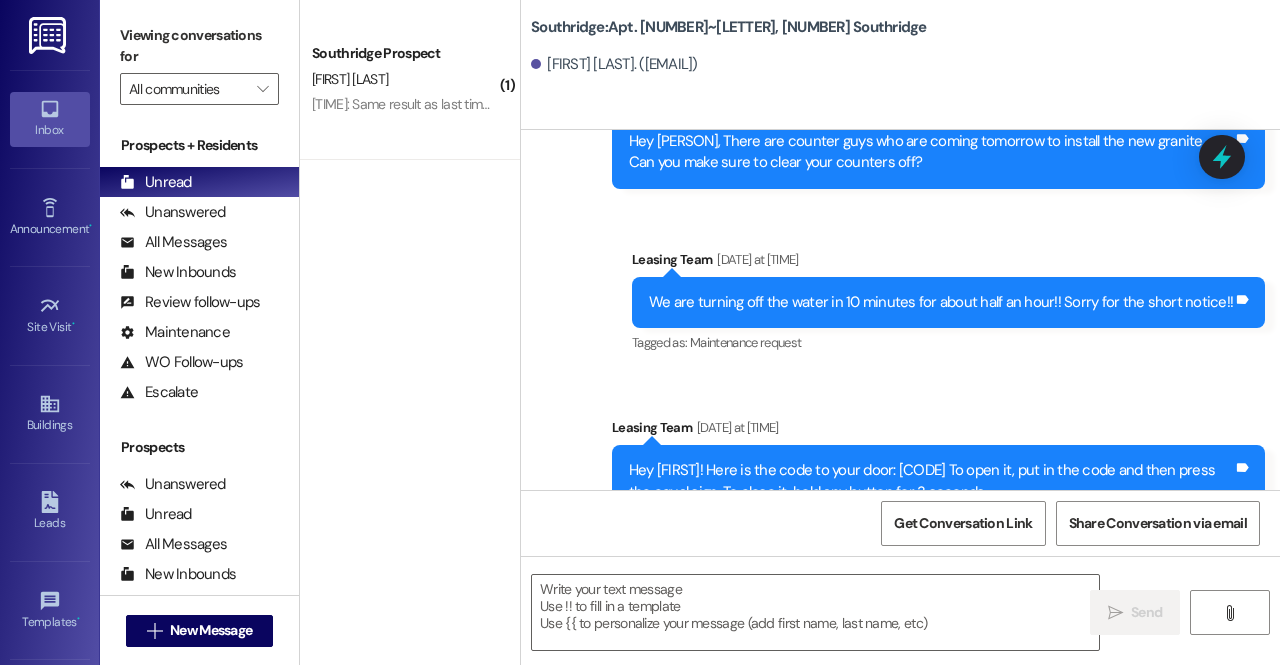 scroll, scrollTop: 80270, scrollLeft: 0, axis: vertical 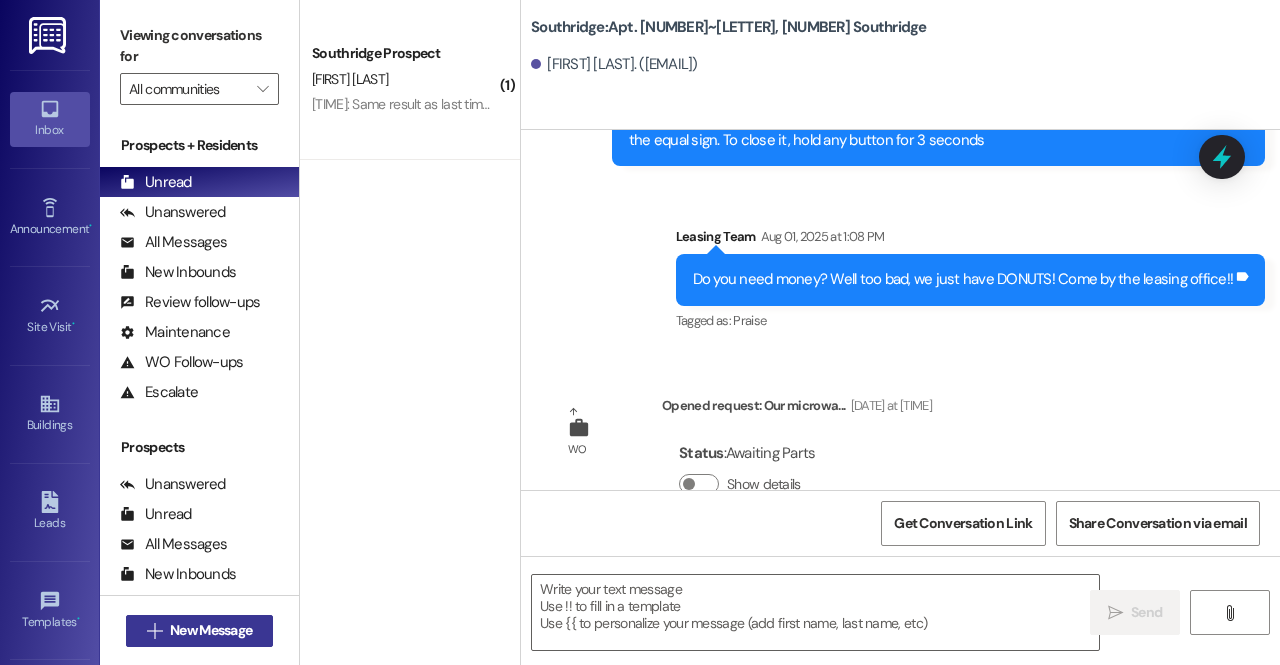 click on "New Message" at bounding box center (211, 630) 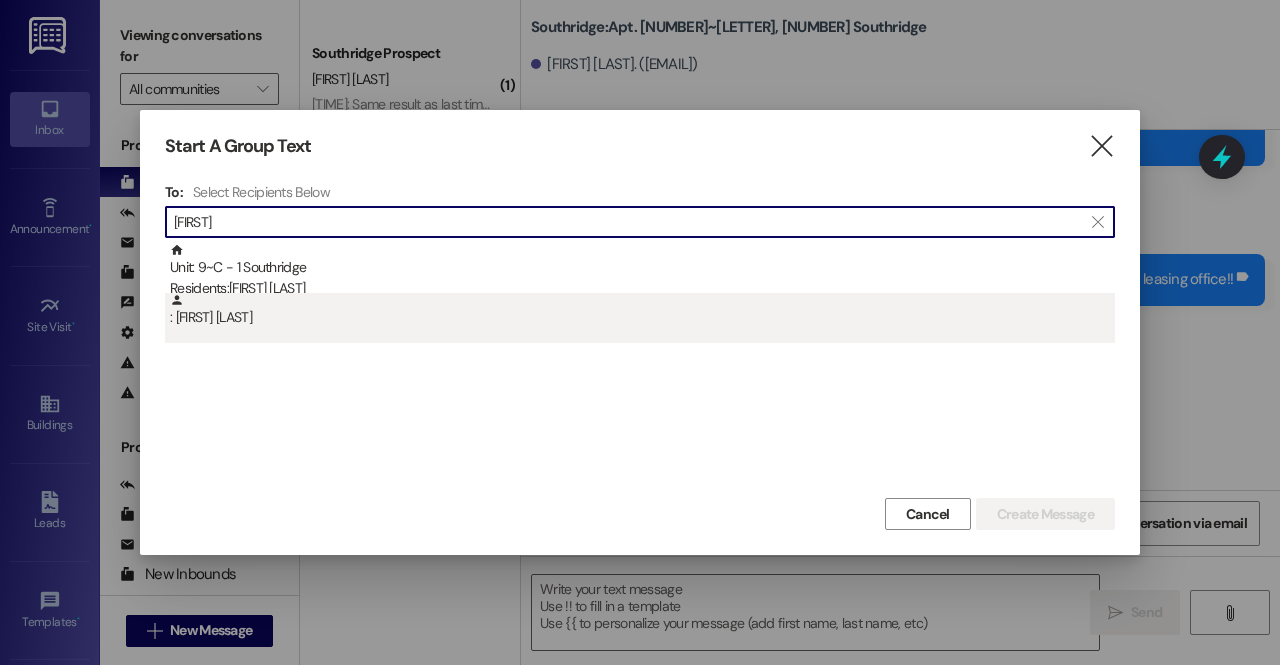 type on "jonas" 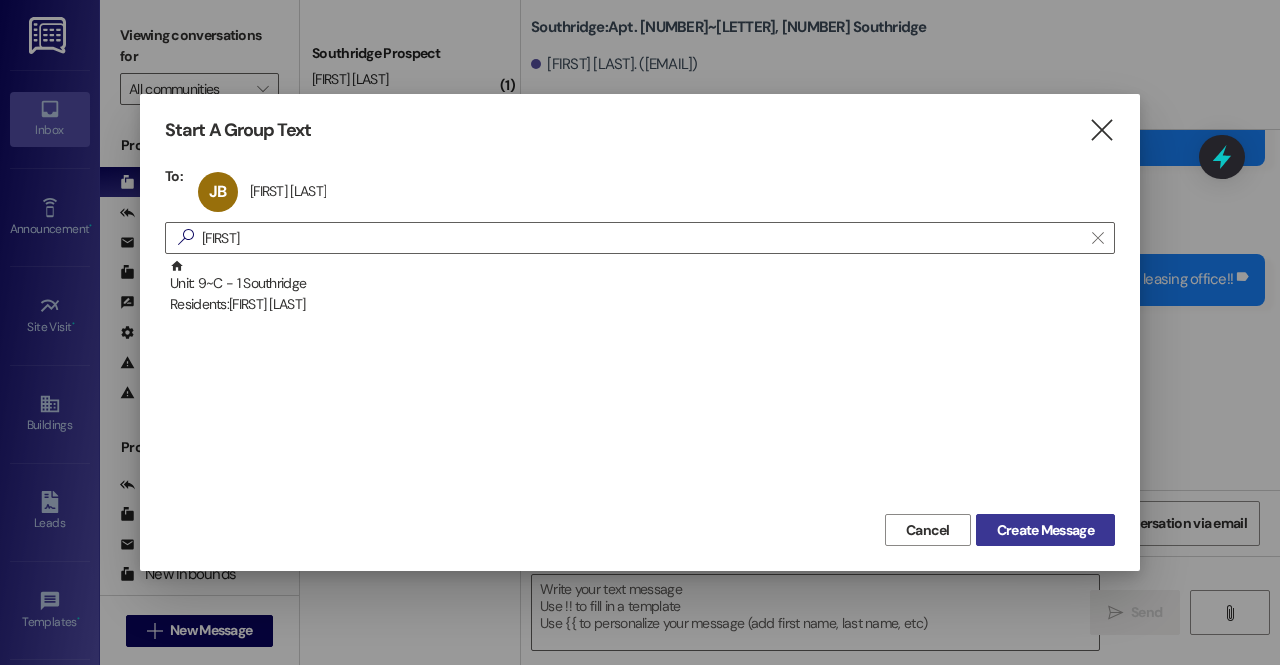 click on "Create Message" at bounding box center (1045, 530) 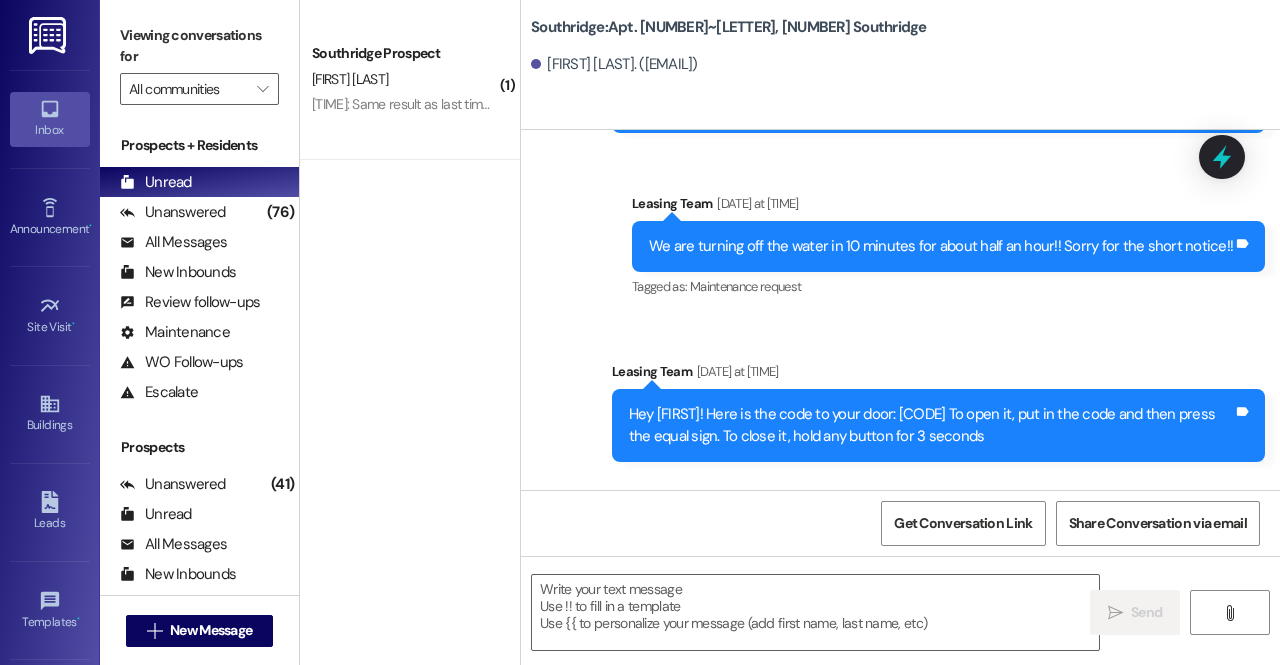 scroll, scrollTop: 80270, scrollLeft: 0, axis: vertical 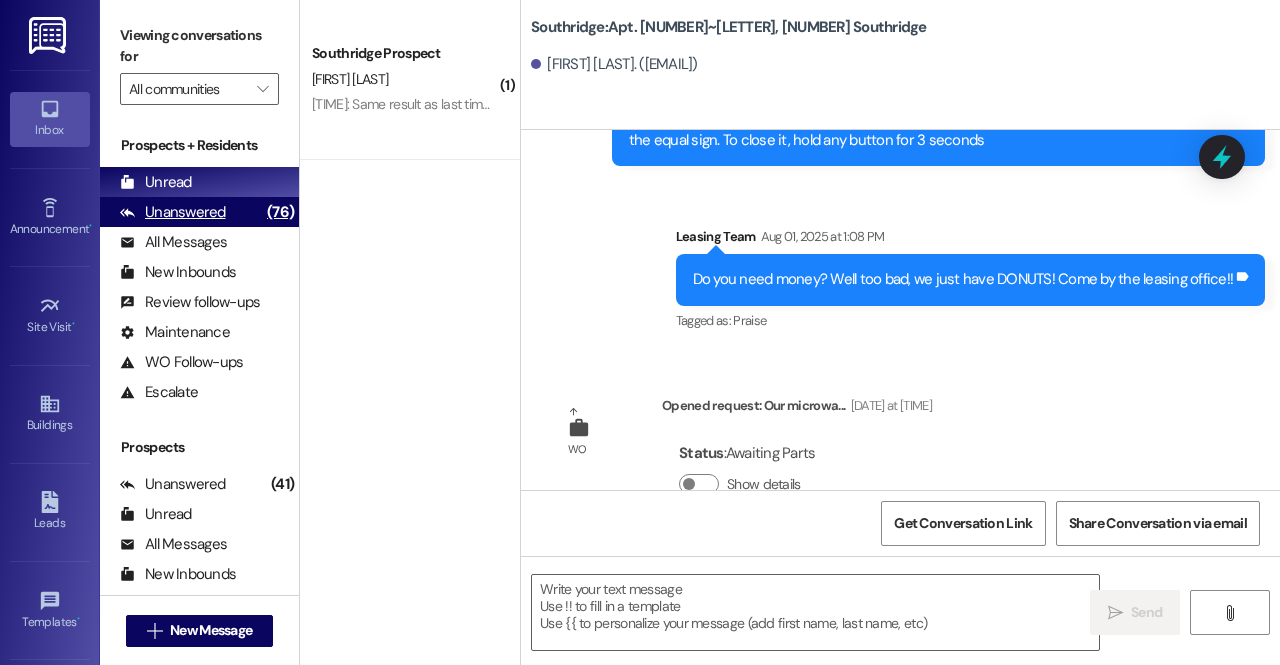 click on "Unanswered (76)" at bounding box center [199, 212] 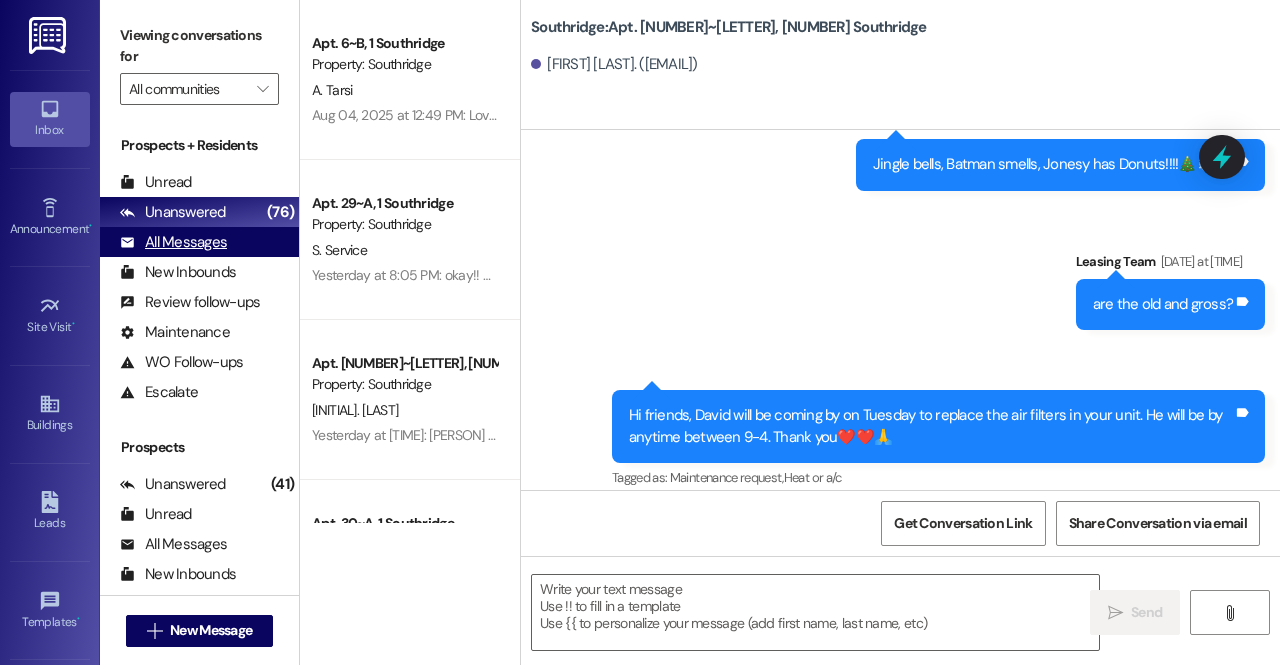 scroll, scrollTop: 53686, scrollLeft: 0, axis: vertical 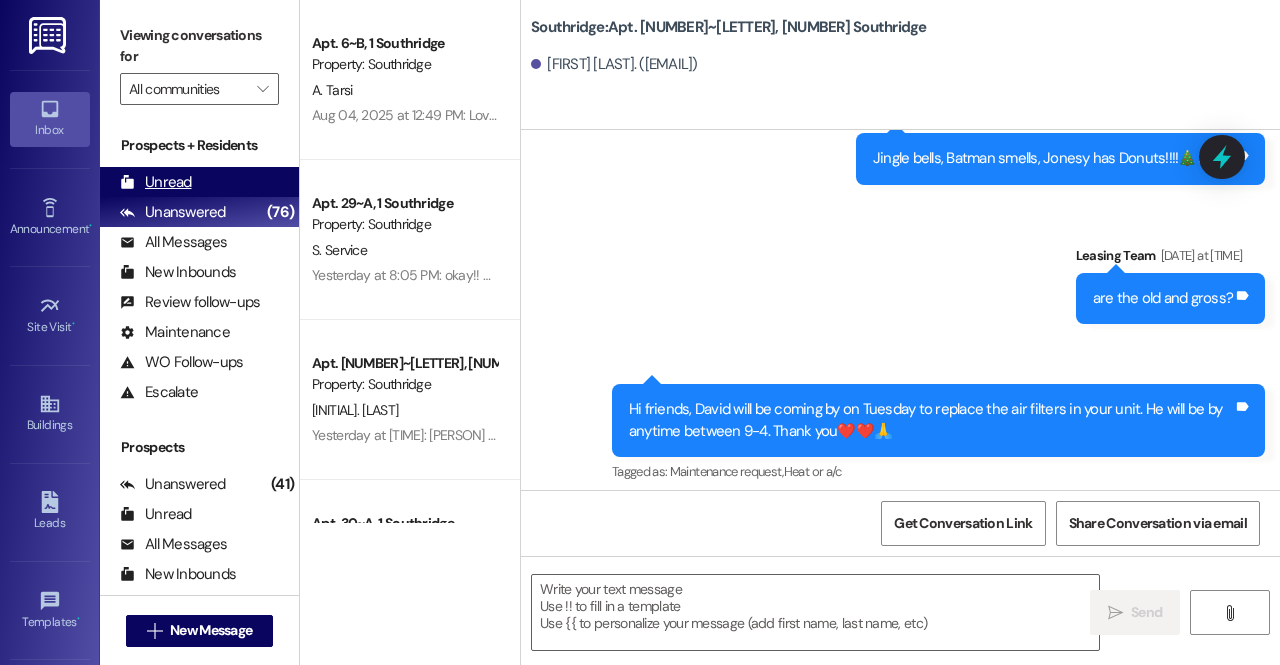 click on "Unread (0)" at bounding box center (199, 182) 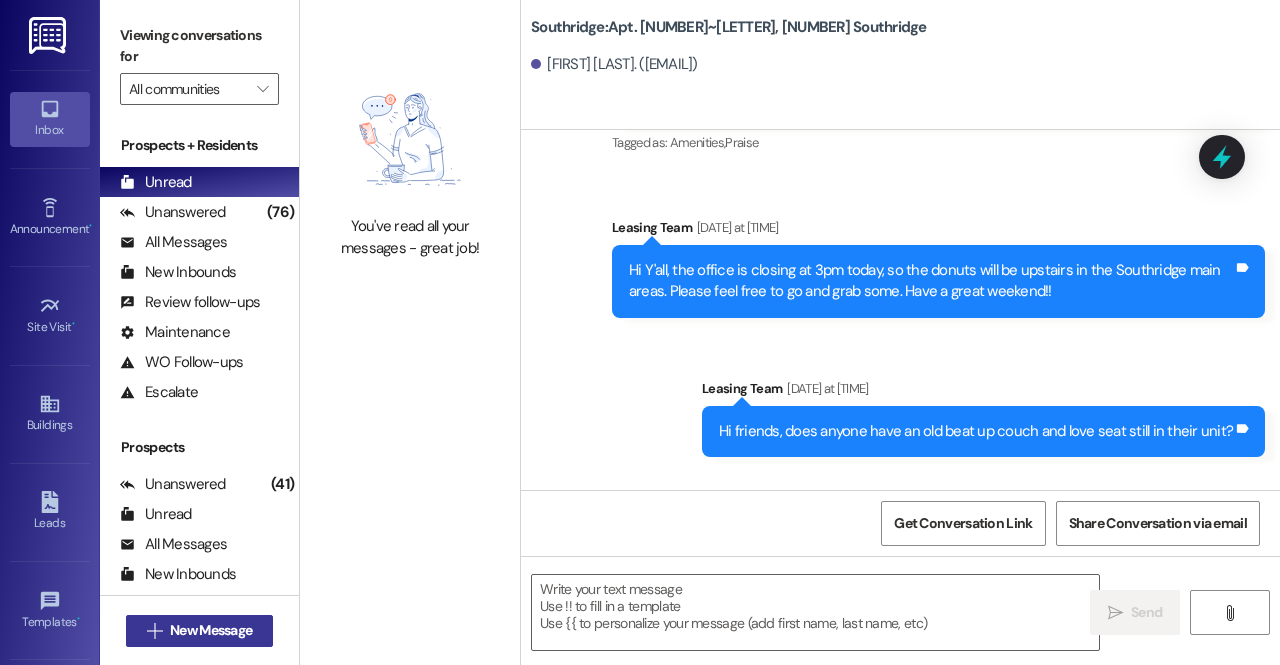 scroll, scrollTop: 53130, scrollLeft: 0, axis: vertical 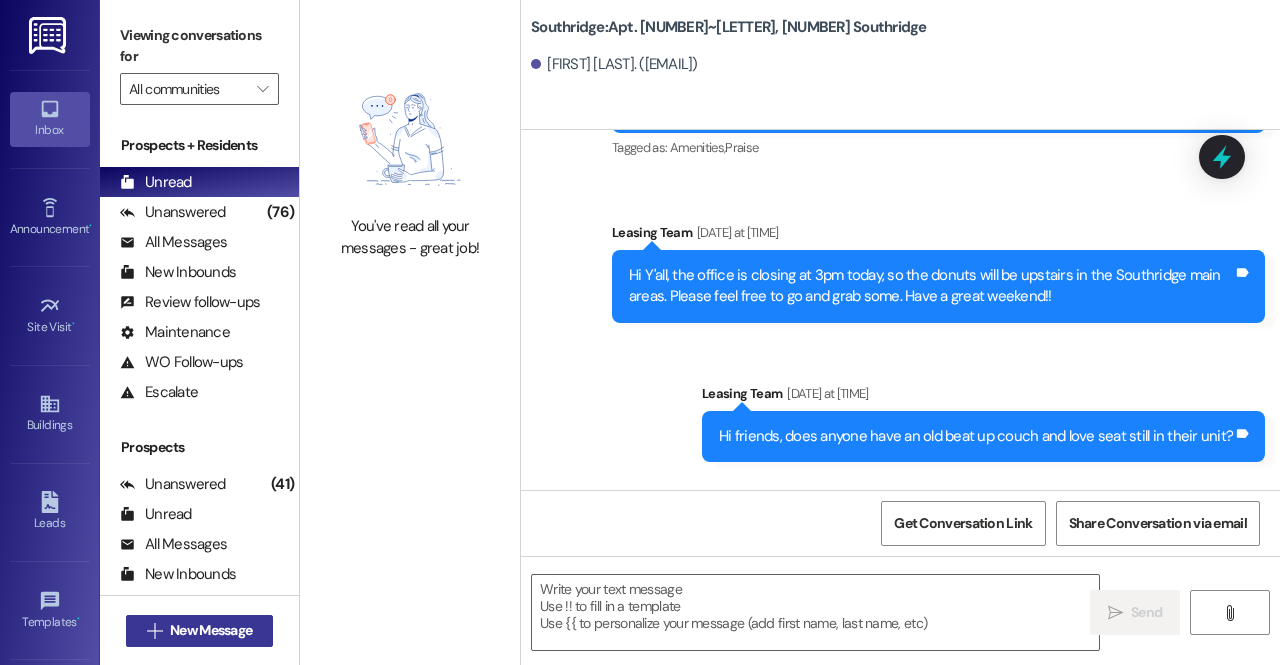 click on "New Message" at bounding box center [211, 630] 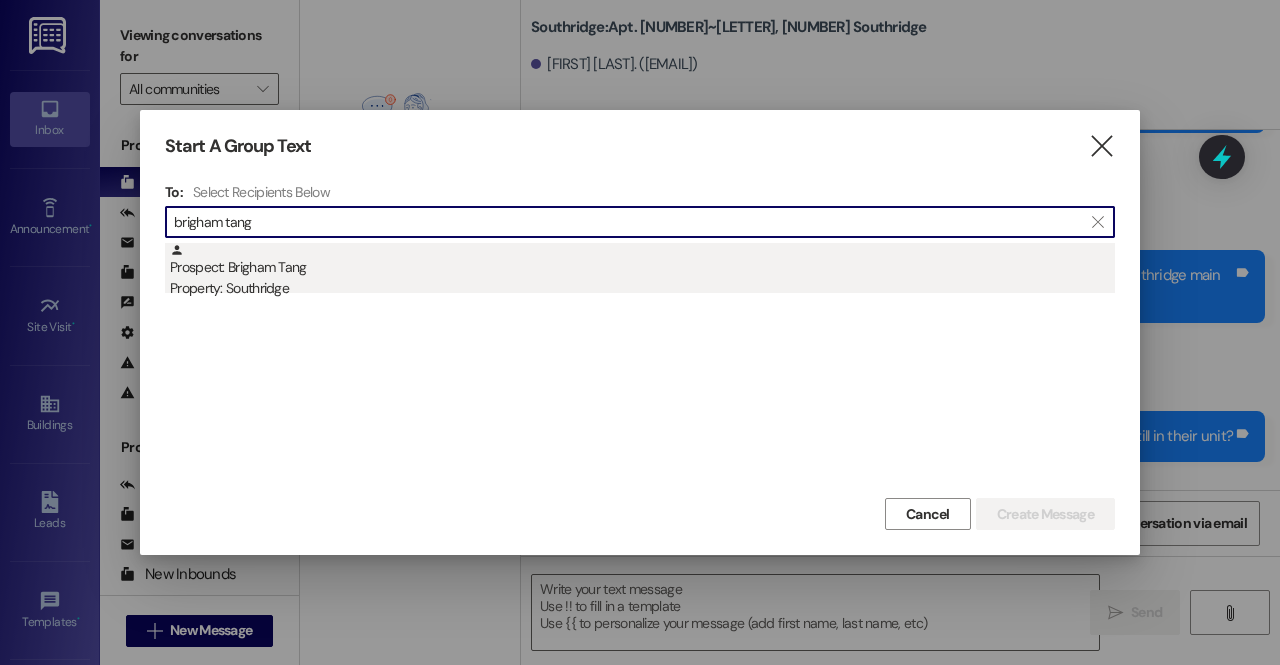 type on "brigham tang" 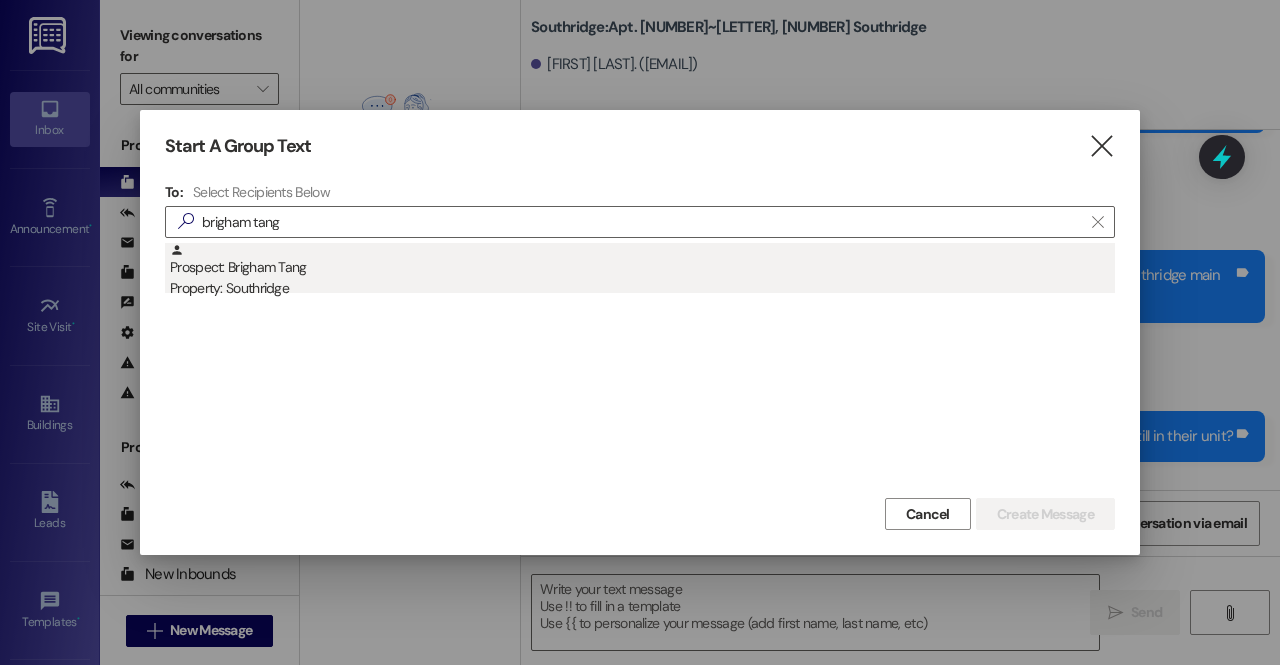 click on "Prospect: Brigham Tang Property: Southridge" at bounding box center [642, 271] 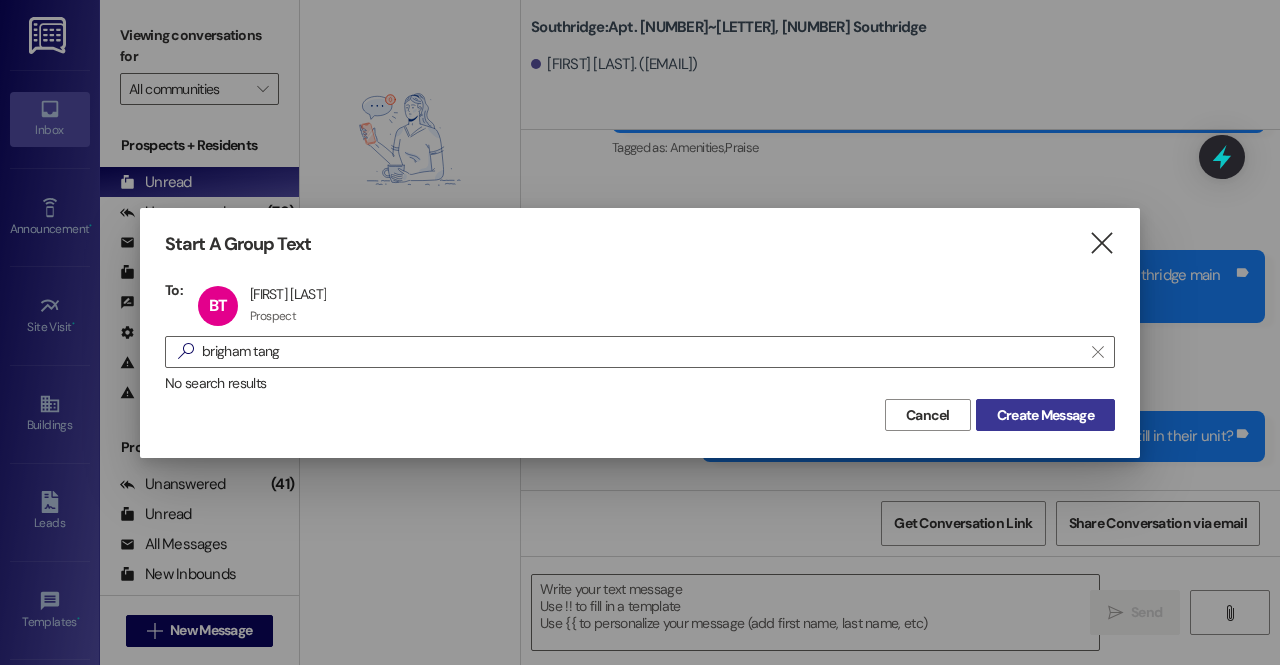 click on "Create Message" at bounding box center [1045, 415] 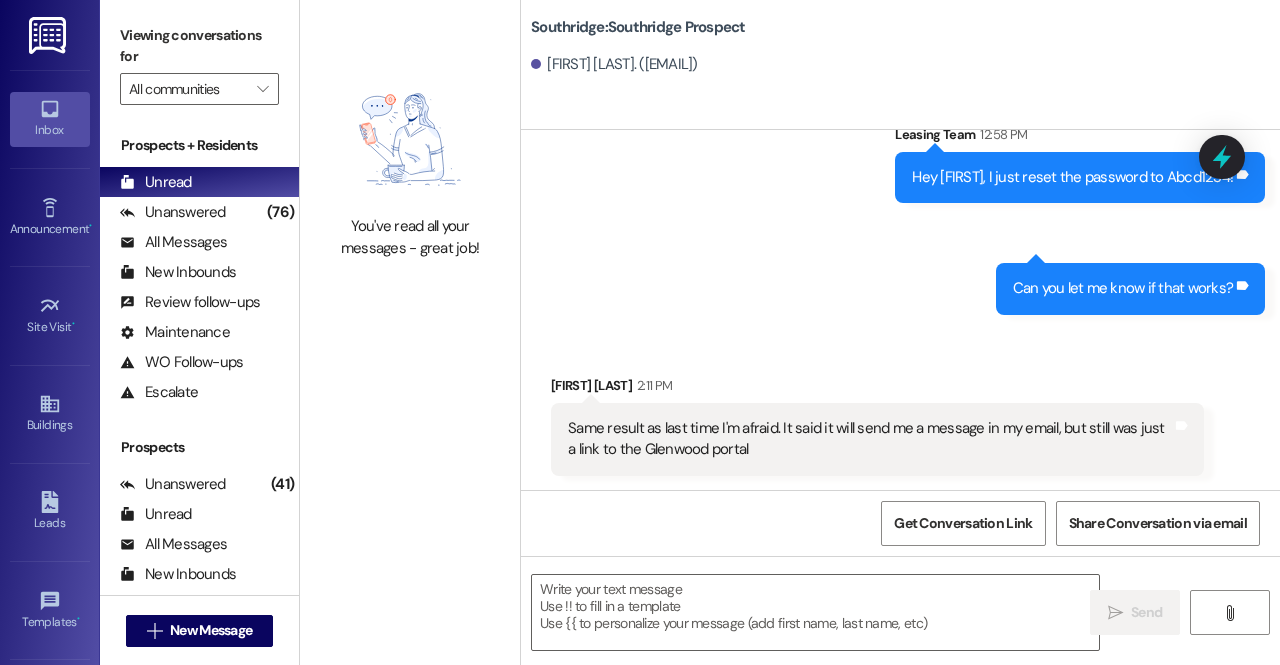 scroll, scrollTop: 2437, scrollLeft: 0, axis: vertical 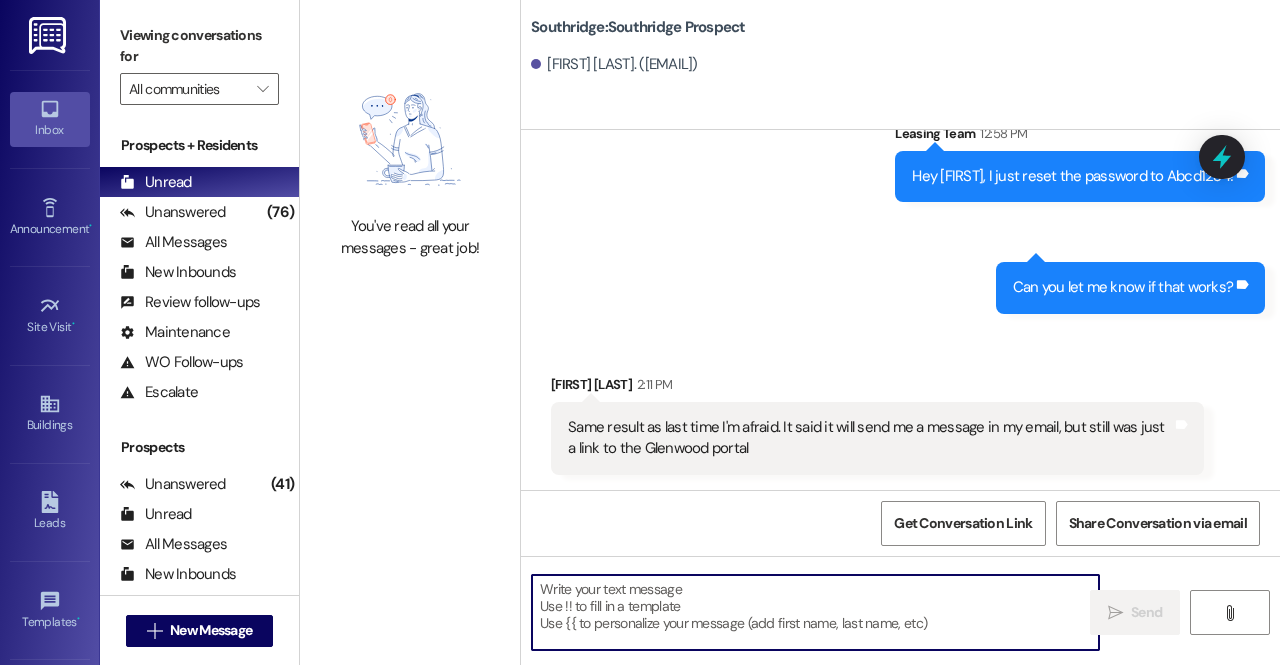 click at bounding box center [815, 612] 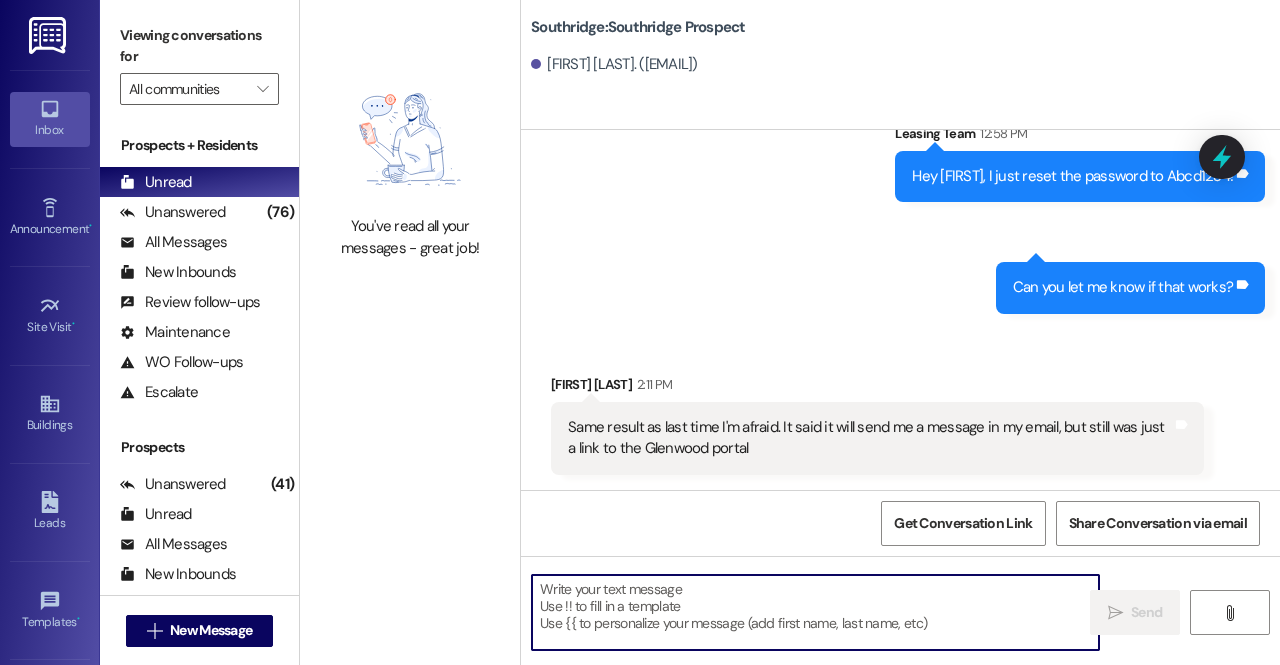 scroll, scrollTop: 2436, scrollLeft: 0, axis: vertical 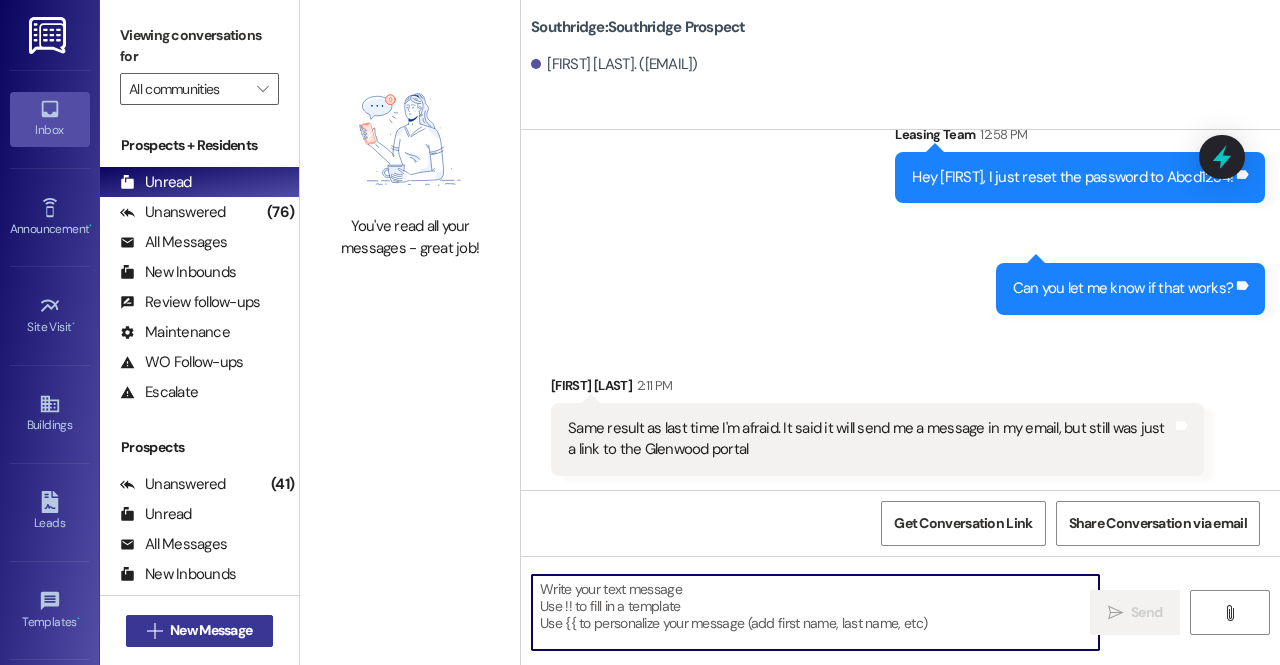click on " New Message" at bounding box center (200, 631) 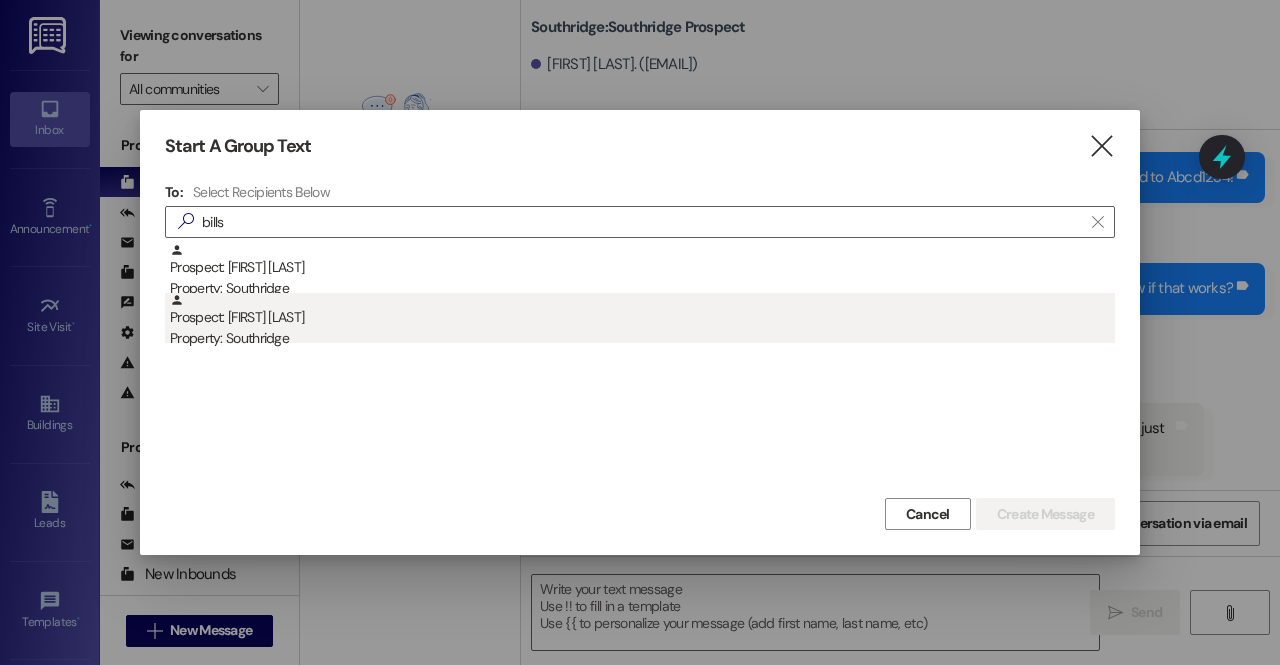 click on "Property: Southridge" at bounding box center [642, 338] 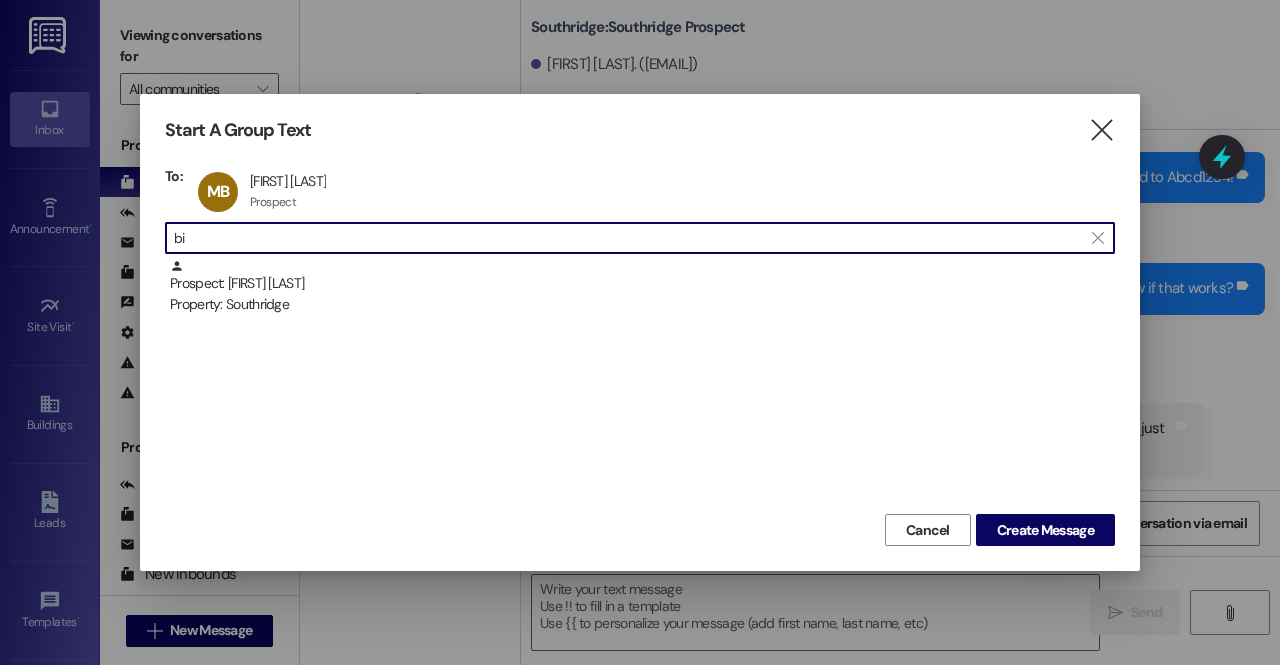 type on "b" 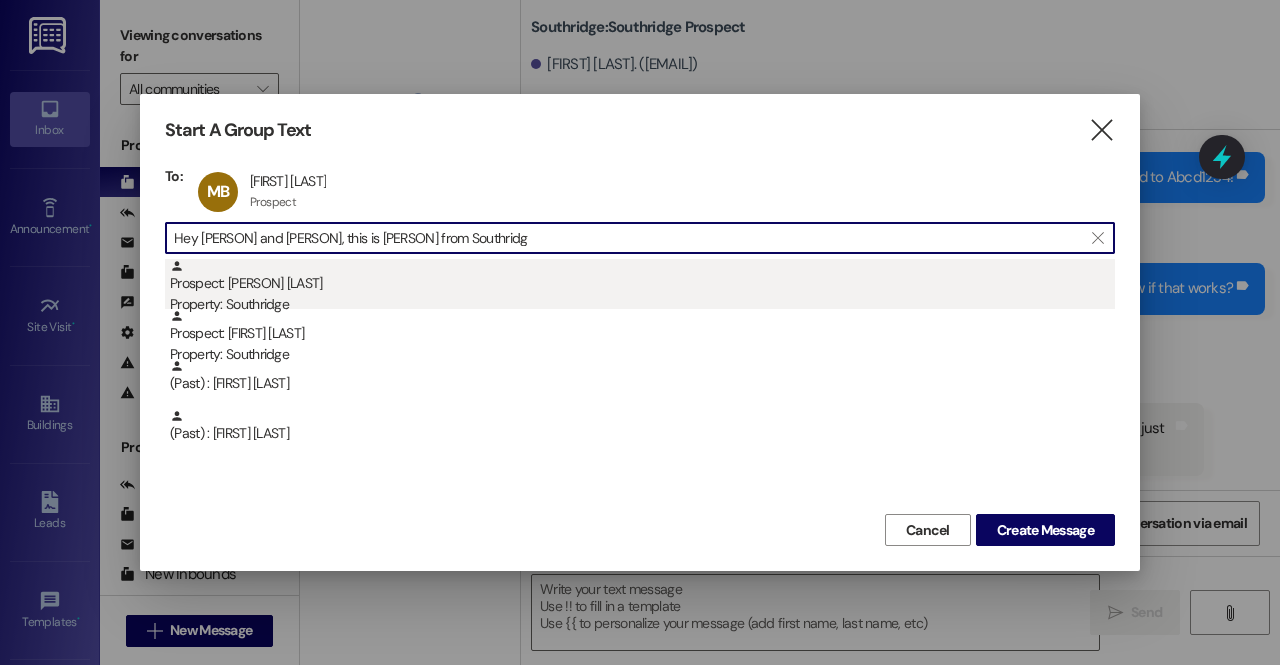 type on "sophie" 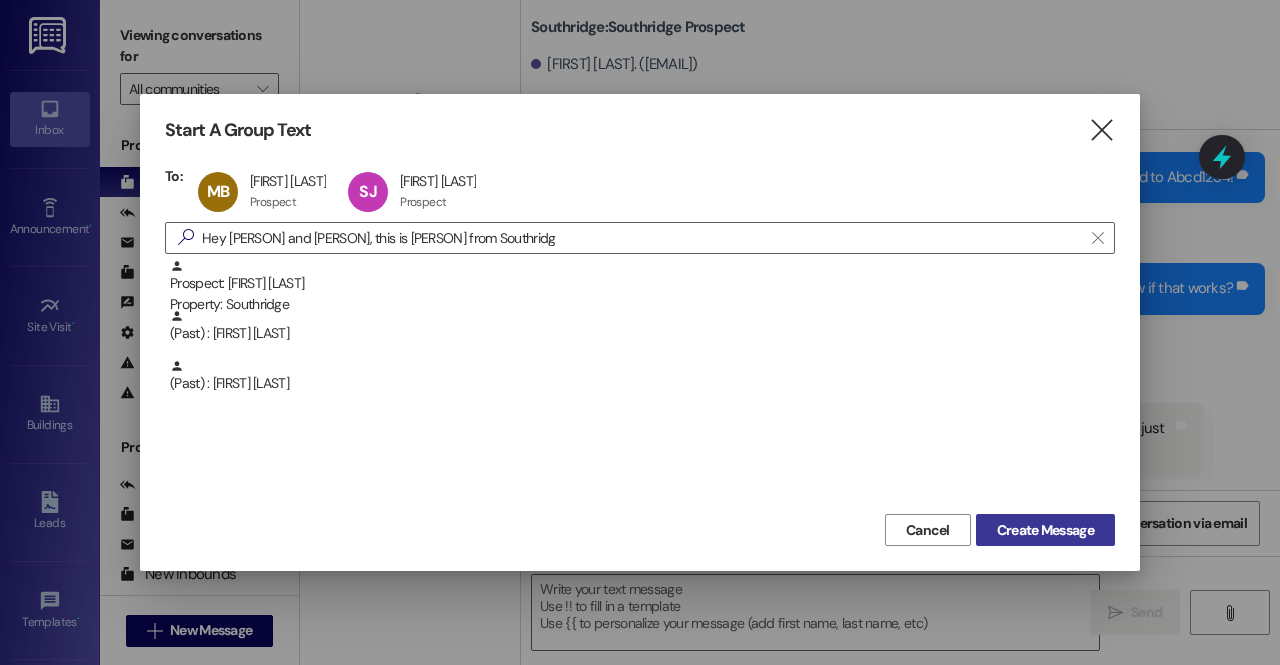 click on "Create Message" at bounding box center (1045, 530) 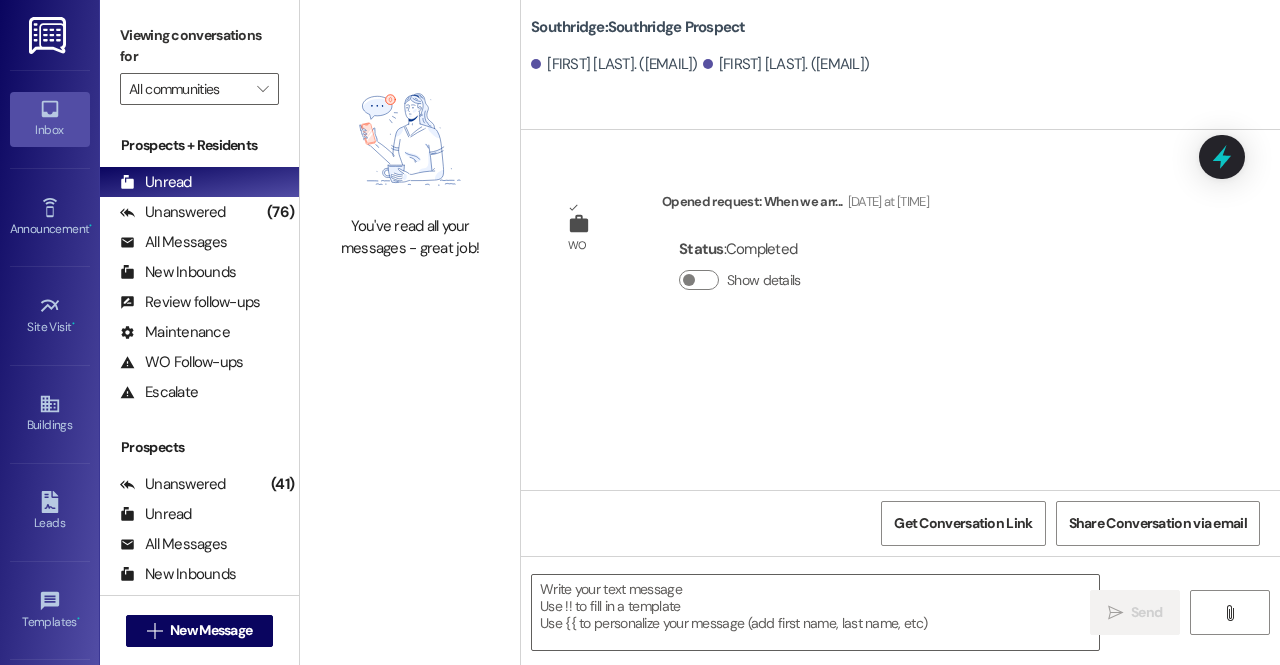 scroll, scrollTop: 0, scrollLeft: 0, axis: both 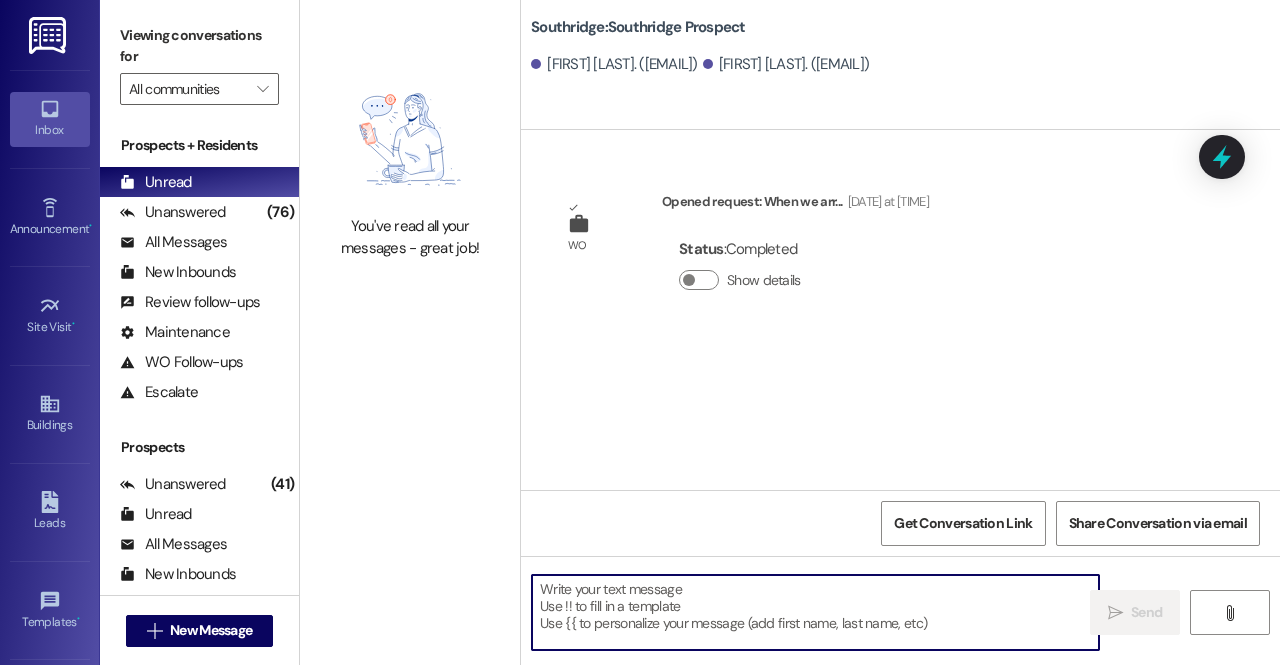 click at bounding box center [815, 612] 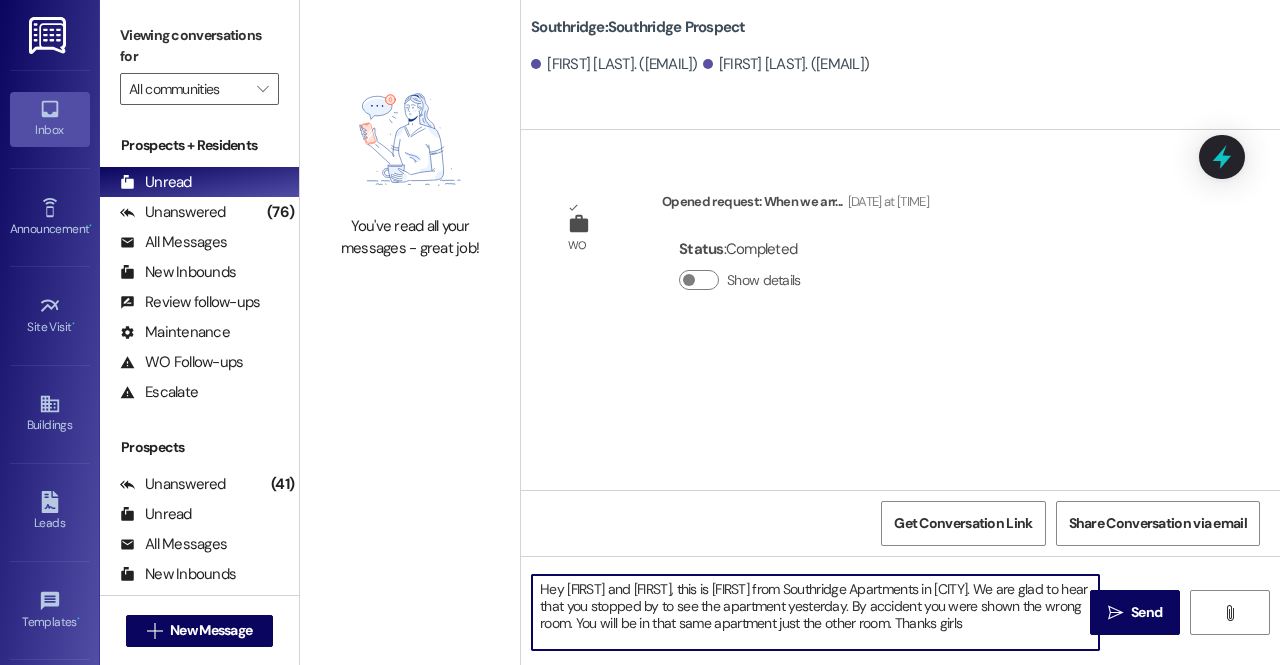 type on "Hey Sophie and Madeline, this is Alyssa from Southridge Apartments in Provo. We are glad to hear that you stopped by to see the apartment yesterday. By accident you were shown the wrong room. You will be in that same apartment just the other room. Thanks girls!" 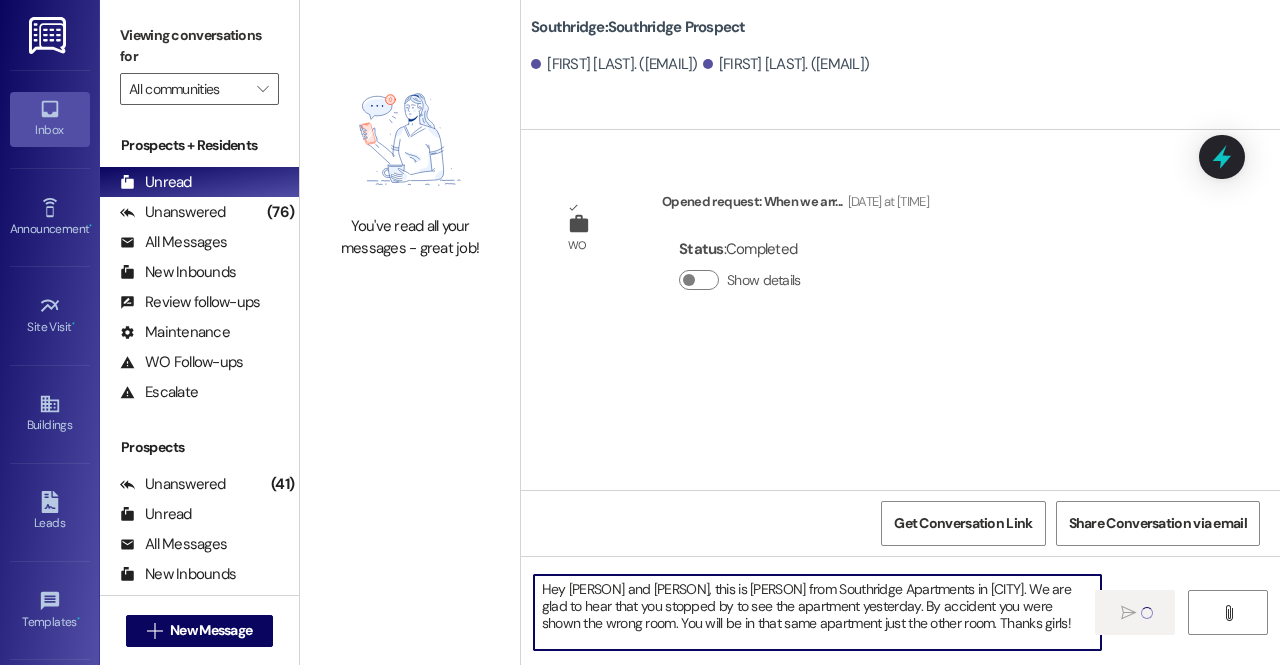 type 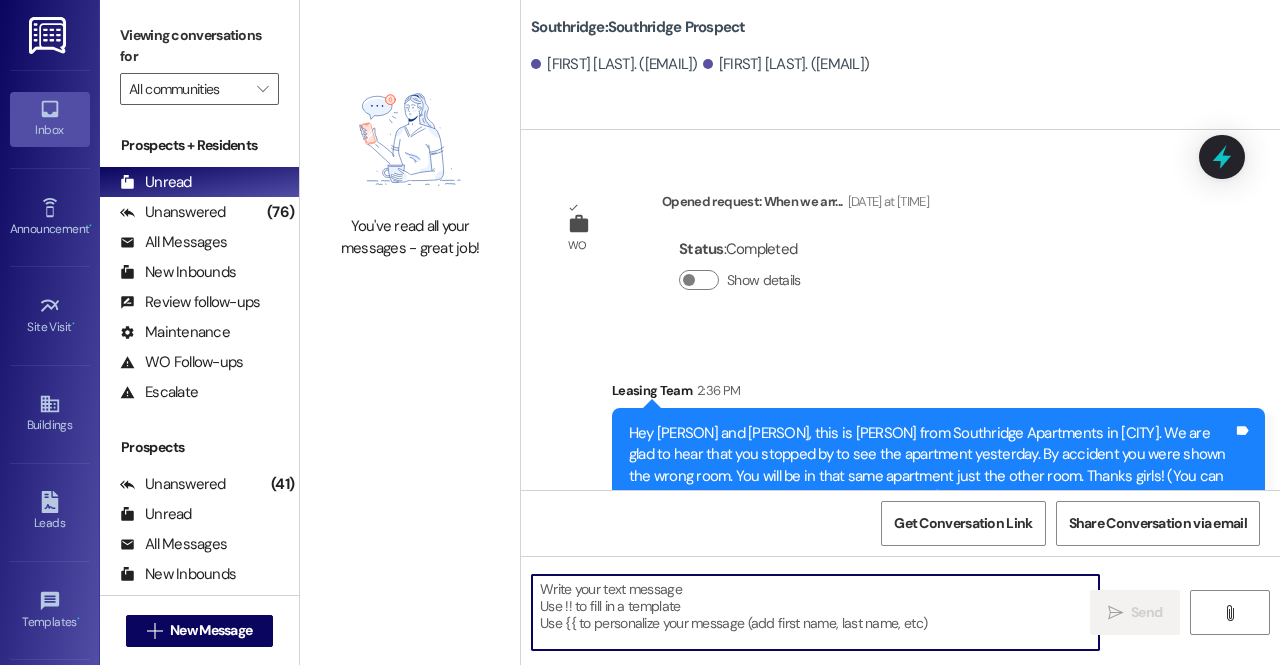 scroll, scrollTop: 48, scrollLeft: 0, axis: vertical 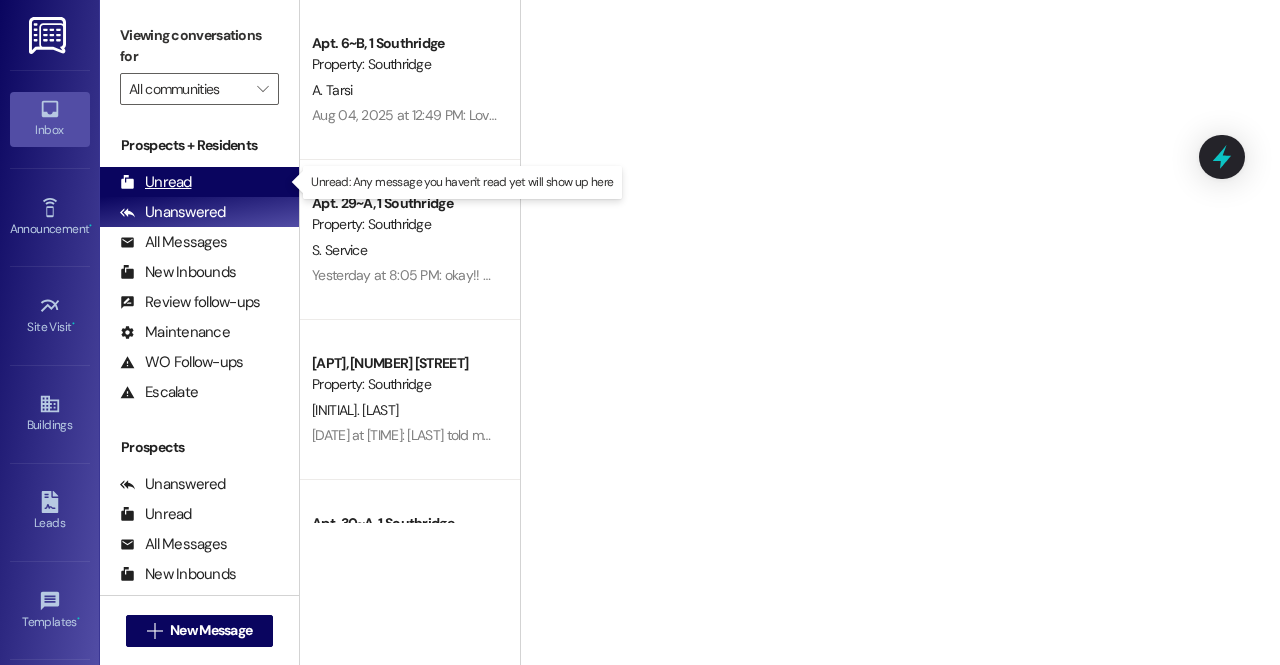 click on "Unread" at bounding box center [156, 182] 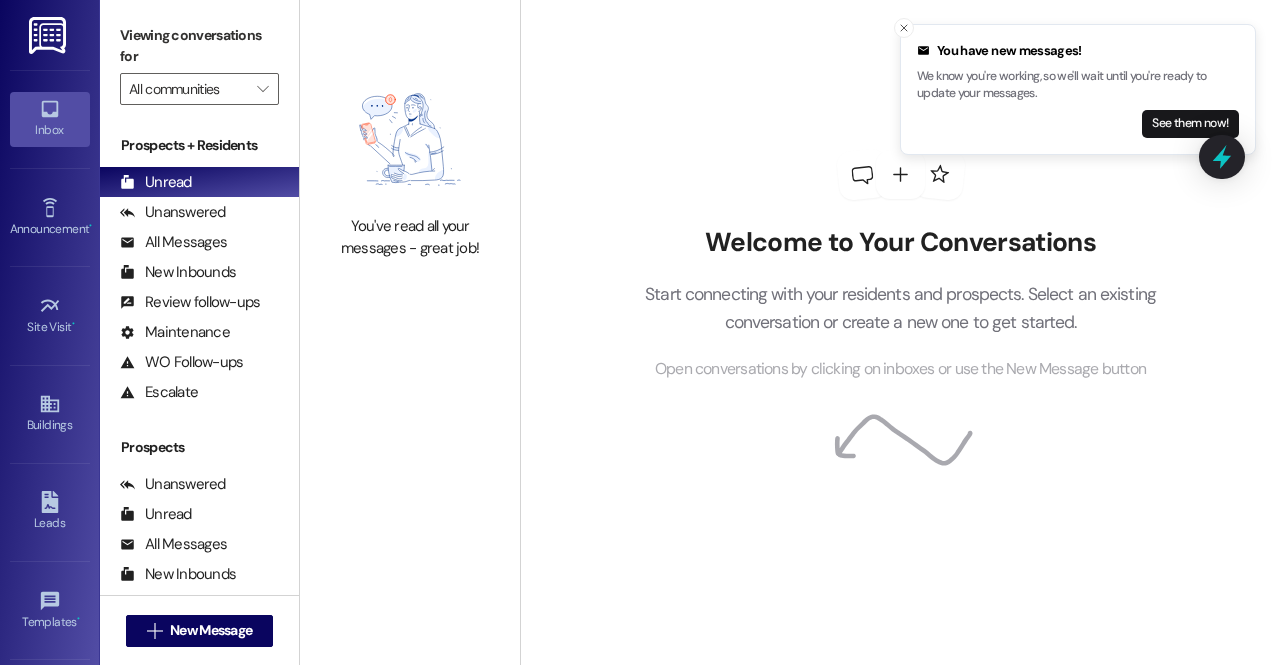 drag, startPoint x: 485, startPoint y: 247, endPoint x: 565, endPoint y: 101, distance: 166.48123 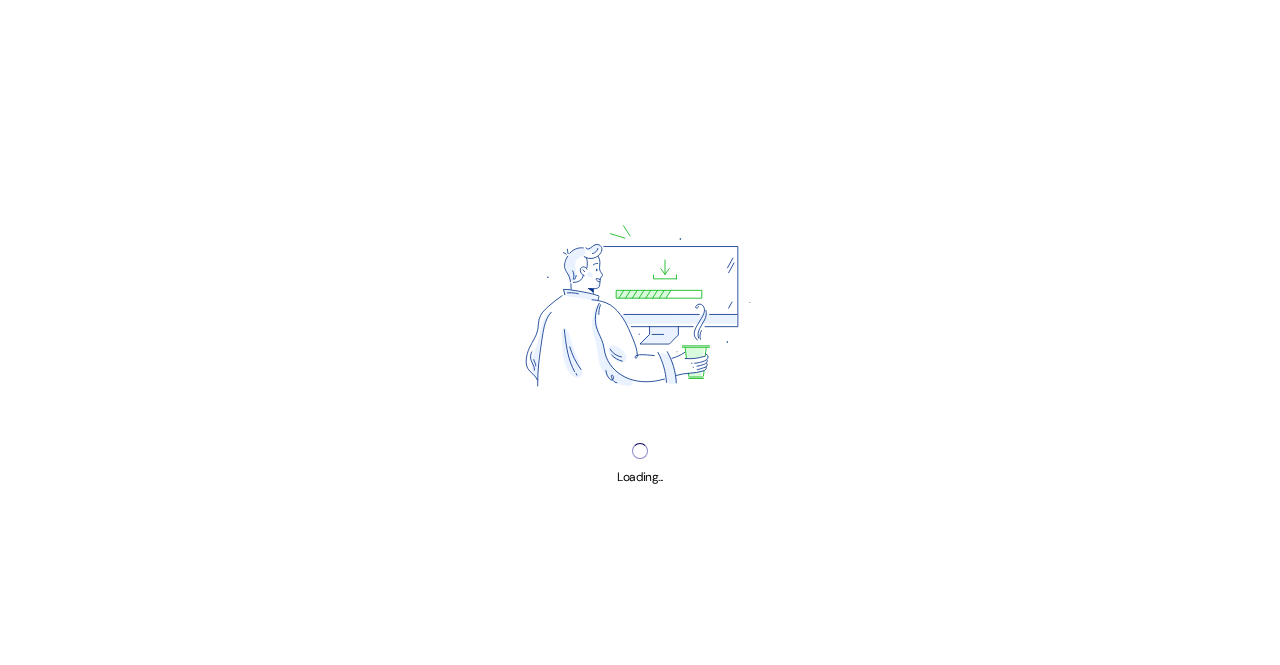 scroll, scrollTop: 0, scrollLeft: 0, axis: both 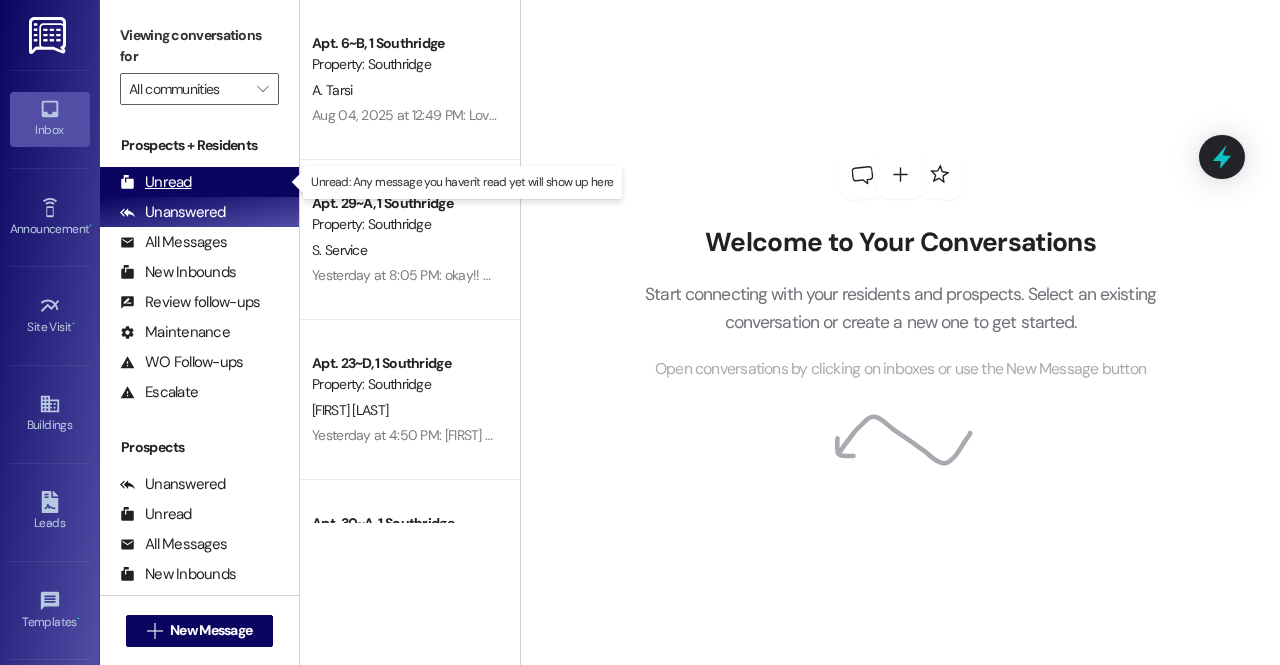 click on "Unread" at bounding box center (156, 182) 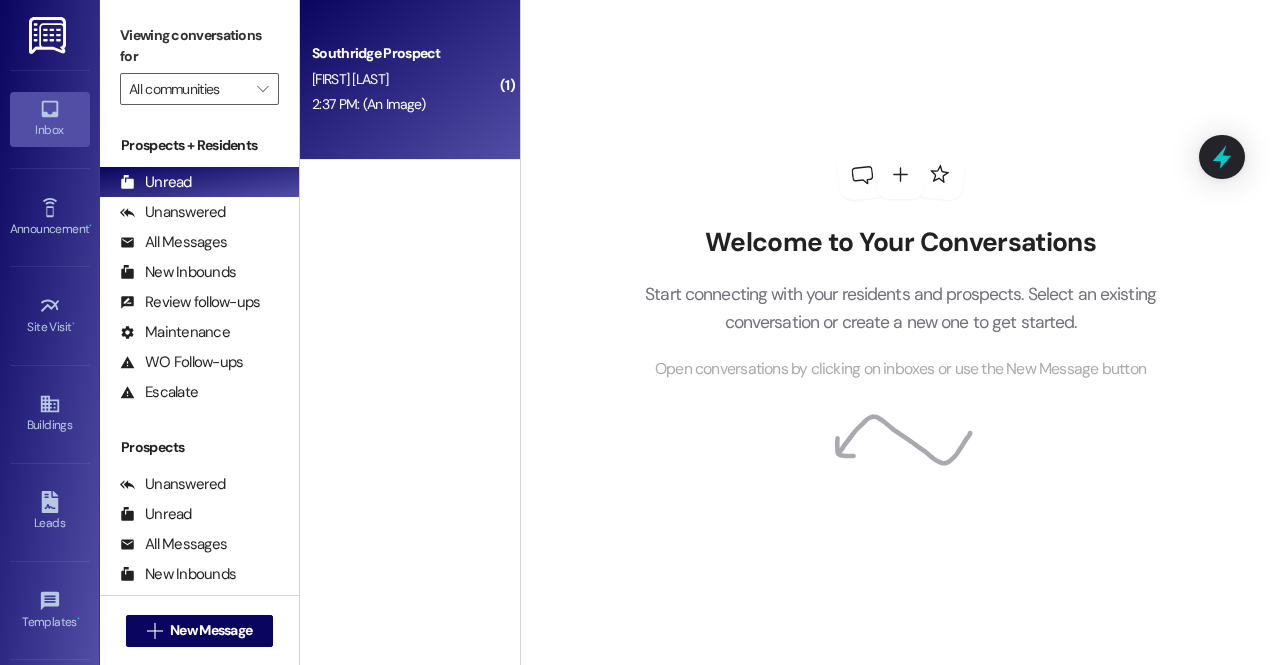 click on "2:37 PM: (An Image) 2:37 PM: (An Image)" at bounding box center [369, 104] 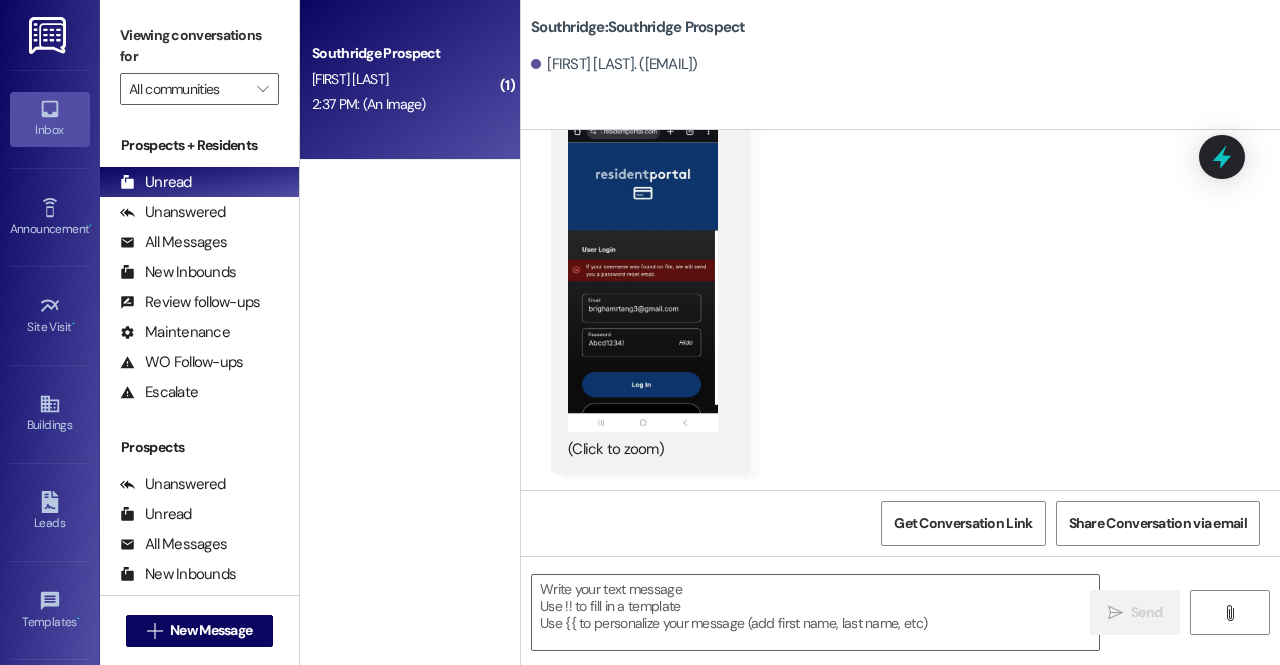 scroll, scrollTop: 3192, scrollLeft: 0, axis: vertical 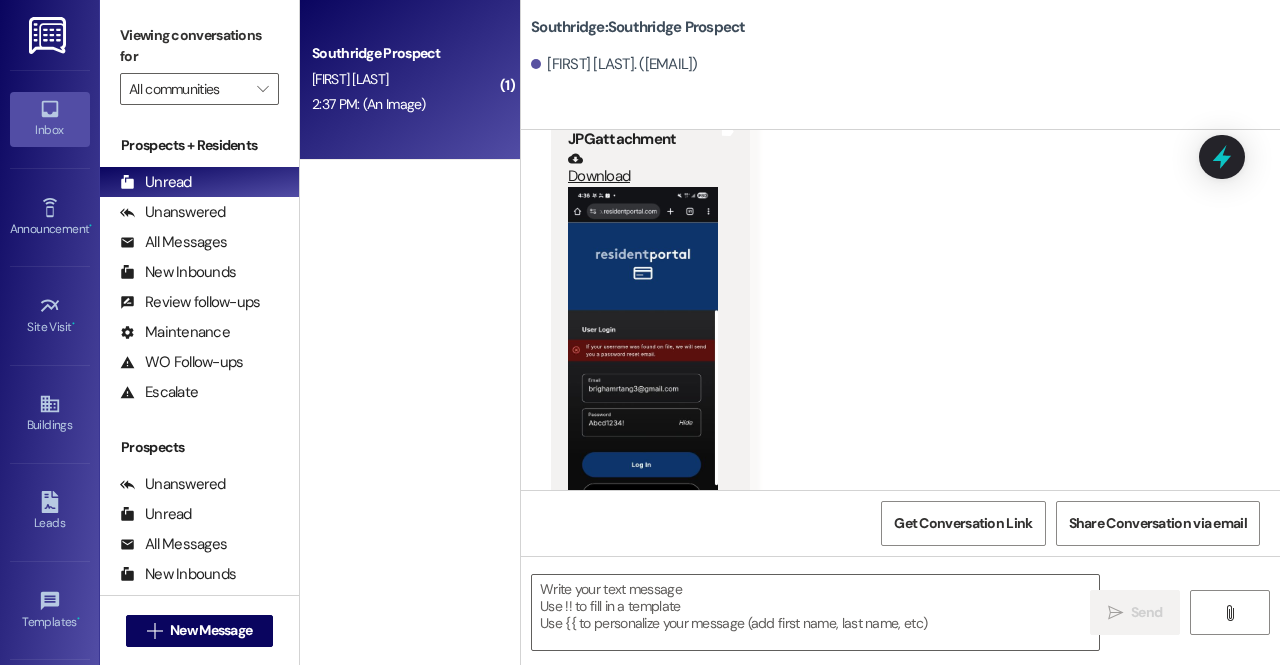 click at bounding box center [643, 349] 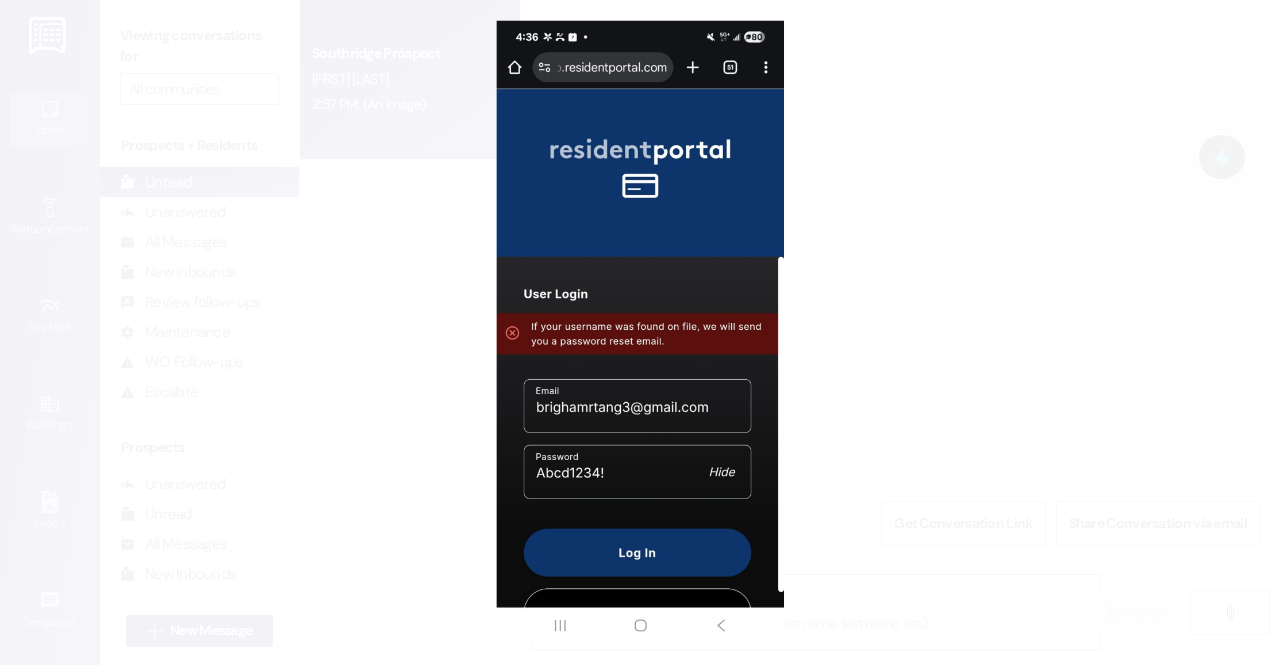click at bounding box center (640, 332) 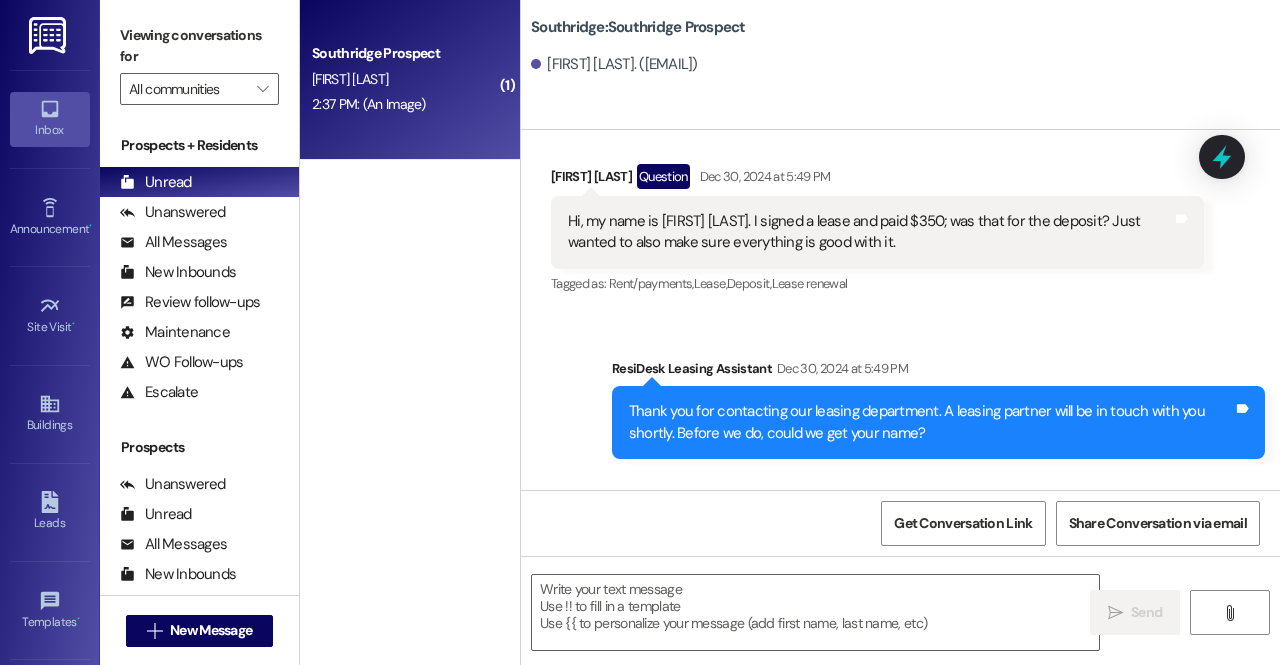 scroll, scrollTop: 0, scrollLeft: 0, axis: both 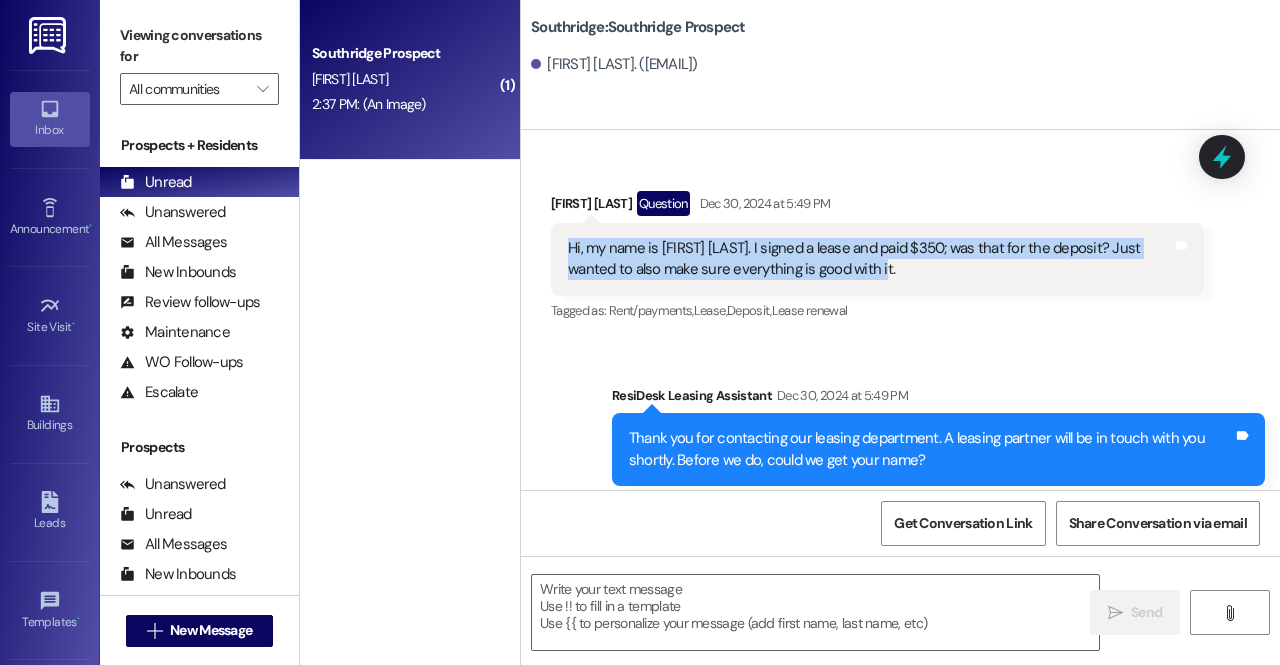 drag, startPoint x: 906, startPoint y: 260, endPoint x: 544, endPoint y: 241, distance: 362.4983 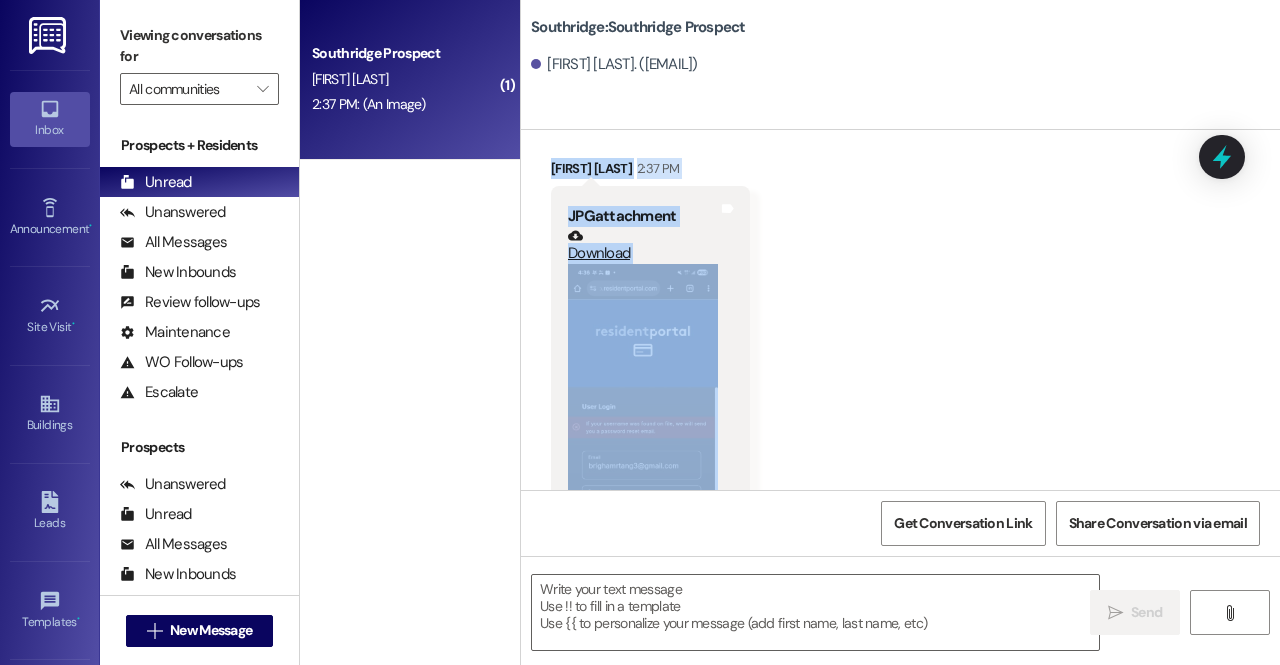 scroll, scrollTop: 3272, scrollLeft: 0, axis: vertical 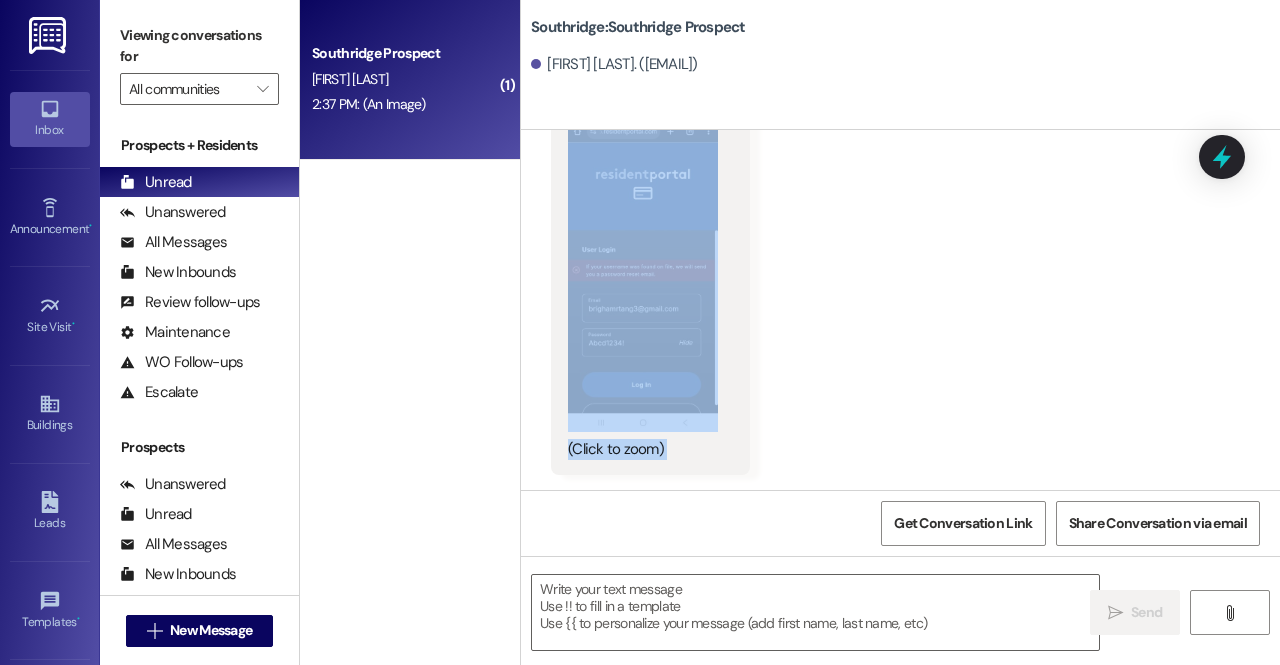 drag, startPoint x: 558, startPoint y: 255, endPoint x: 1152, endPoint y: 547, distance: 661.89124 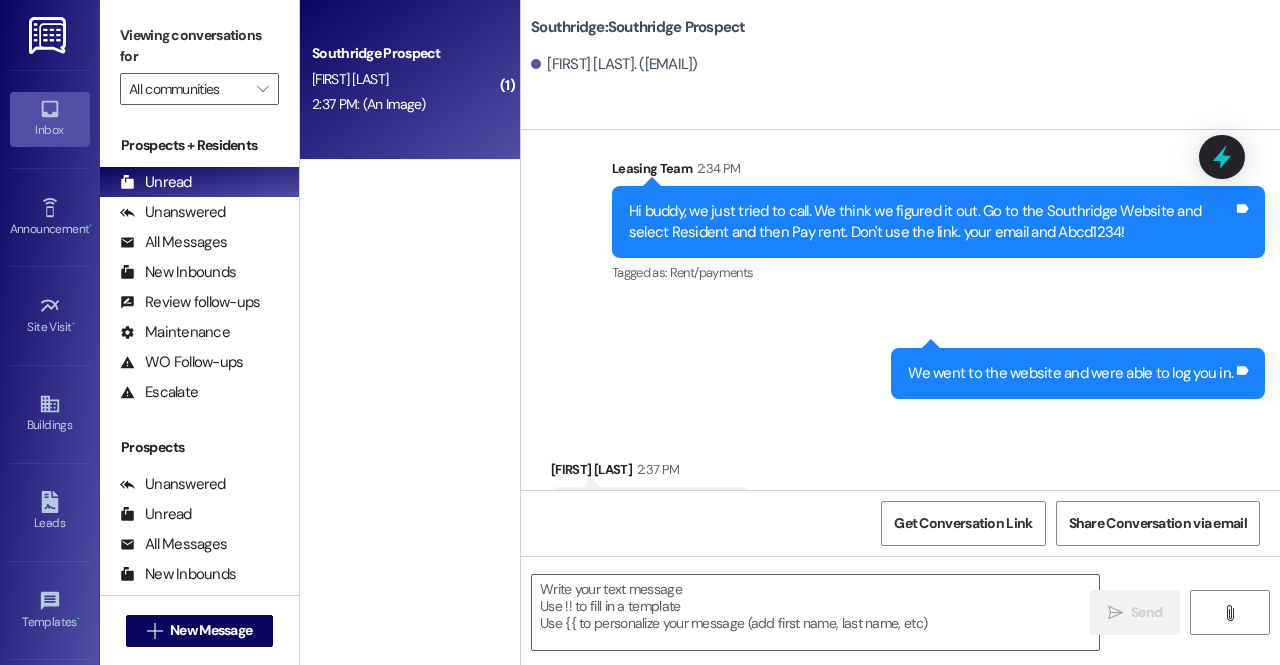 scroll, scrollTop: 2815, scrollLeft: 0, axis: vertical 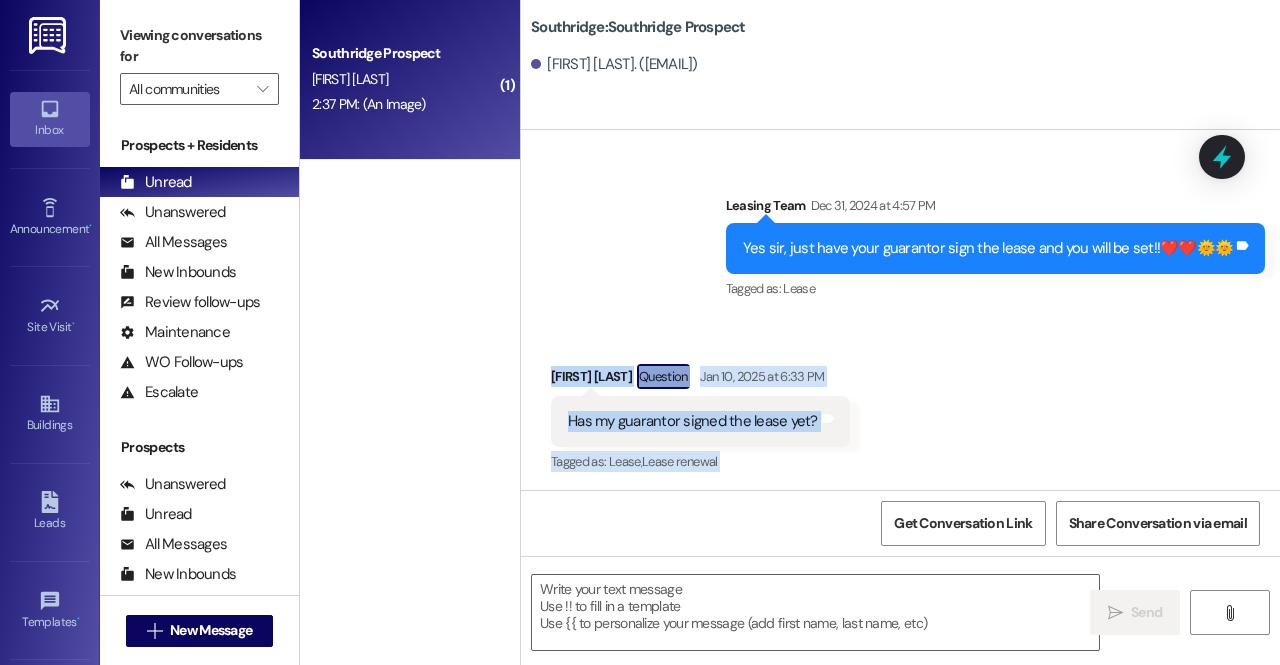 drag, startPoint x: 1227, startPoint y: 383, endPoint x: 1166, endPoint y: 305, distance: 99.0202 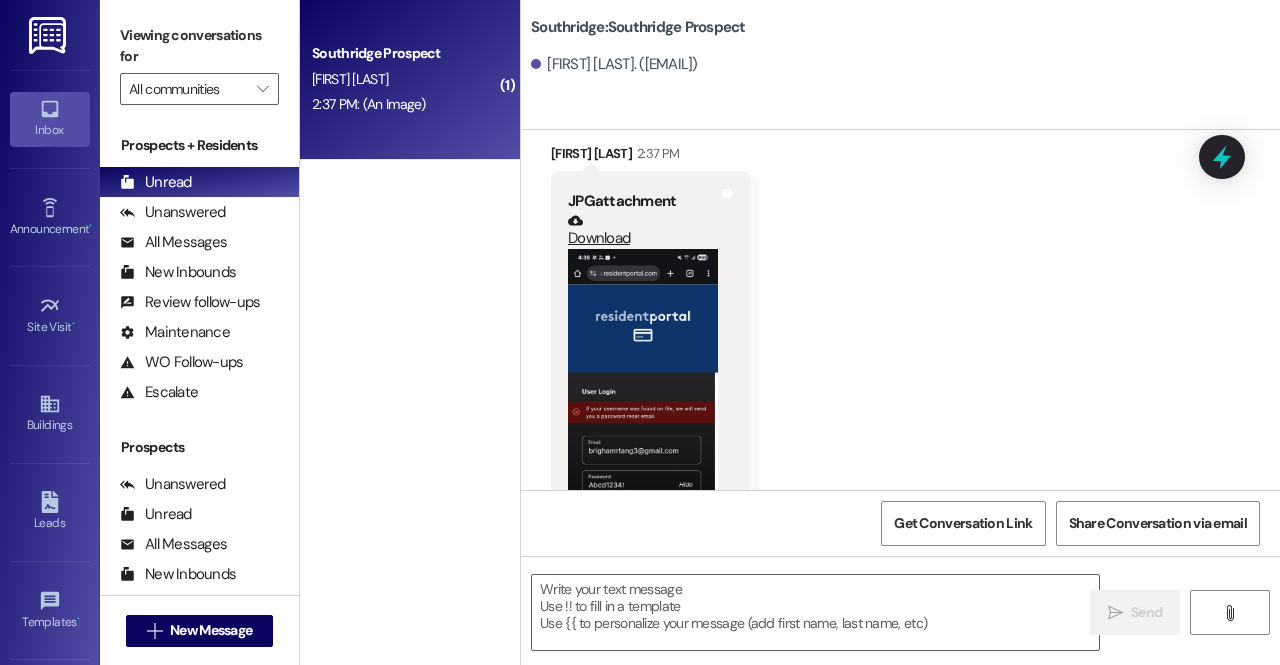scroll, scrollTop: 3272, scrollLeft: 0, axis: vertical 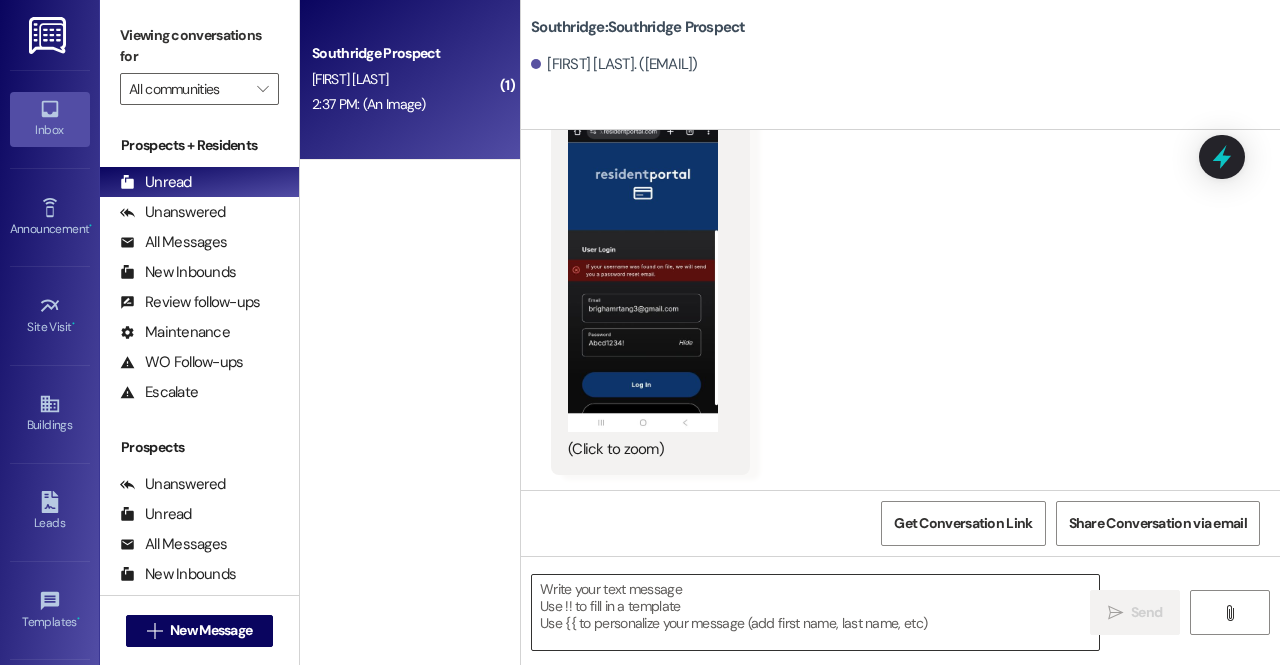 click at bounding box center (815, 612) 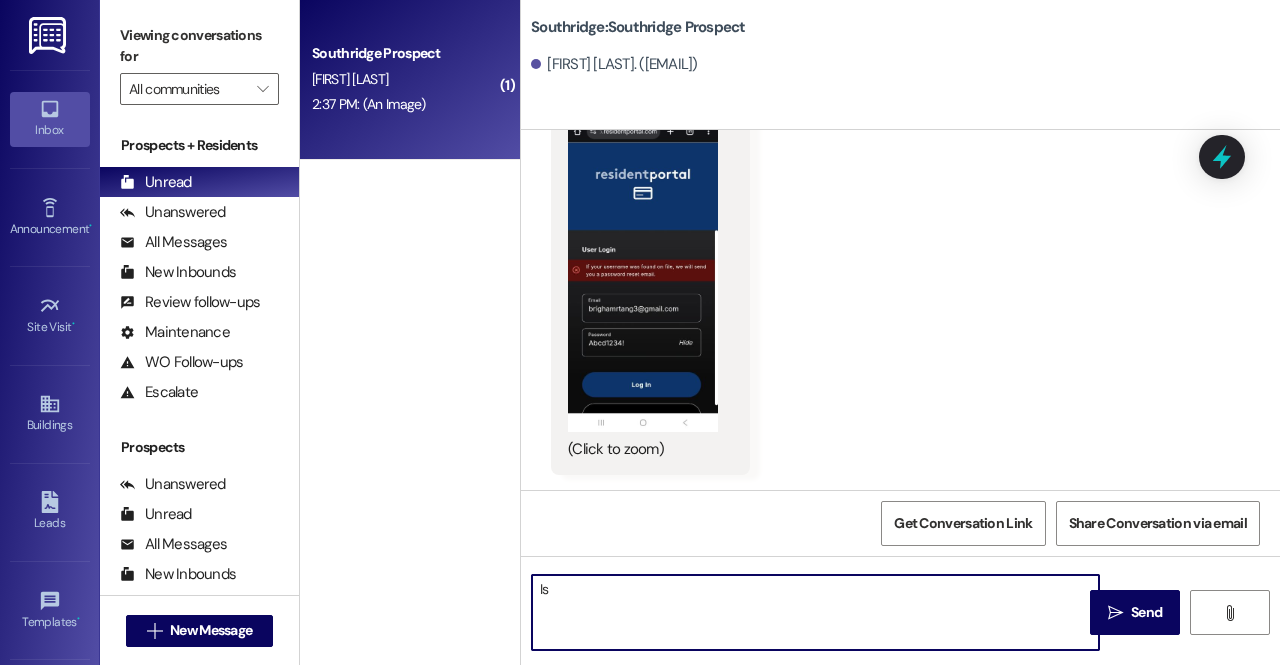 type on "I" 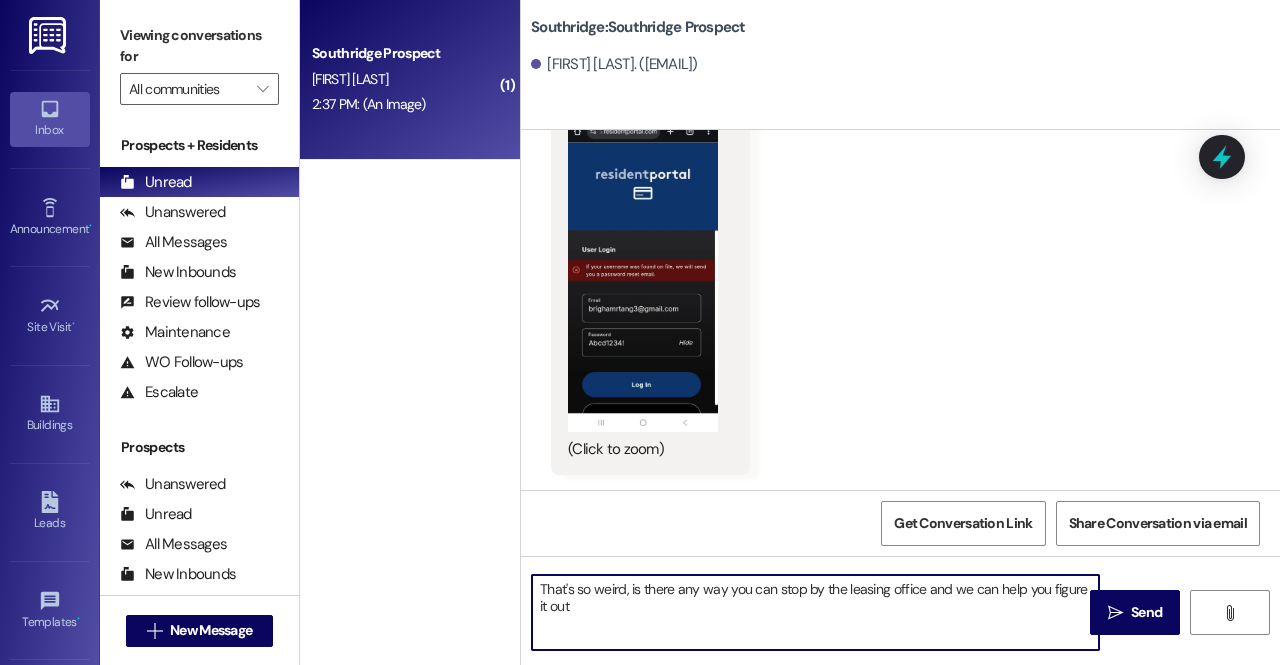 type on "That's so weird, is there any way you can stop by the leasing office and we can help you figure it out?" 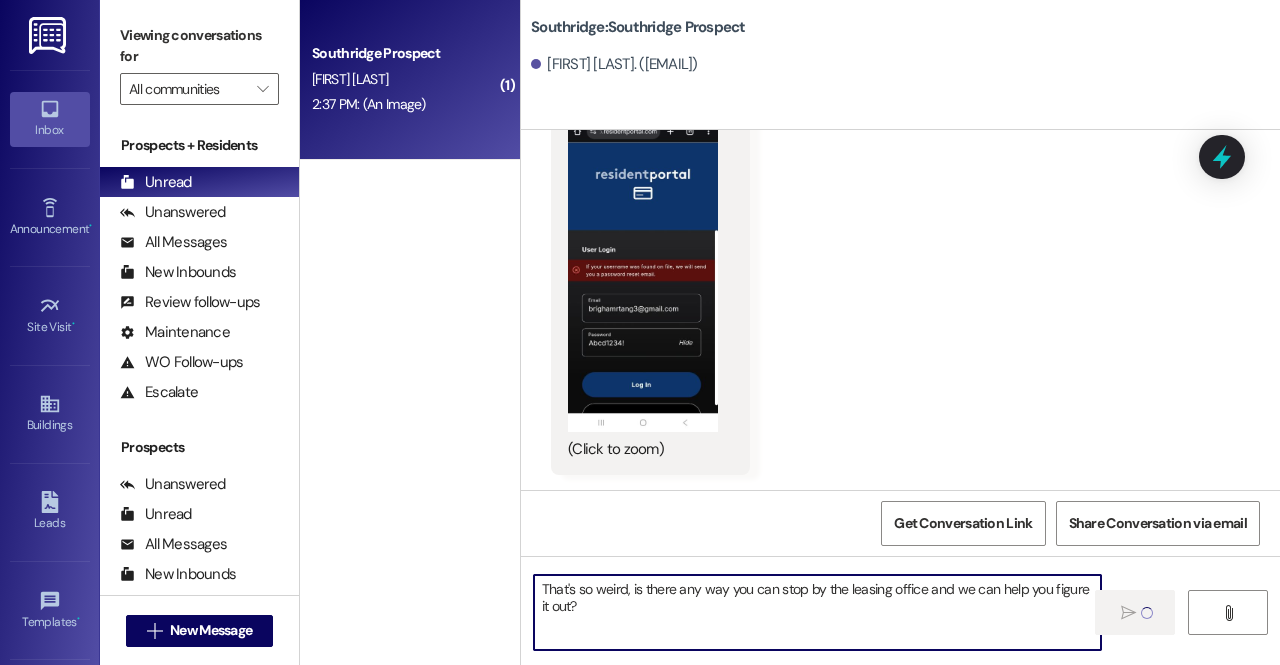 type 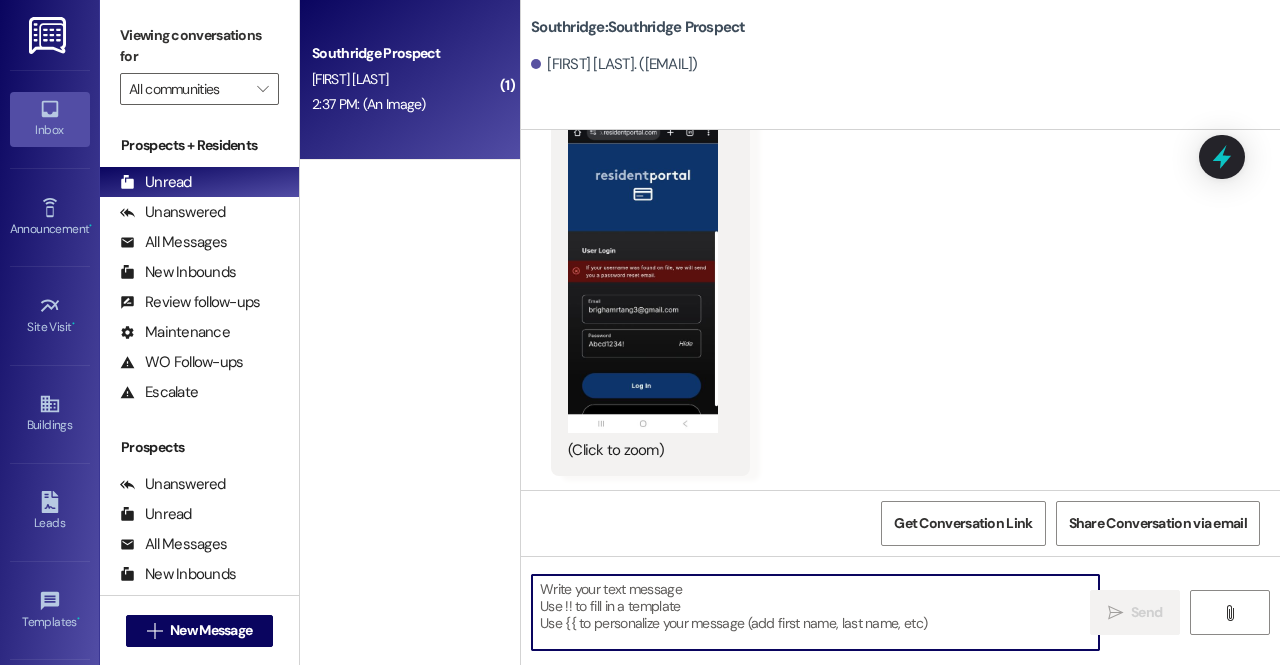 scroll, scrollTop: 3433, scrollLeft: 0, axis: vertical 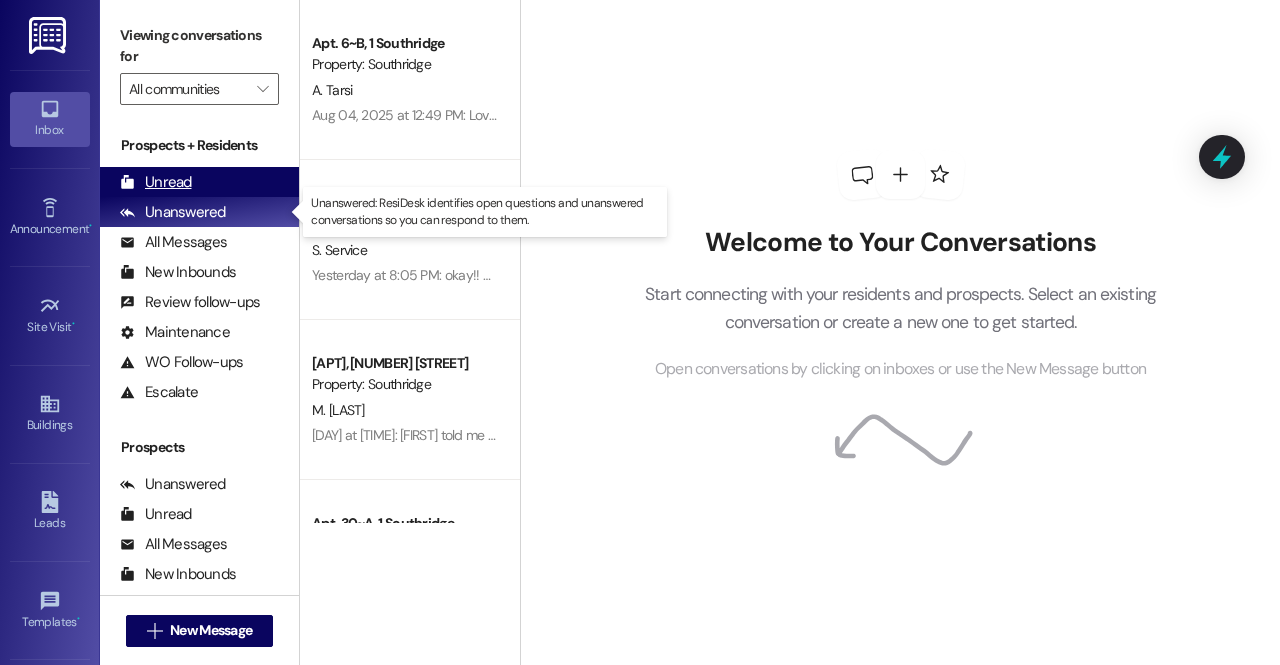 click on "Unread (0)" at bounding box center (199, 182) 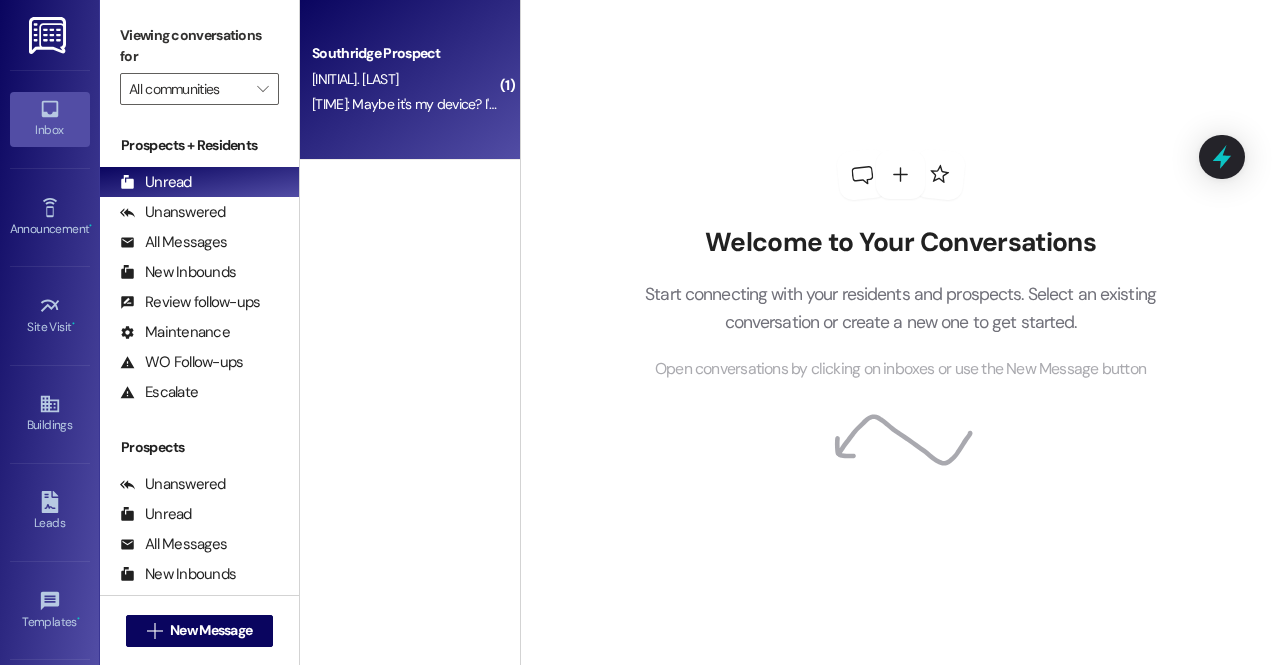 click on "[TIME]: Maybe it's my device? I'll try my laptop and see what happens. I'm don't have it until later tonight though [TIME]: Maybe it's my device? I'll try my laptop and see what happens. I'm don't have it until later tonight though" at bounding box center [631, 104] 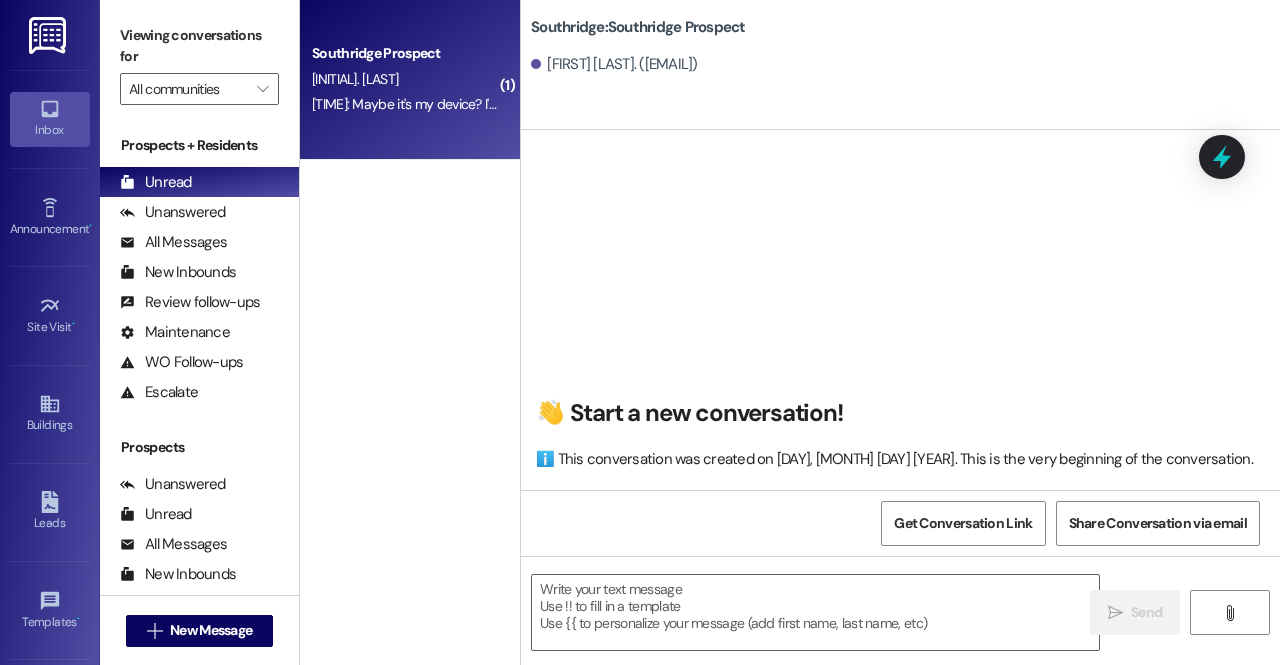 scroll, scrollTop: 3593, scrollLeft: 0, axis: vertical 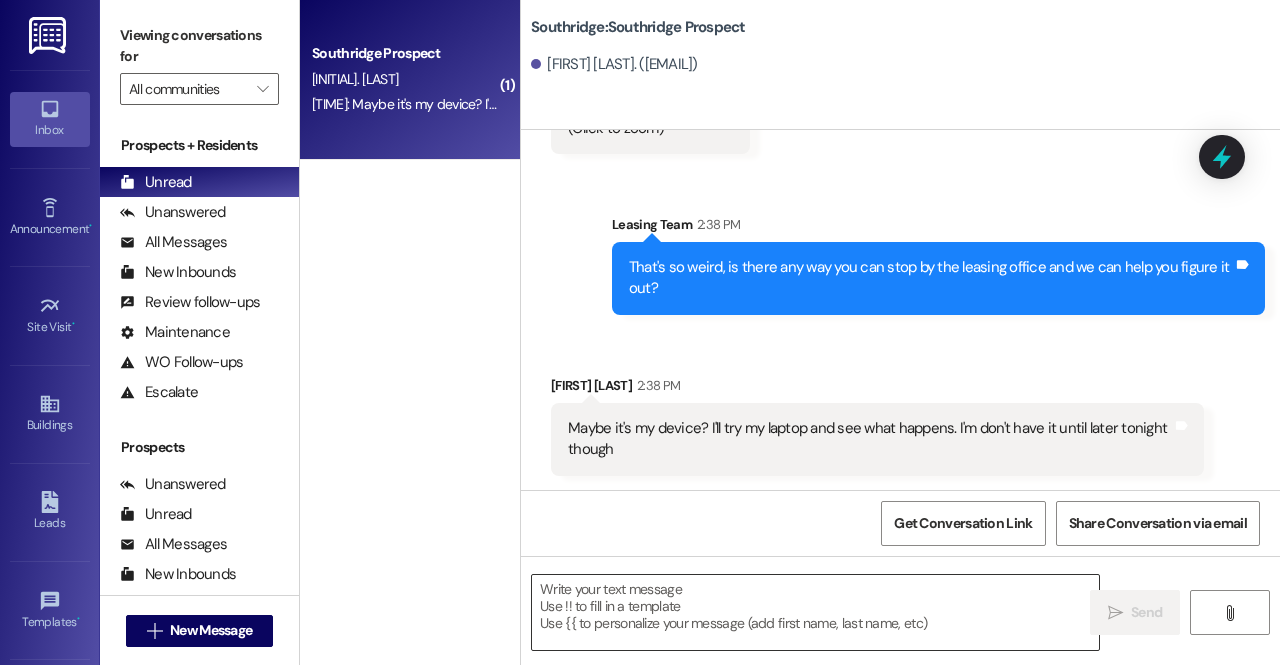 click at bounding box center [815, 612] 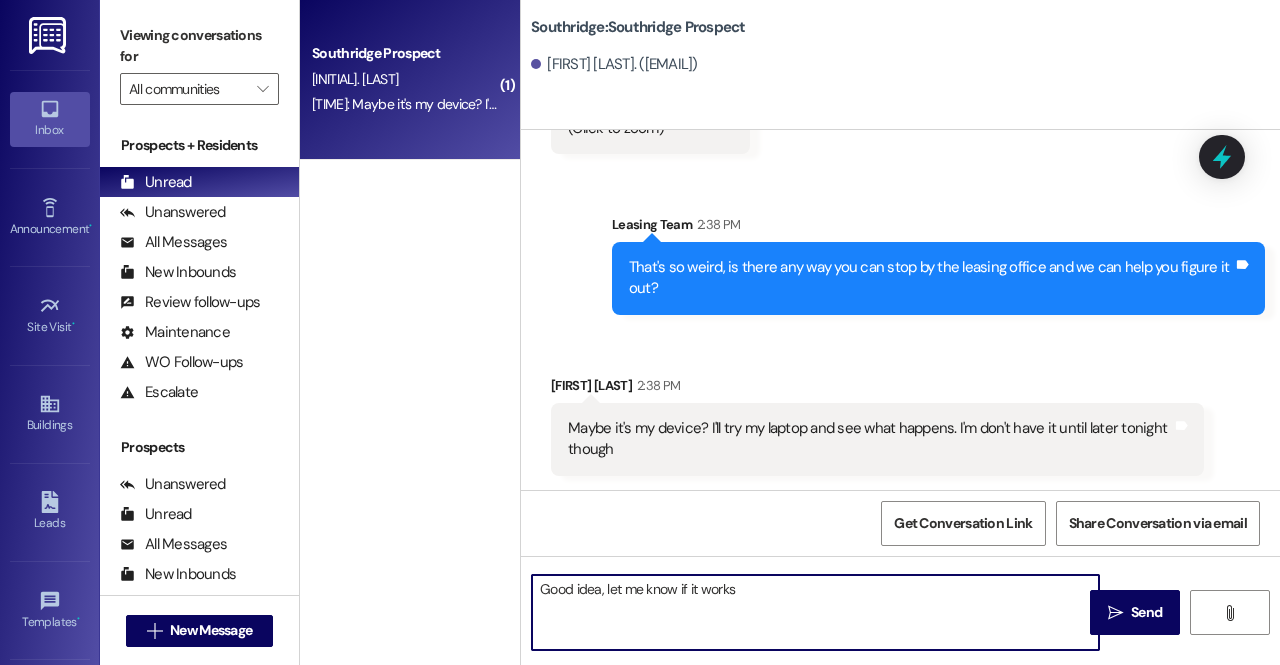 type on "Good idea, let me know if it works!" 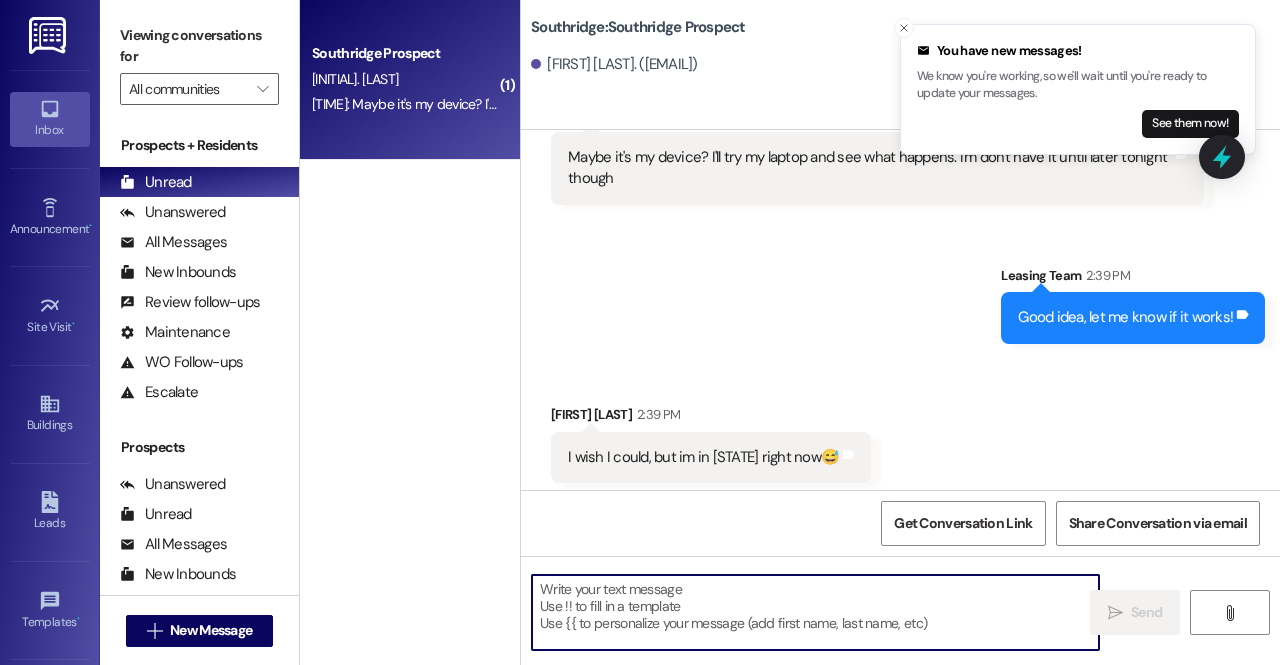 scroll, scrollTop: 3872, scrollLeft: 0, axis: vertical 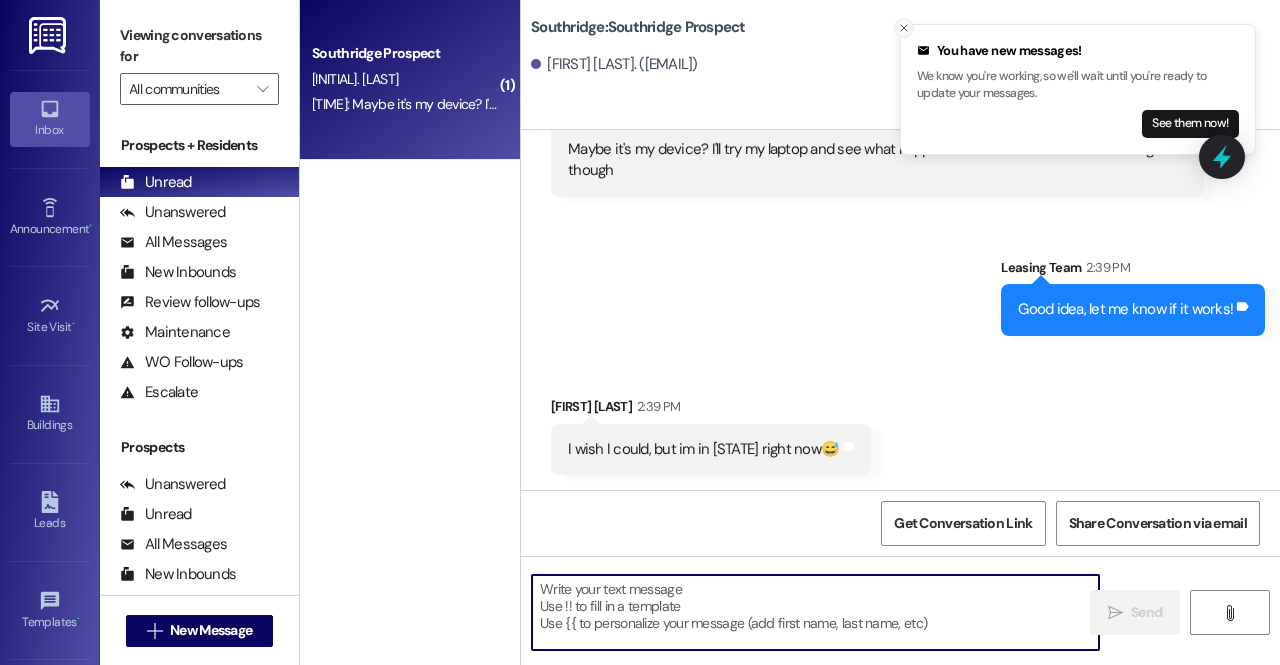 click at bounding box center (904, 28) 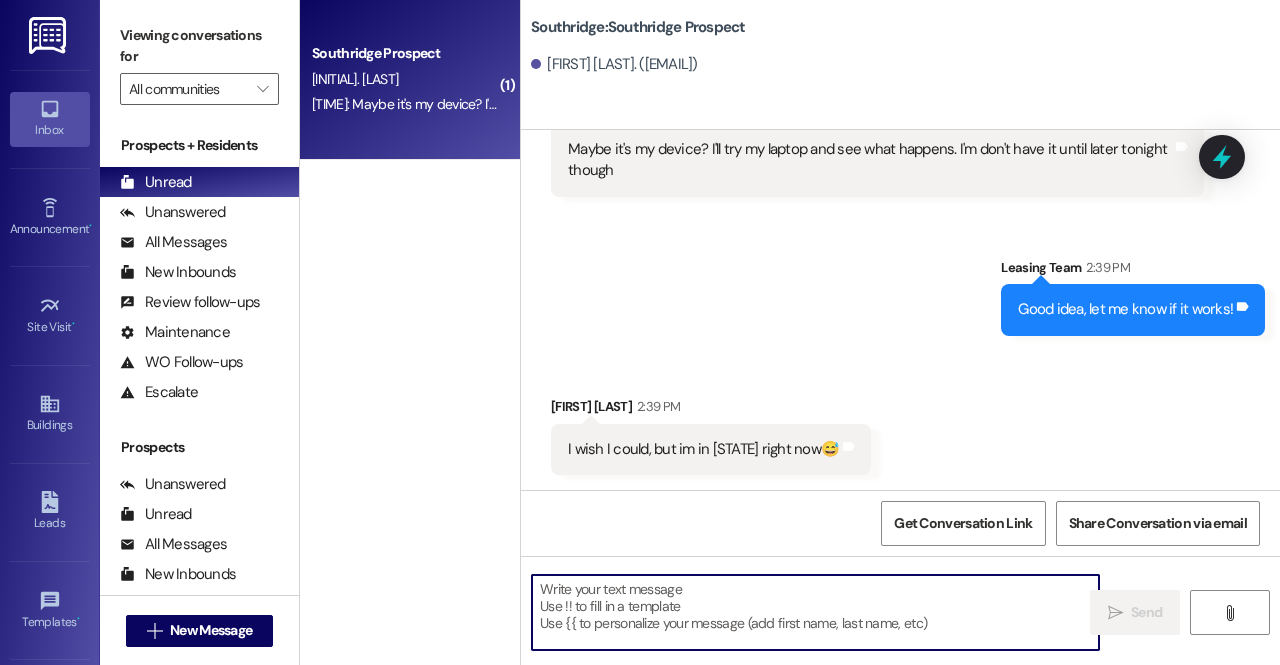 scroll, scrollTop: 3872, scrollLeft: 0, axis: vertical 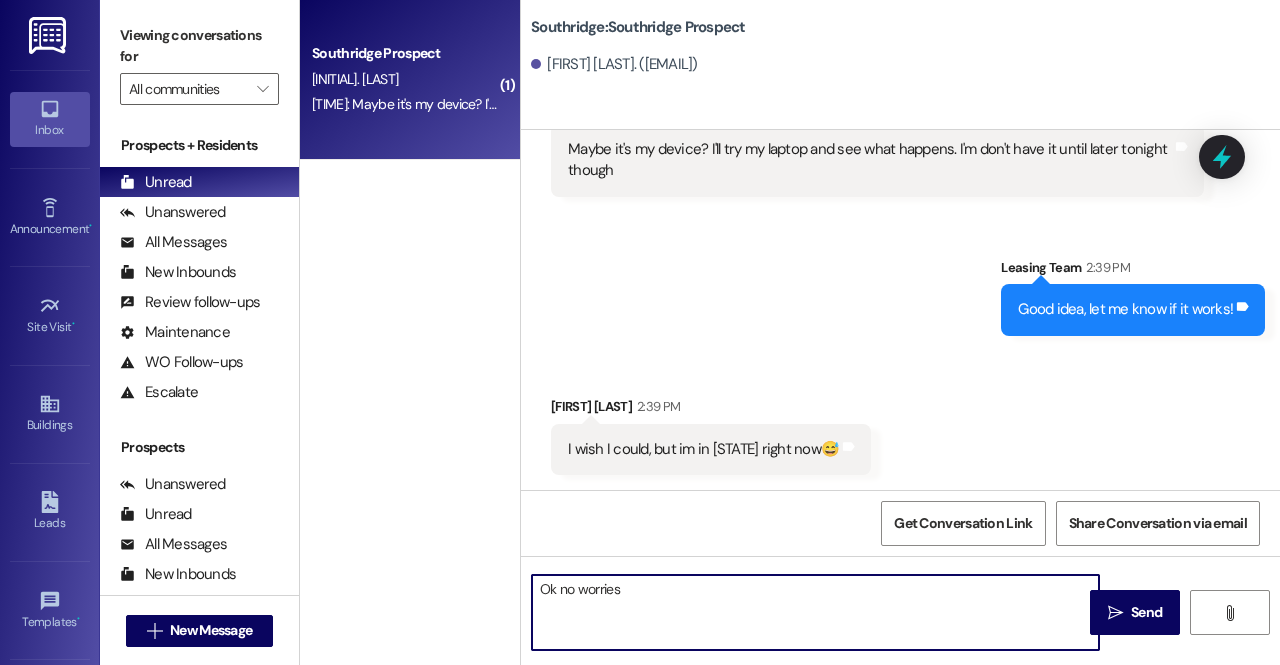 type on "Ok no worries!" 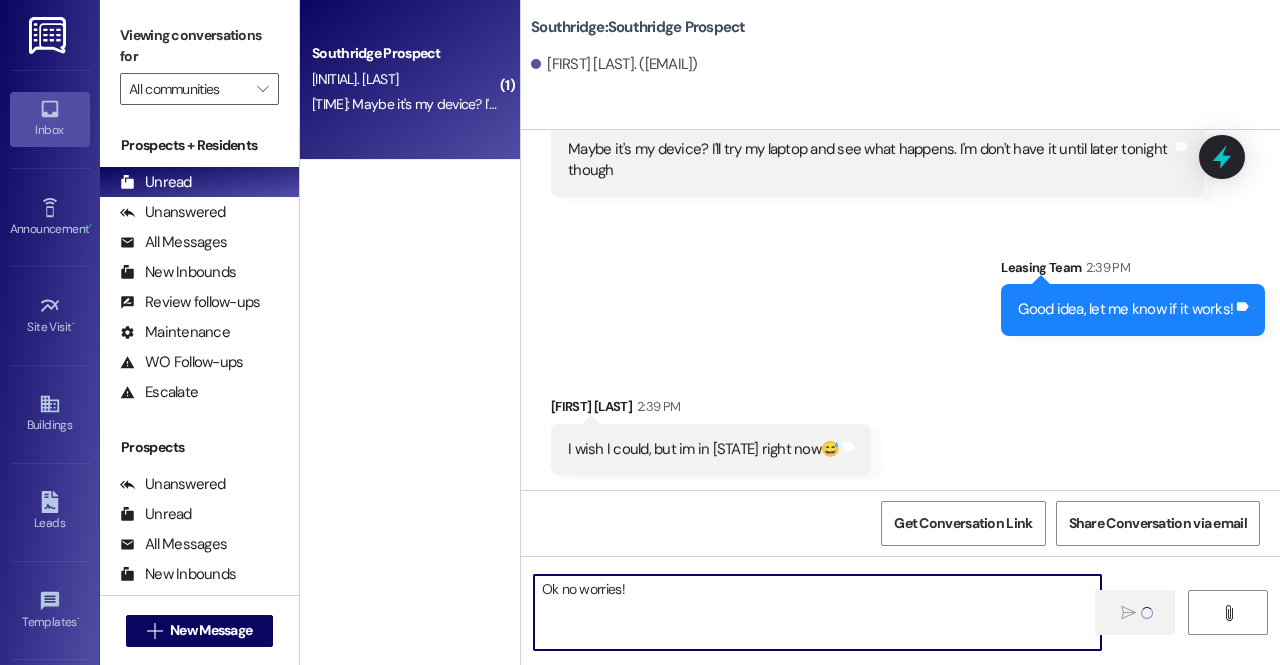 type 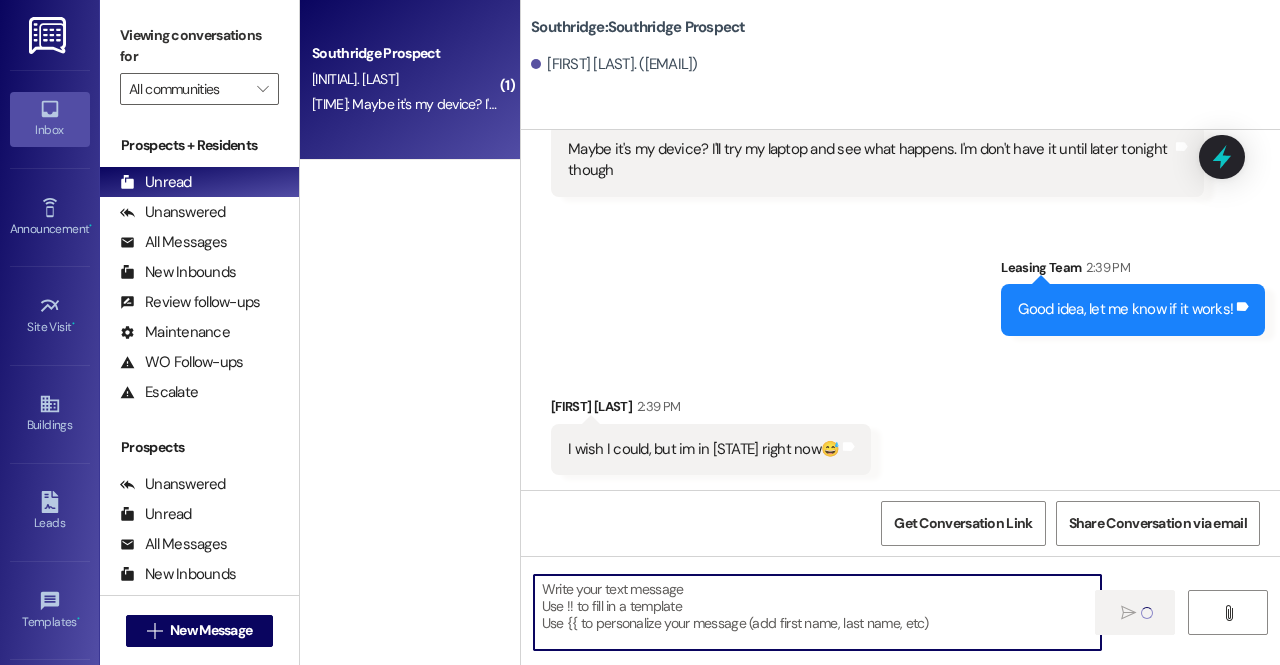 scroll, scrollTop: 3872, scrollLeft: 0, axis: vertical 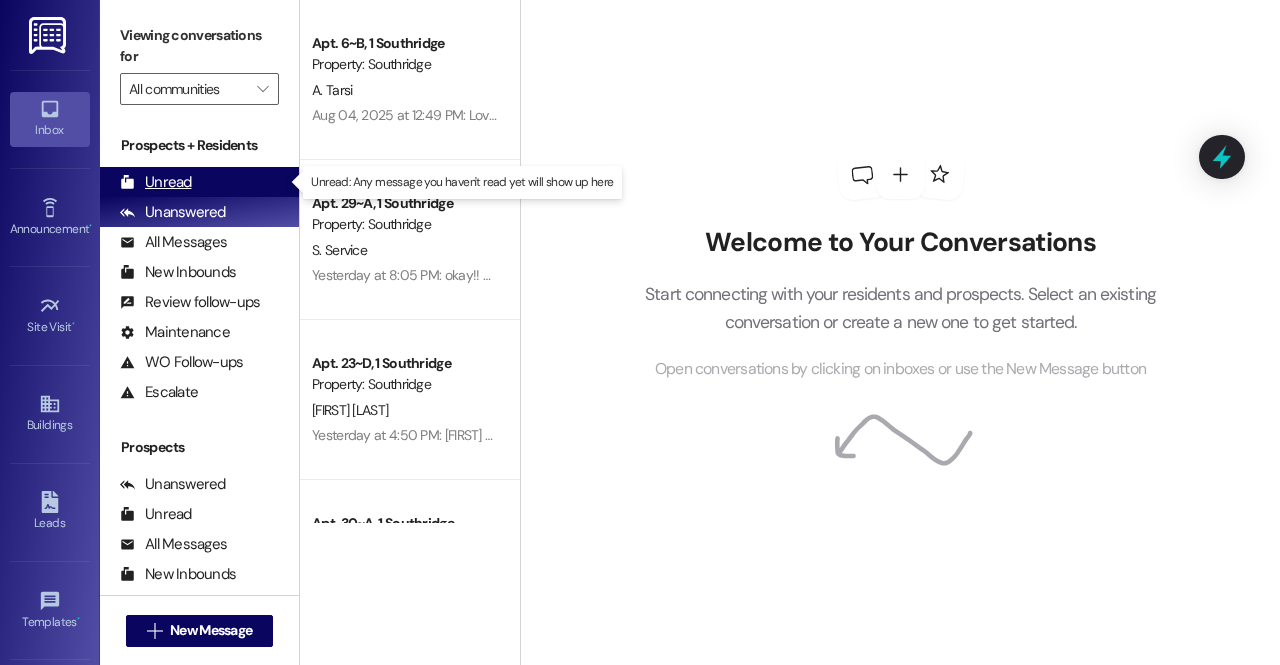 click on "Unread" at bounding box center (156, 182) 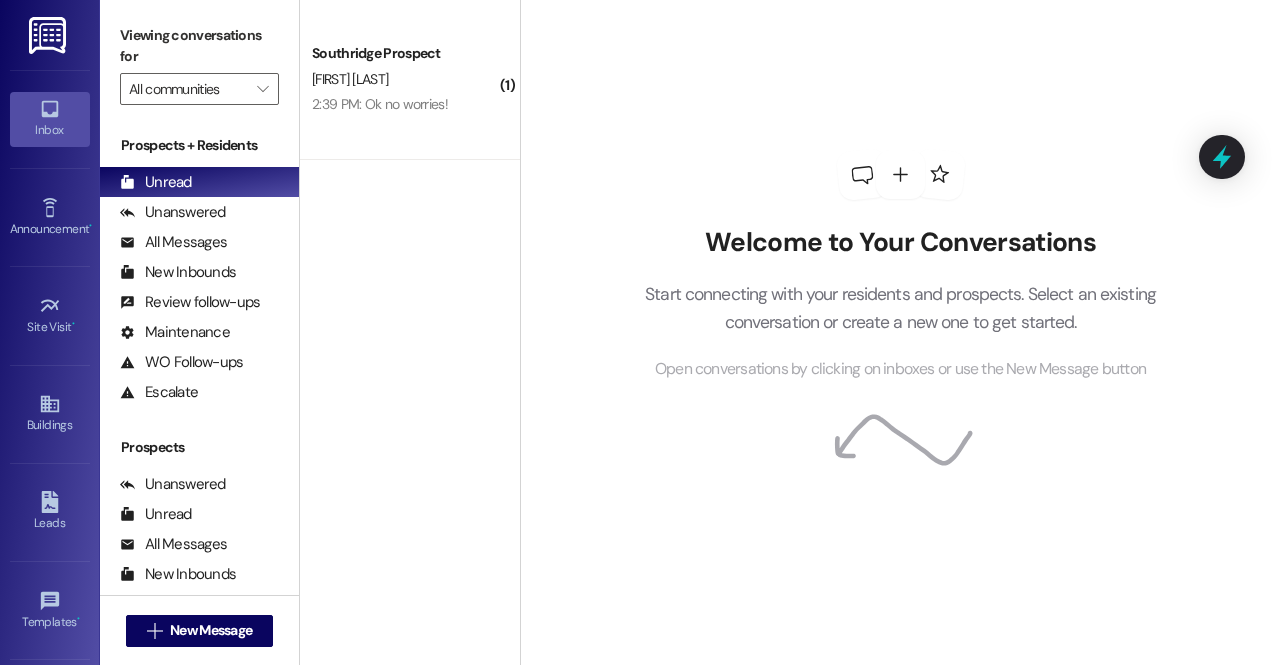 click on "( 1 ) Southridge Prospect [FIRST] [LAST] 2:39 PM: Ok no worries! 2:39 PM: Ok no worries!" at bounding box center (410, 261) 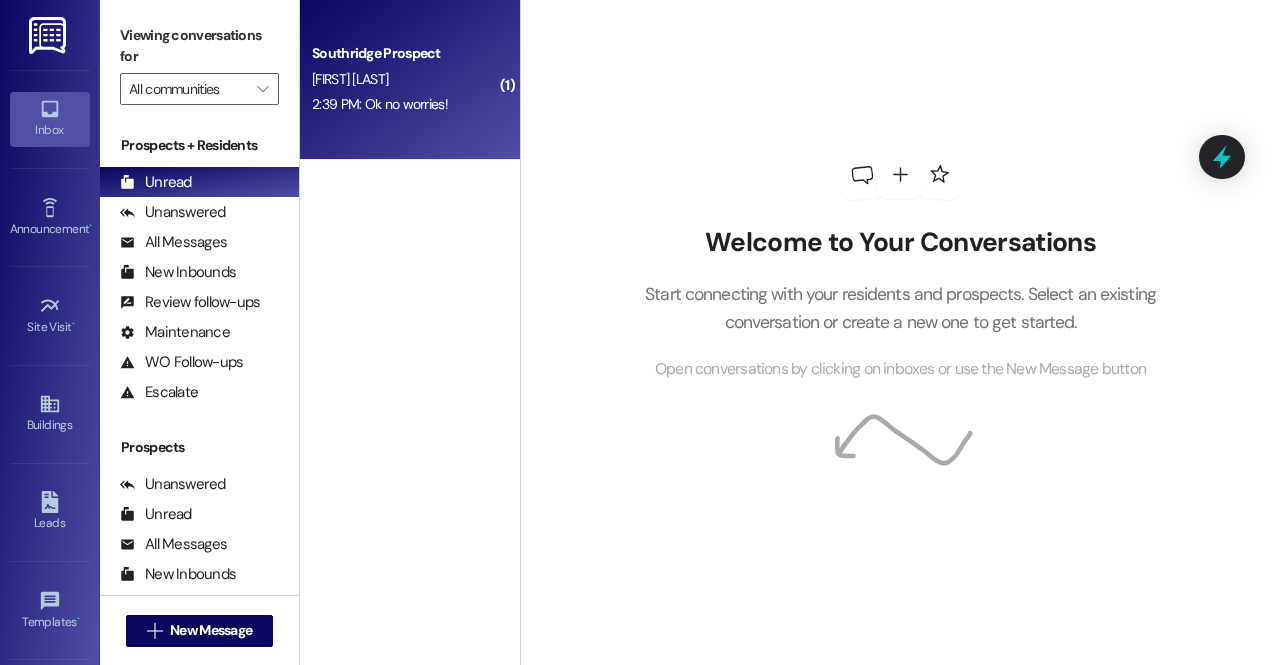 click on "Southridge Prospect [FIRST] [LAST] 2:39 PM: Ok no worries! 2:39 PM: Ok no worries!" at bounding box center [410, 80] 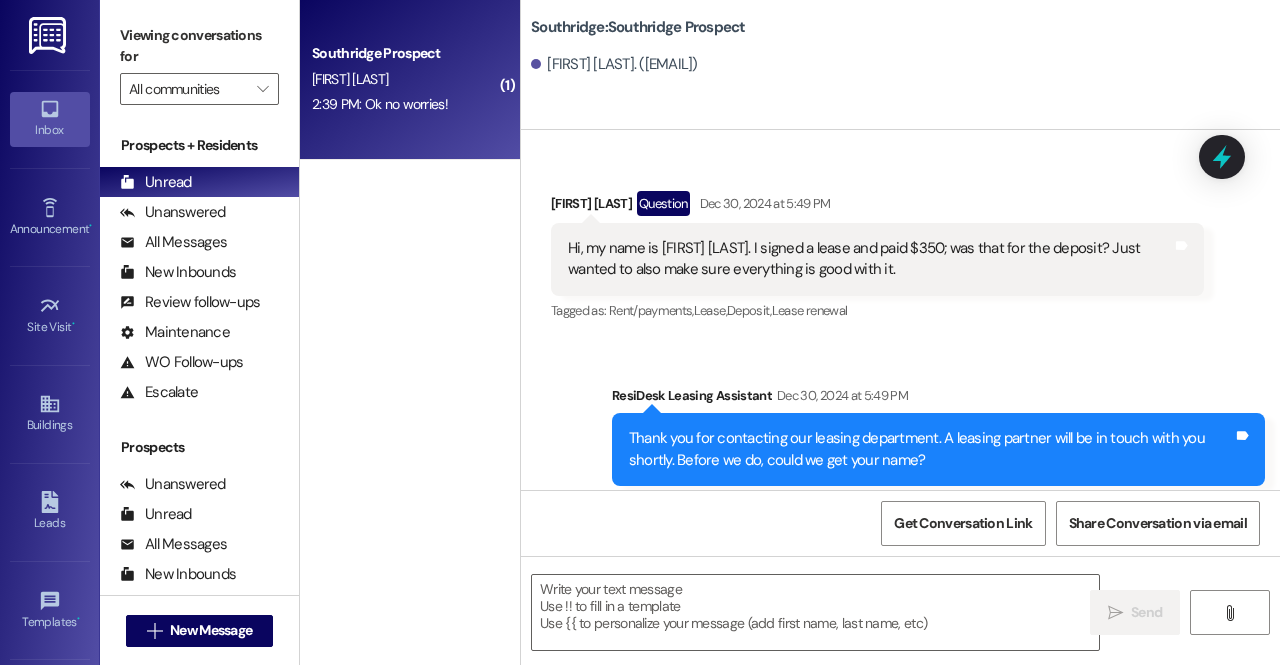 scroll, scrollTop: 4012, scrollLeft: 0, axis: vertical 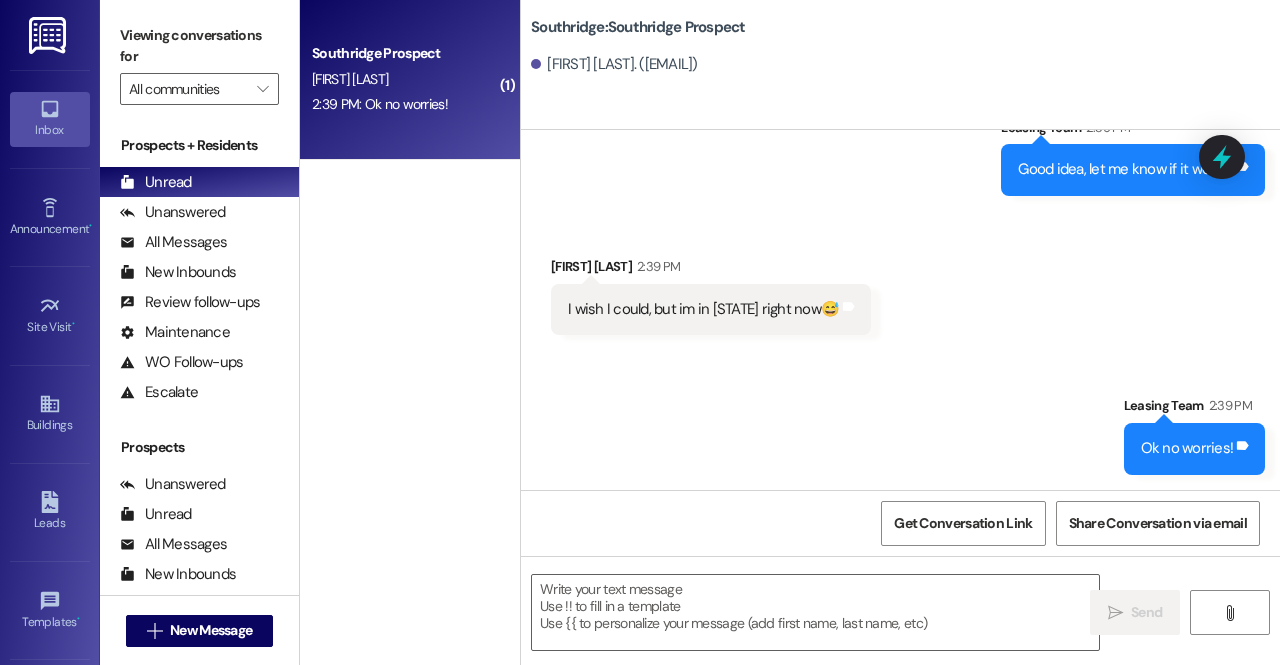 drag, startPoint x: 868, startPoint y: 315, endPoint x: 709, endPoint y: 160, distance: 222.04955 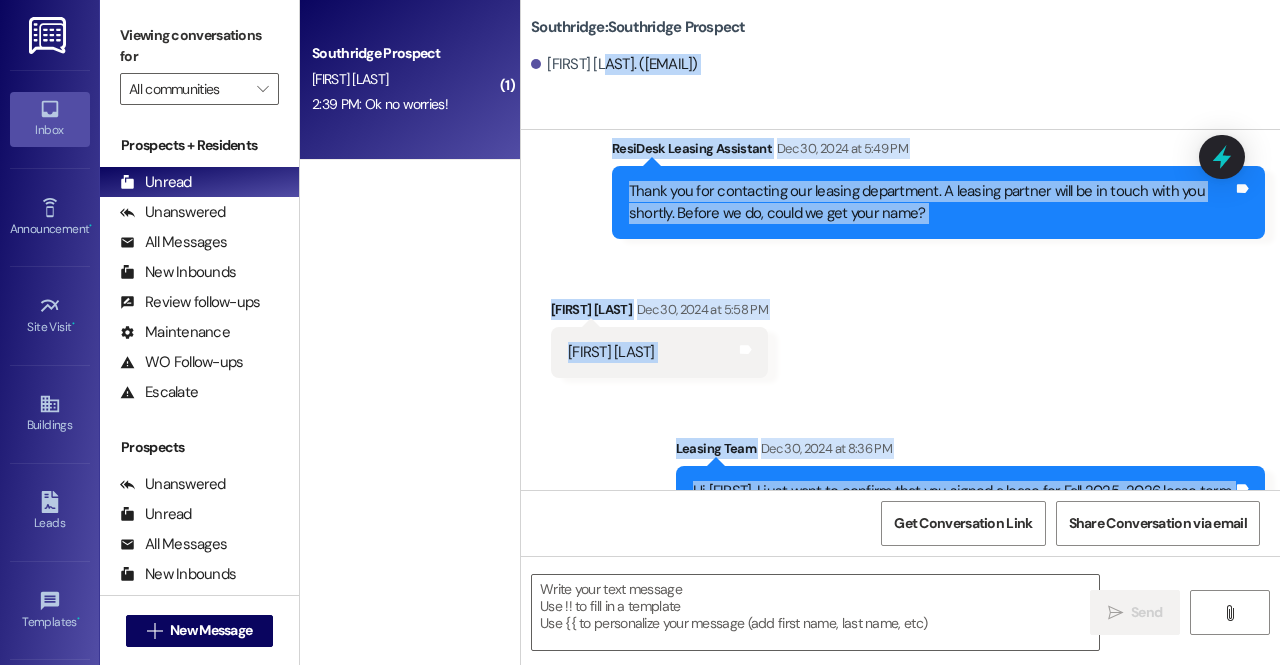 scroll, scrollTop: 0, scrollLeft: 0, axis: both 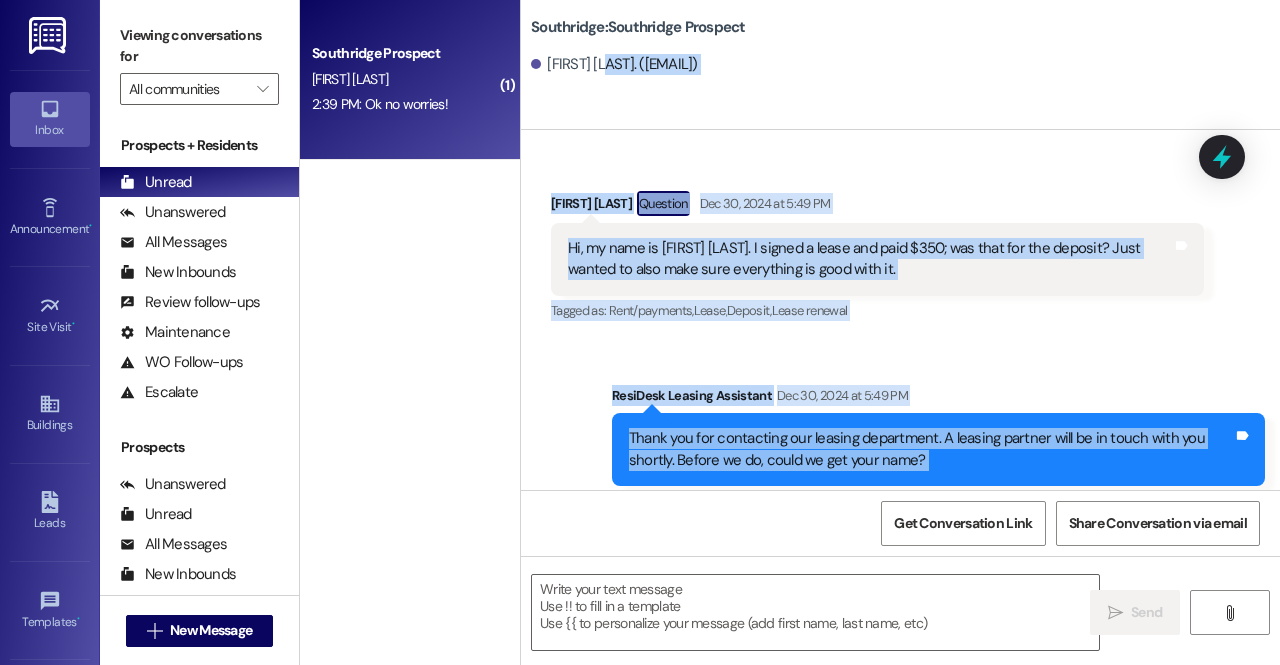 drag, startPoint x: 1226, startPoint y: 445, endPoint x: 612, endPoint y: 109, distance: 699.92285 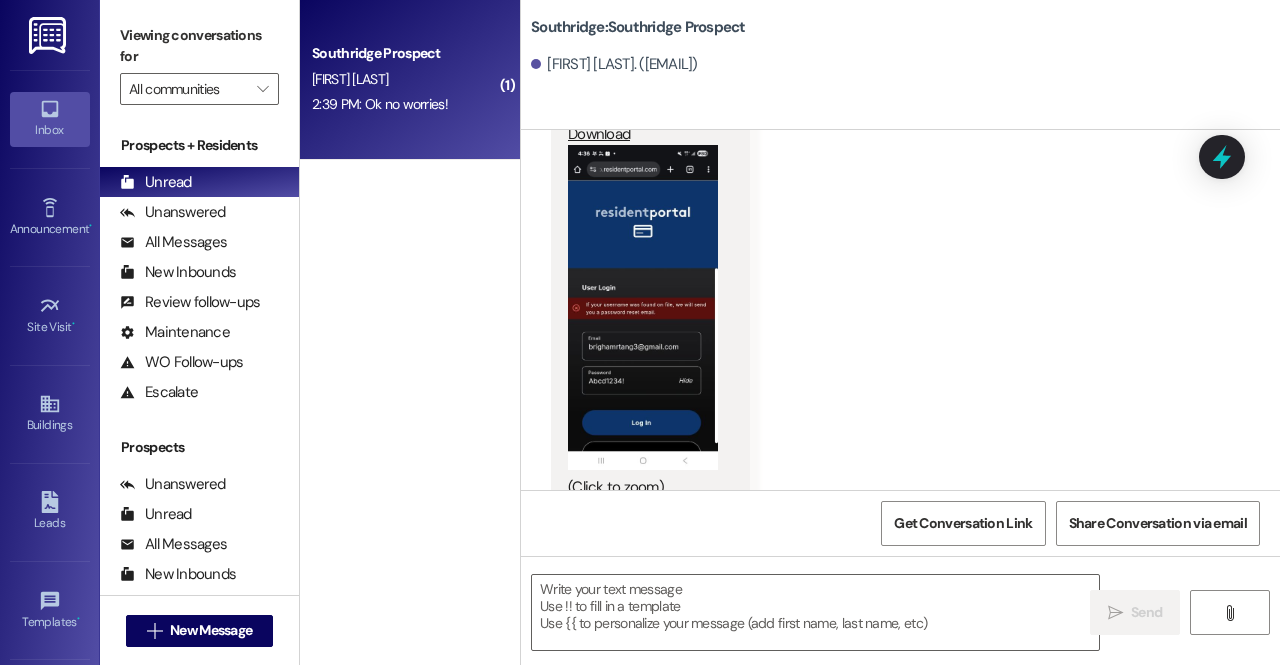 scroll, scrollTop: 4012, scrollLeft: 0, axis: vertical 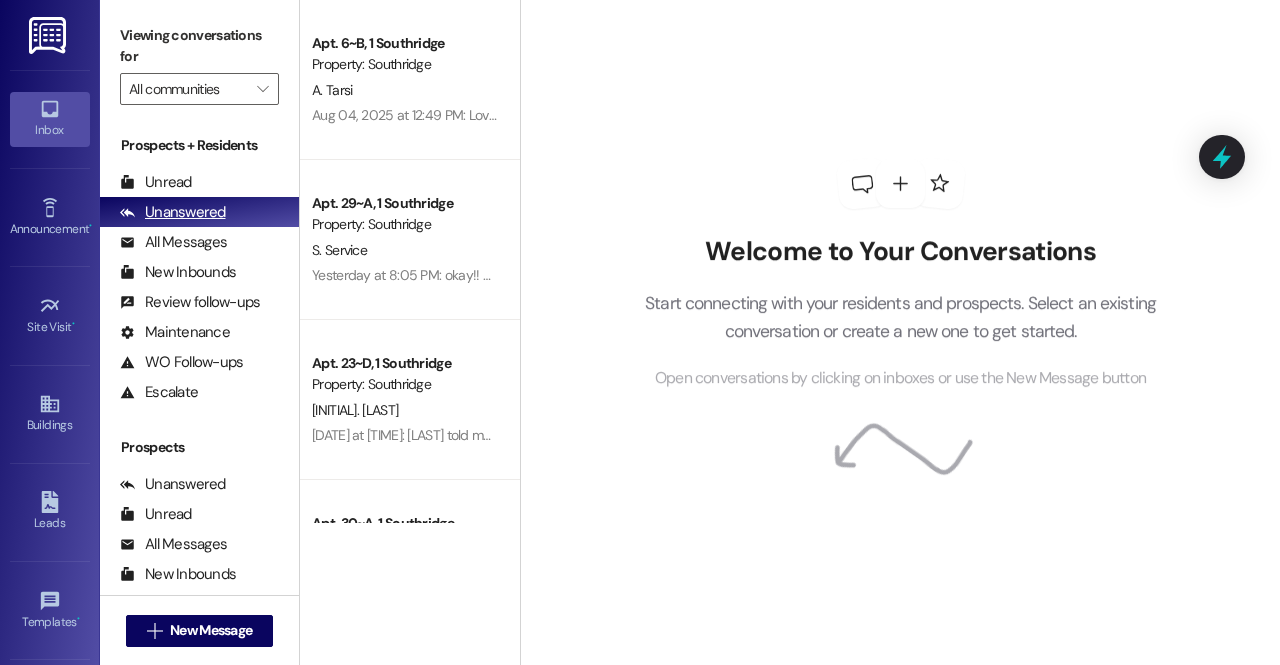 click on "Unanswered (0)" at bounding box center [199, 212] 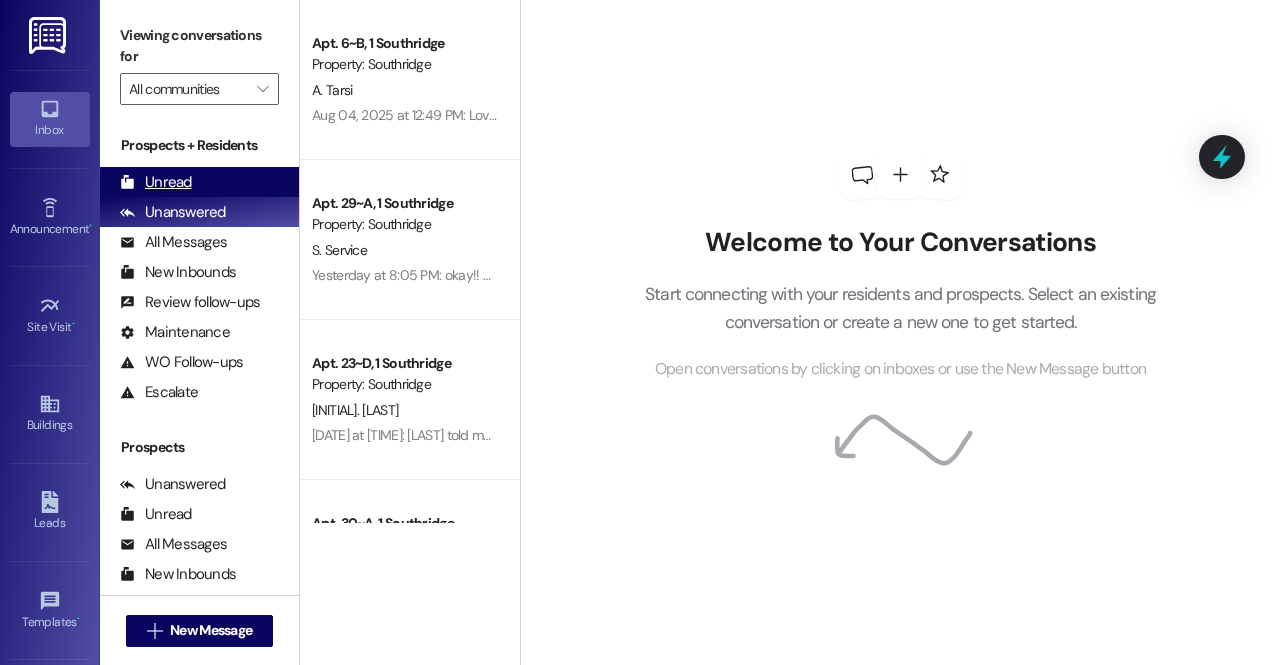 click on "Unread (0)" at bounding box center [199, 182] 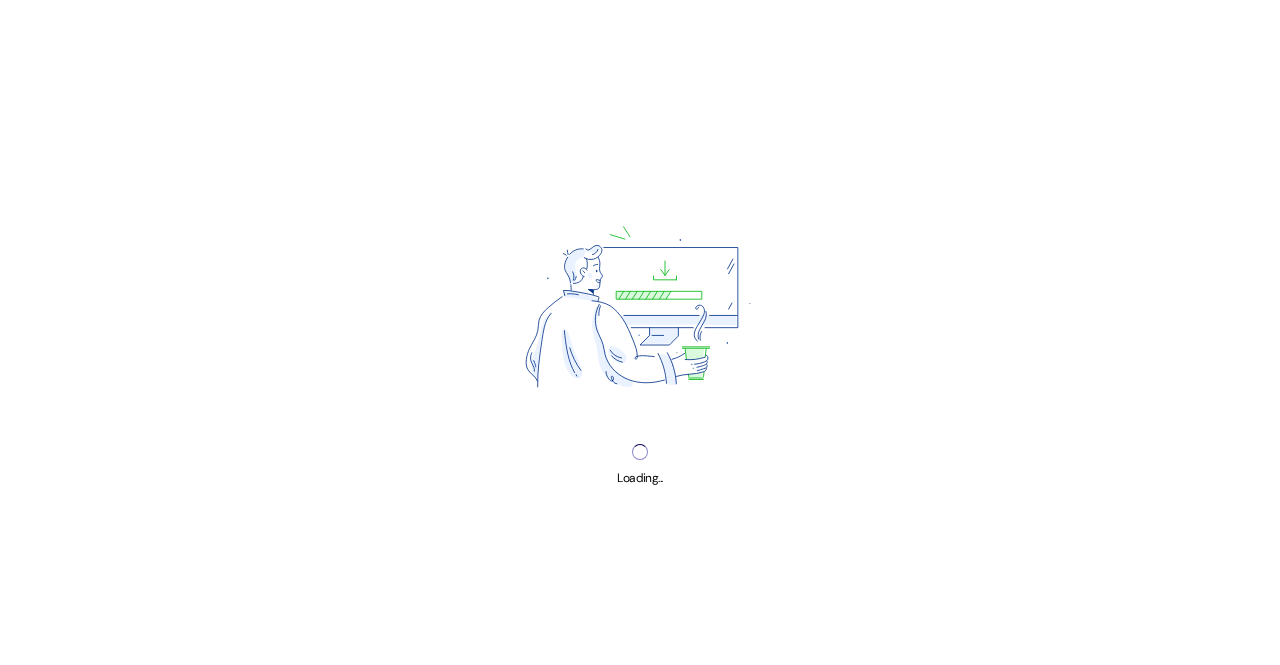 scroll, scrollTop: 0, scrollLeft: 0, axis: both 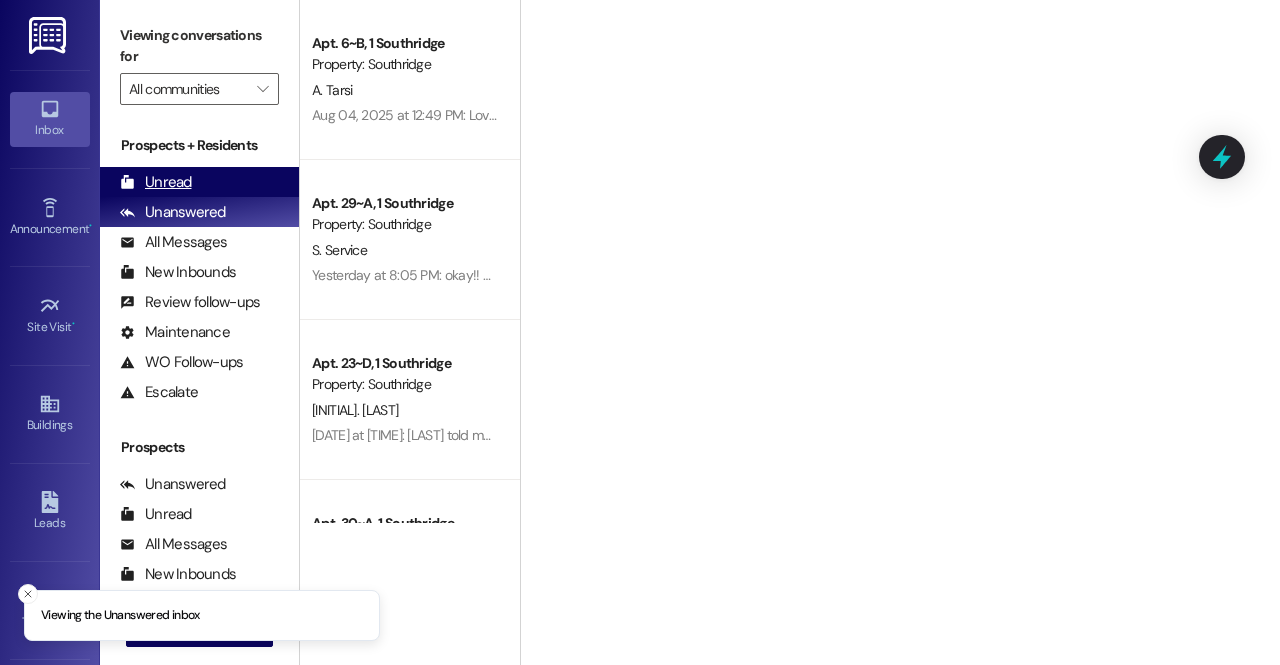 click on "Unread (0)" at bounding box center (199, 182) 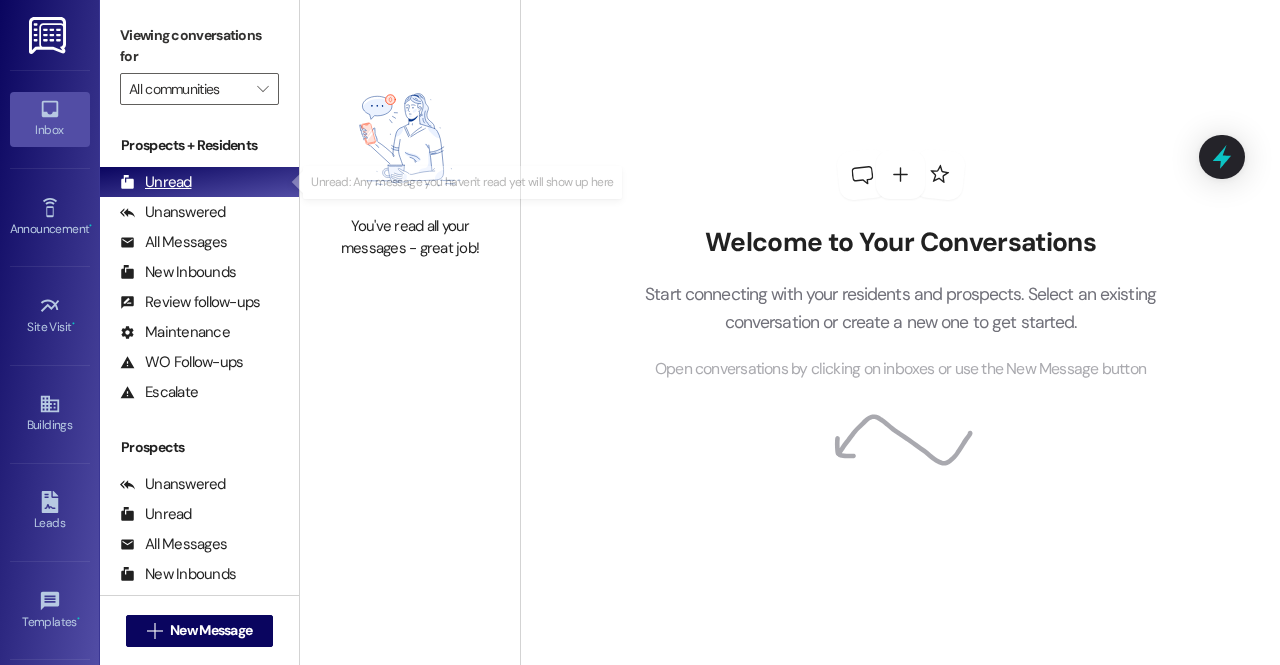 click on "Unread (0)" at bounding box center (199, 182) 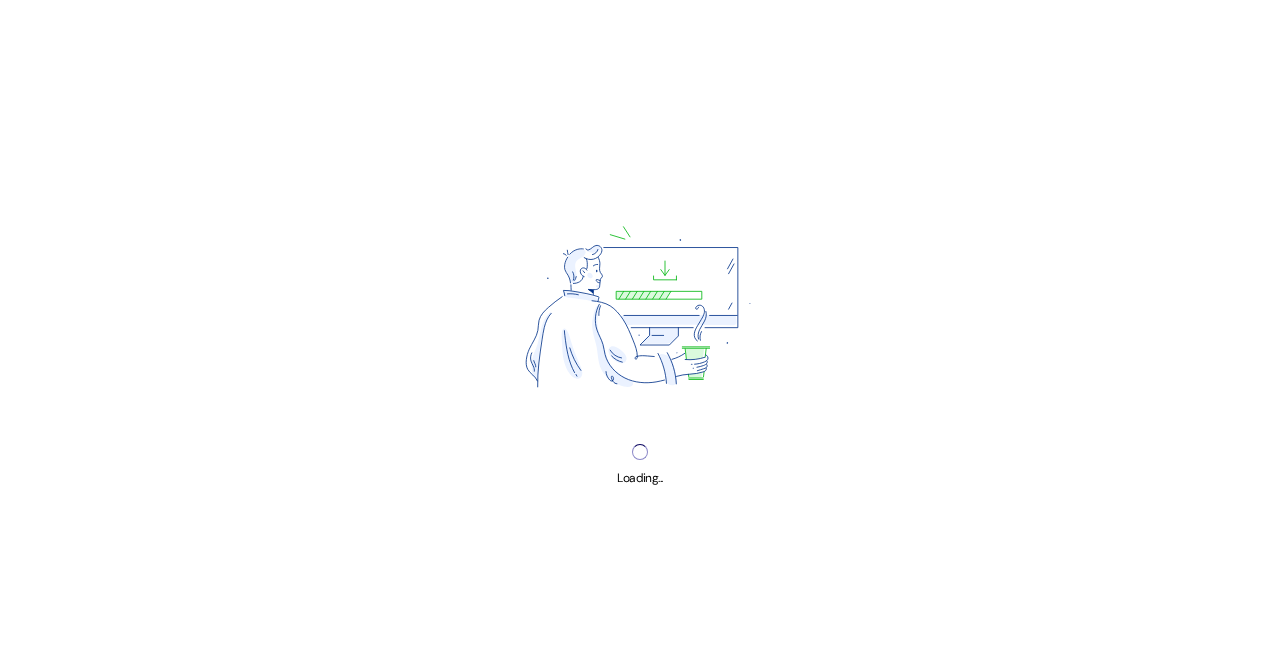 scroll, scrollTop: 0, scrollLeft: 0, axis: both 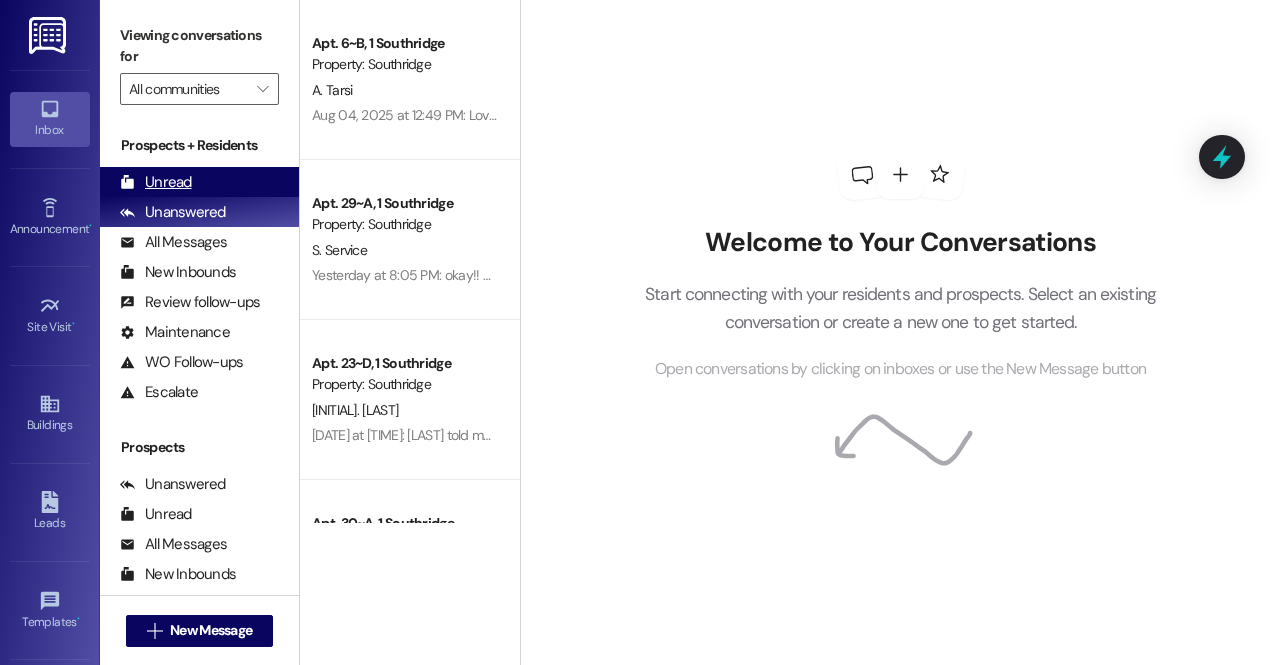 click on "Unread" at bounding box center [156, 182] 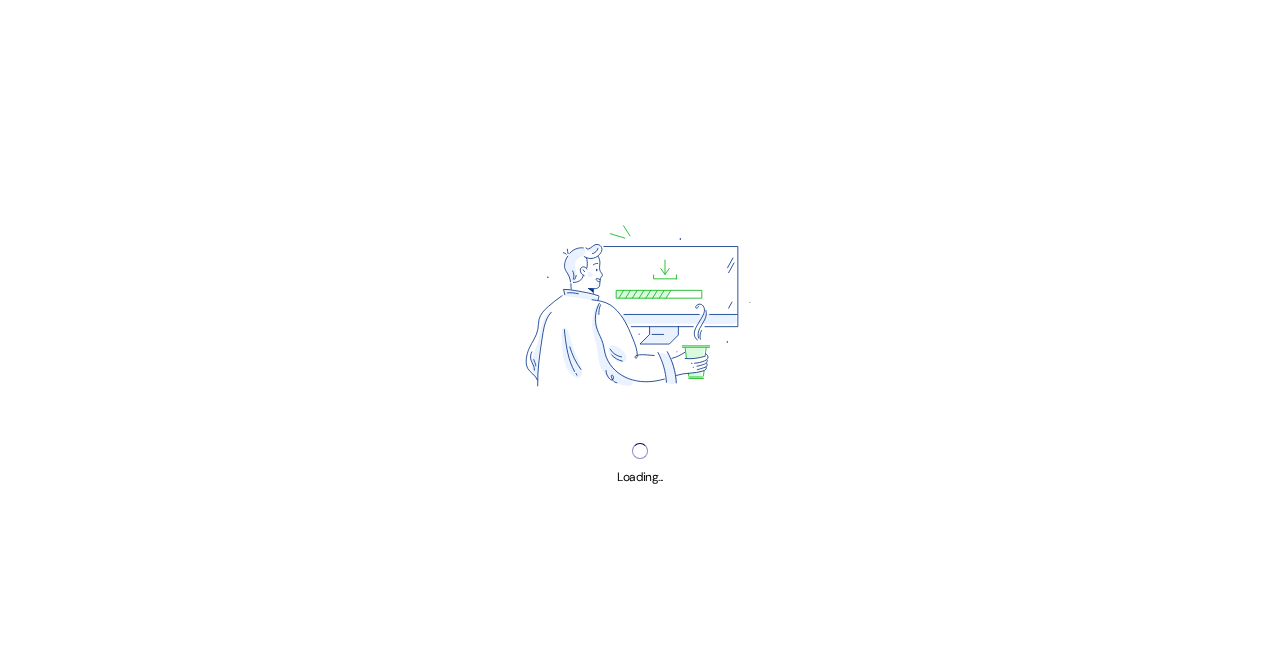 scroll, scrollTop: 0, scrollLeft: 0, axis: both 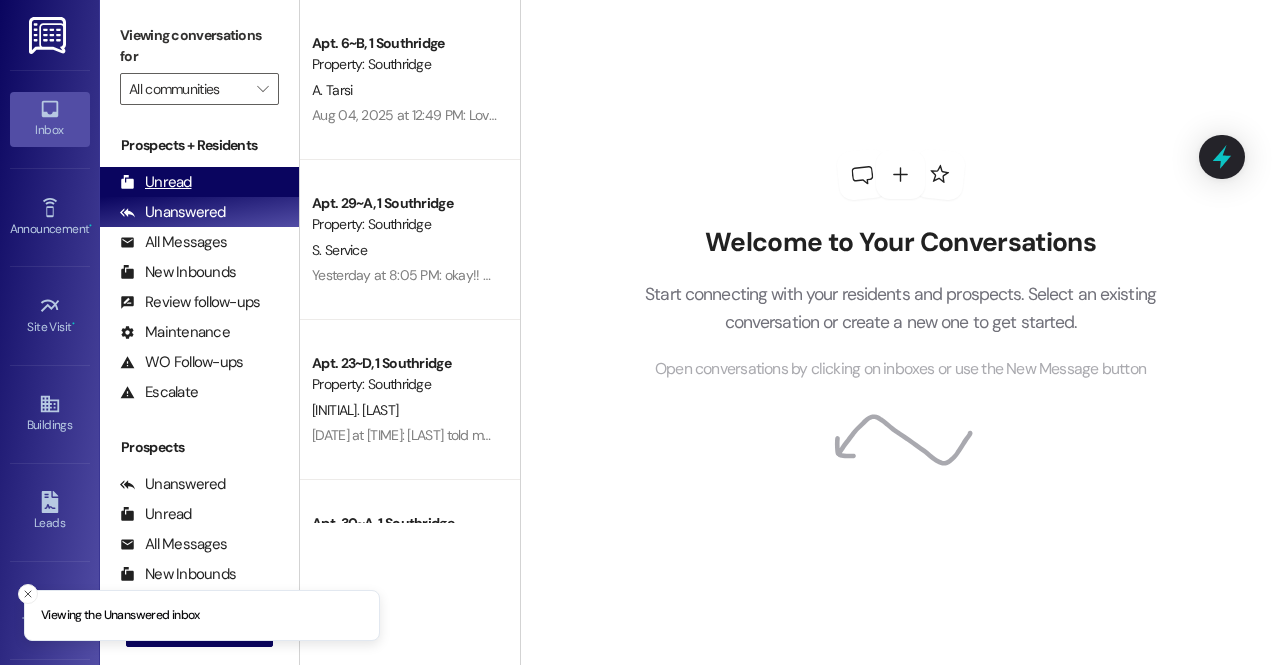click on "Unread (0)" at bounding box center (199, 182) 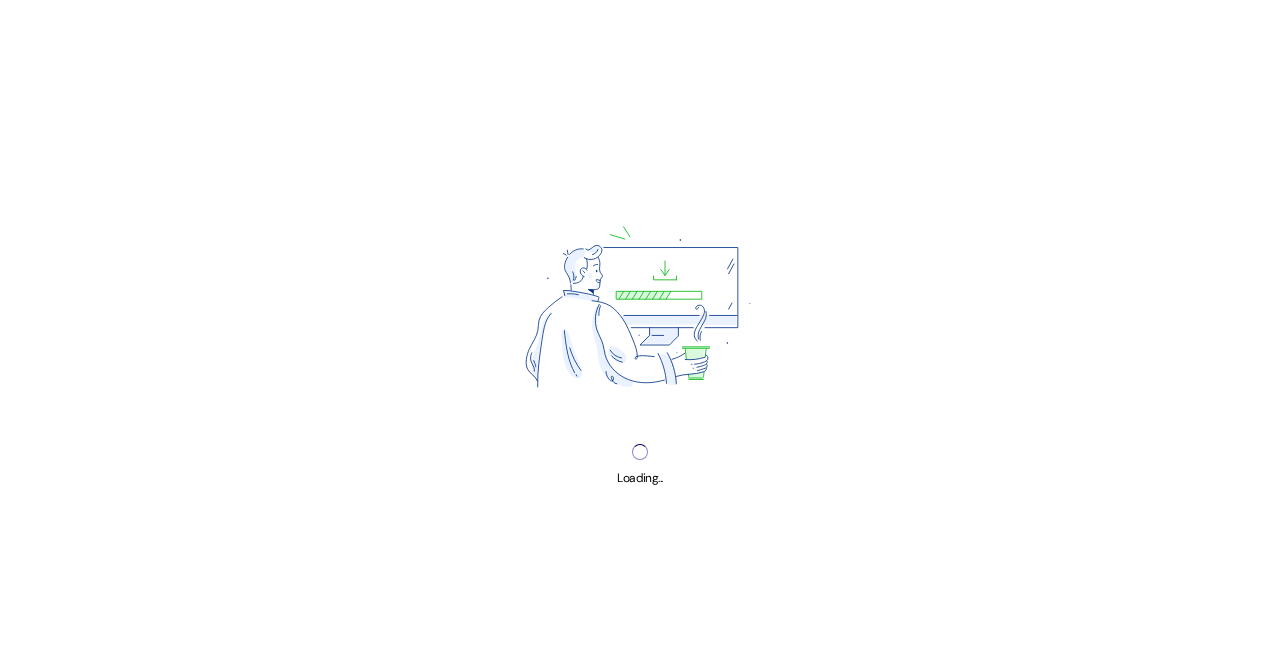 scroll, scrollTop: 0, scrollLeft: 0, axis: both 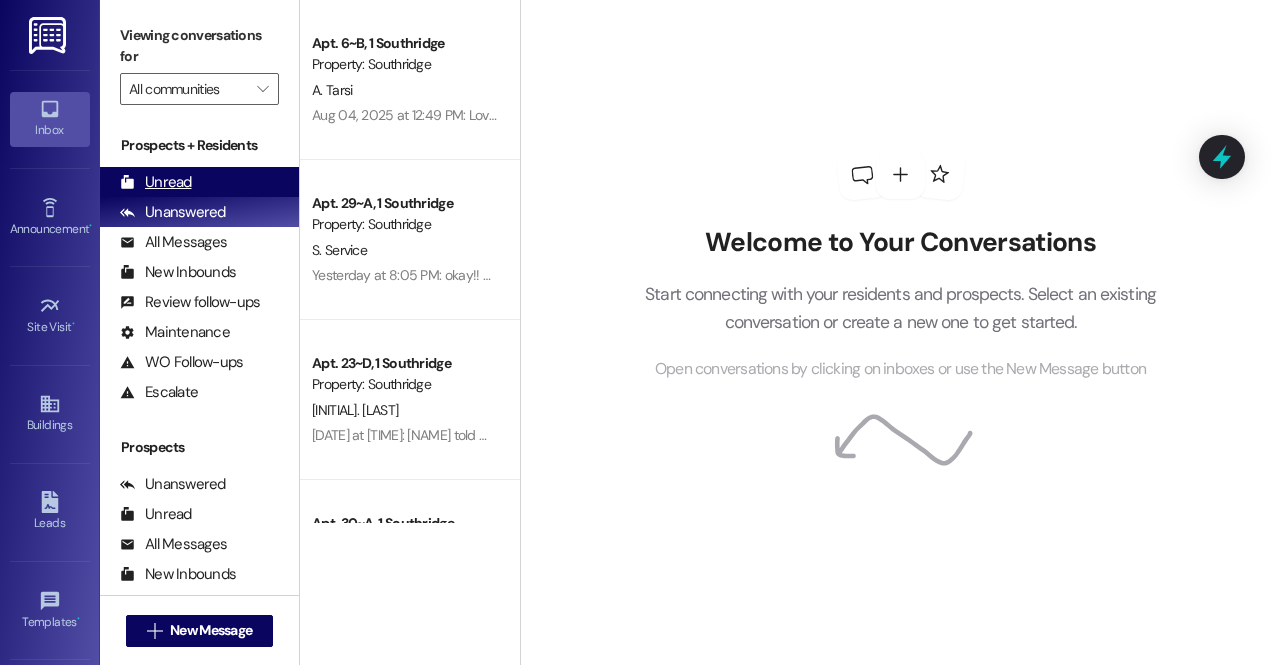 click on "Unread (0)" at bounding box center [199, 182] 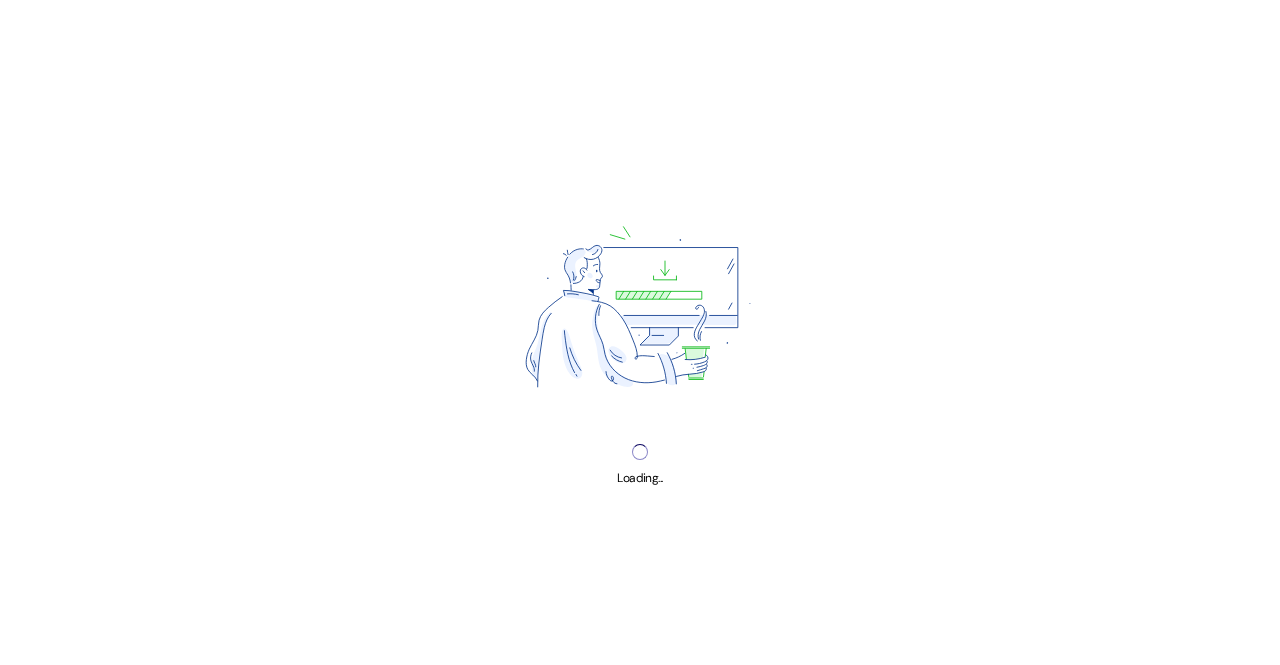 scroll, scrollTop: 0, scrollLeft: 0, axis: both 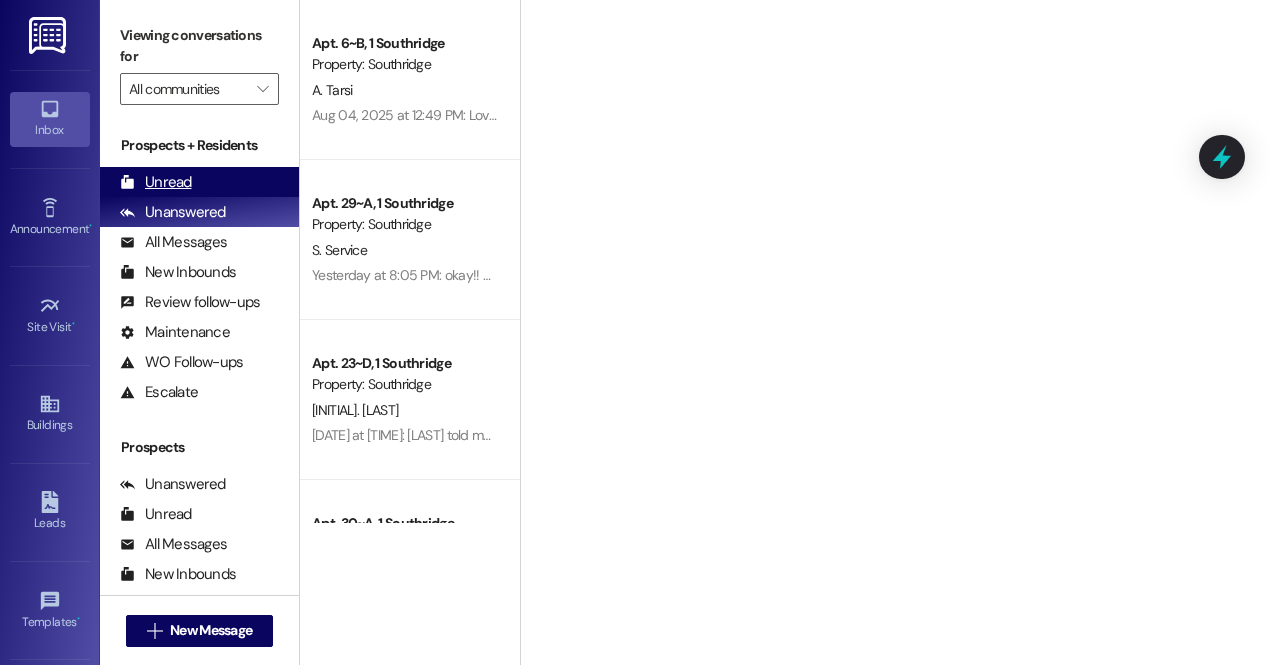 click on "Unread" at bounding box center (156, 182) 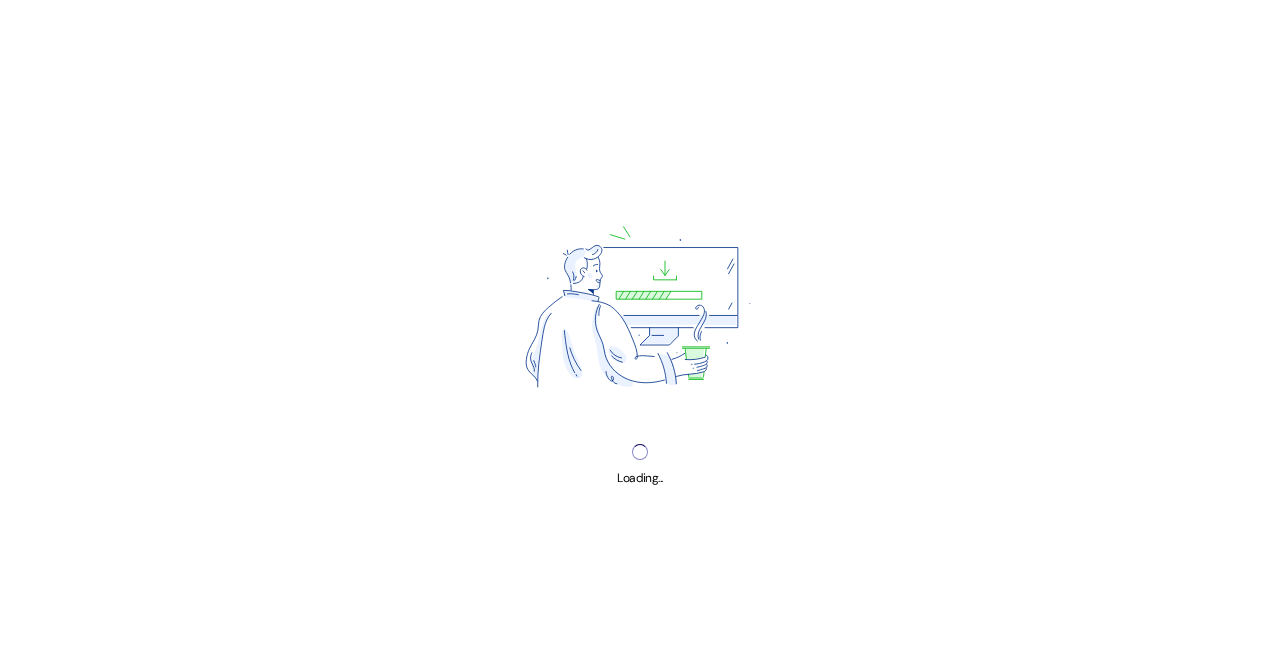 scroll, scrollTop: 0, scrollLeft: 0, axis: both 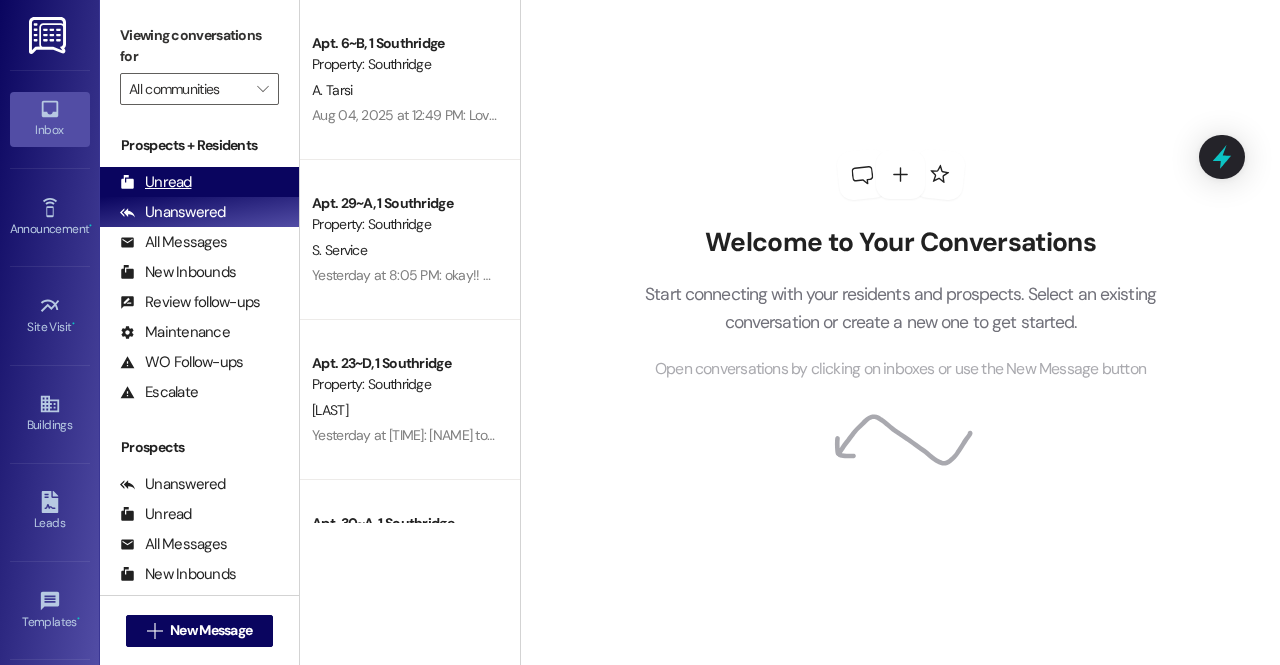 click on "Unread" at bounding box center (156, 182) 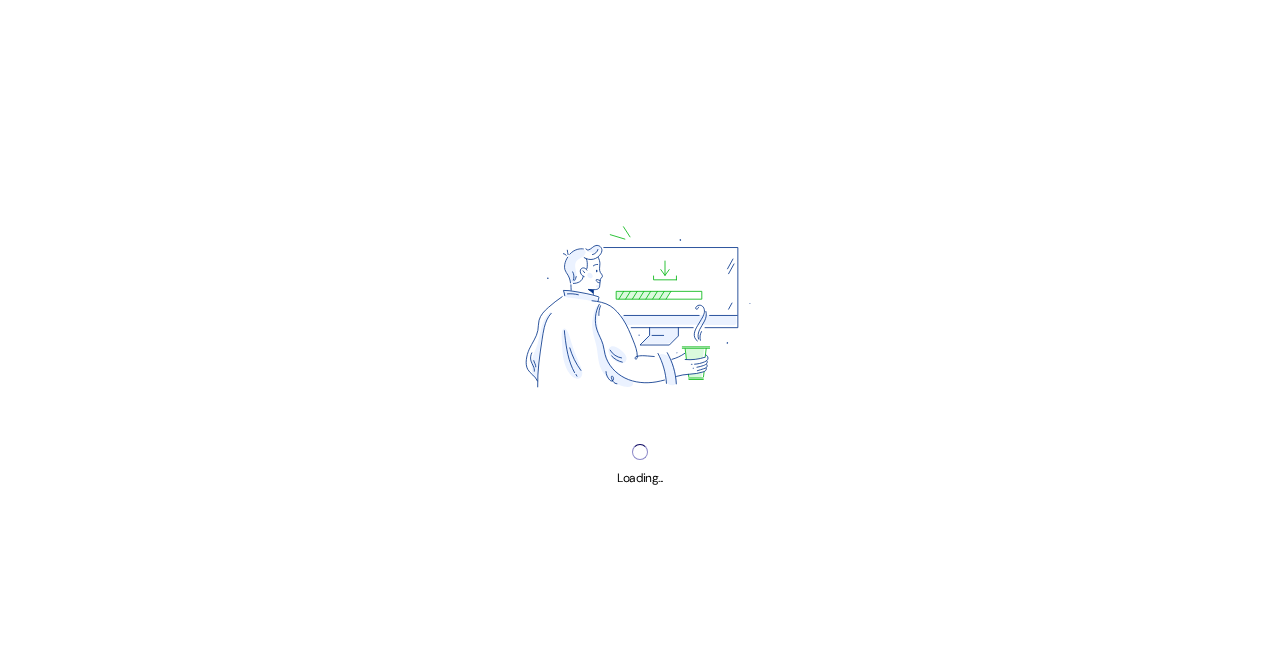 scroll, scrollTop: 0, scrollLeft: 0, axis: both 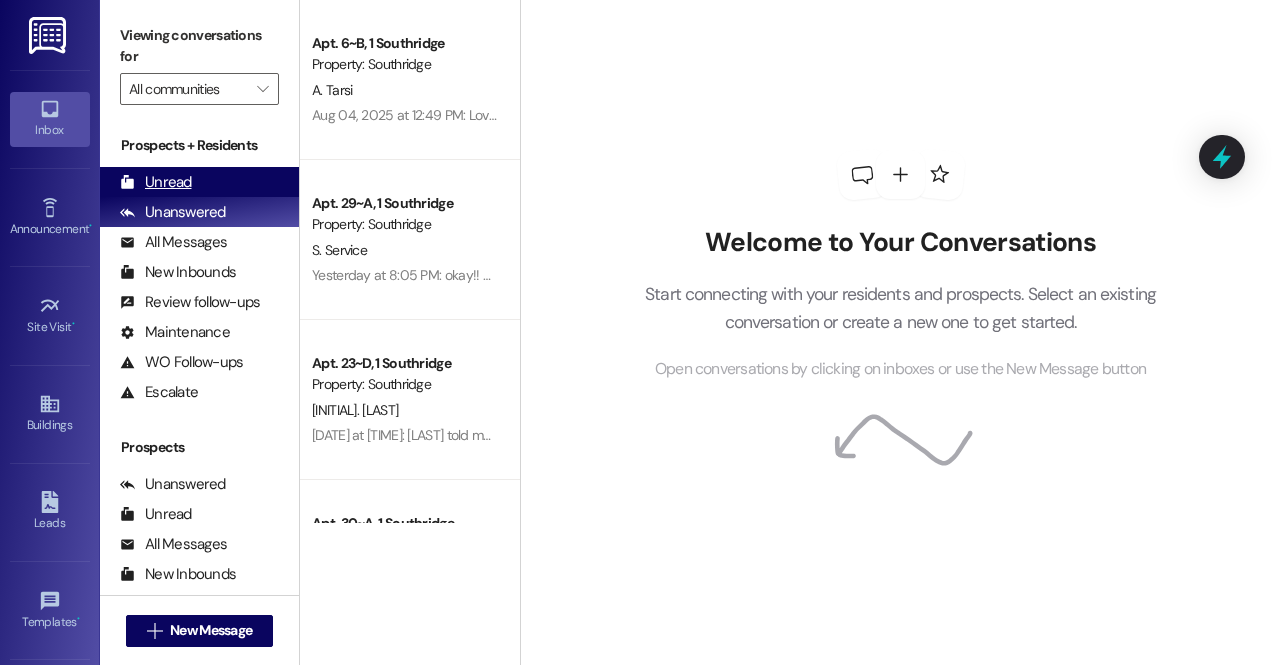 click on "Unread (0)" at bounding box center (199, 182) 